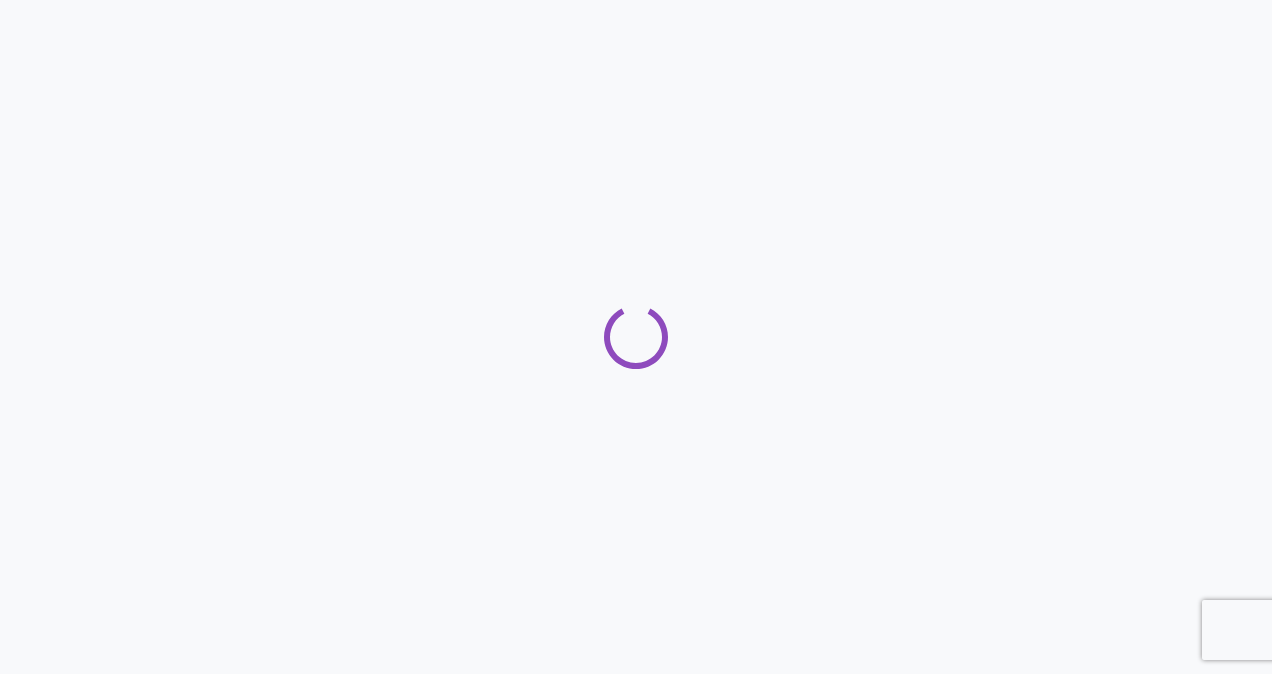 scroll, scrollTop: 0, scrollLeft: 0, axis: both 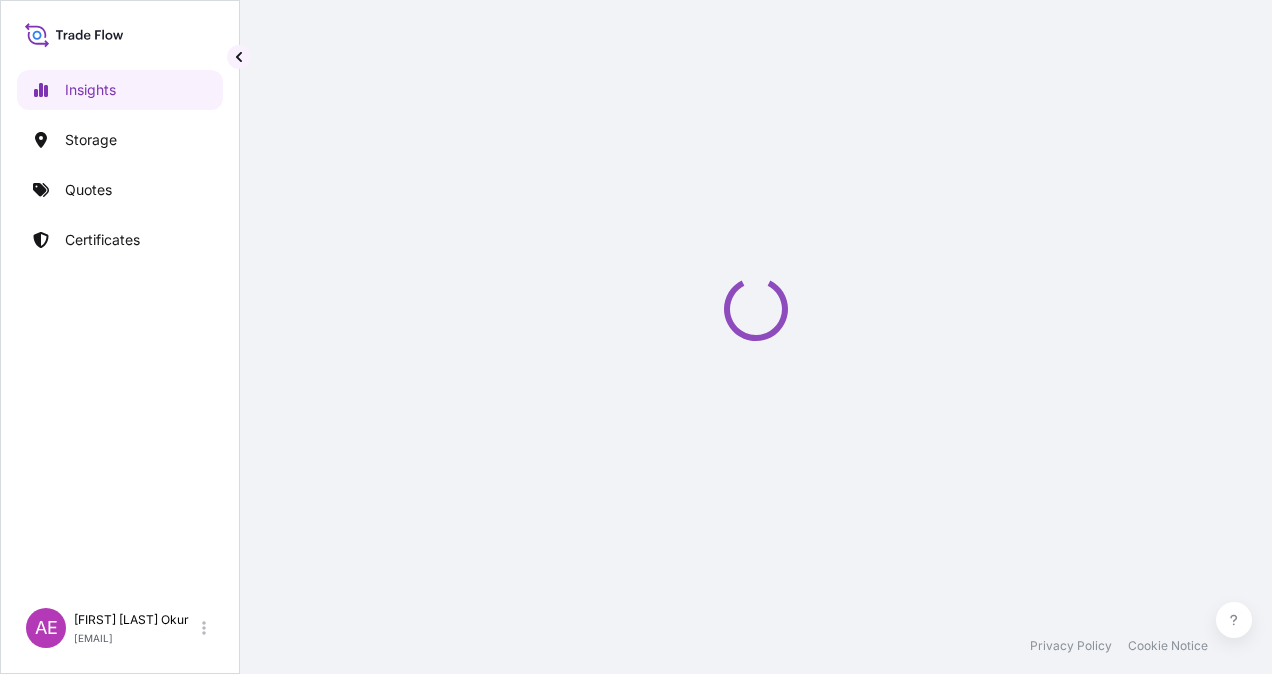 select on "2025" 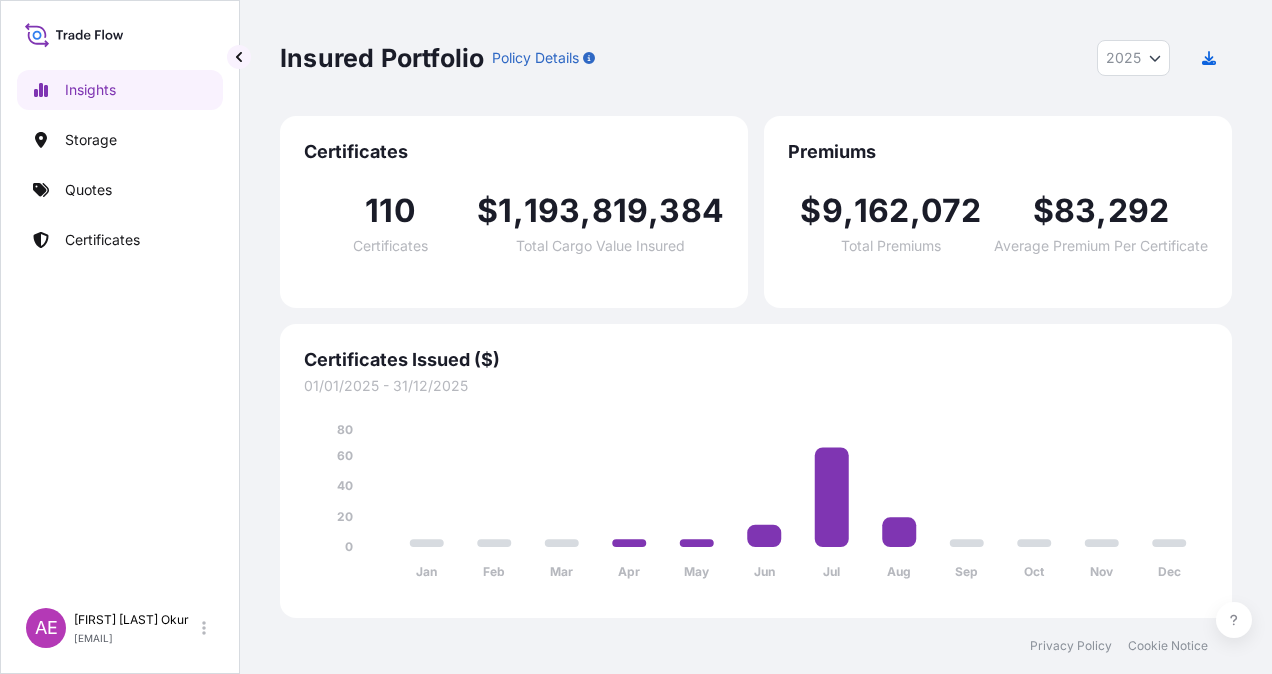 click on "Insights Storage Quotes Certificates" at bounding box center (120, 325) 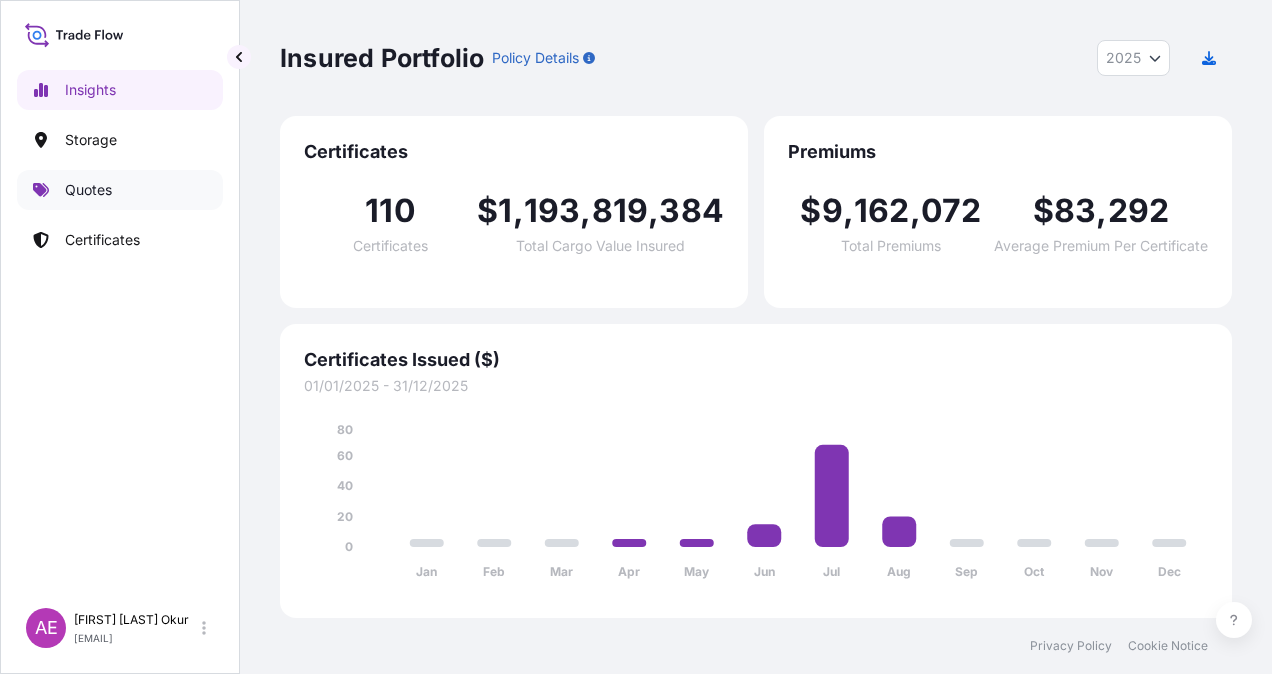 click on "Quotes" at bounding box center [120, 190] 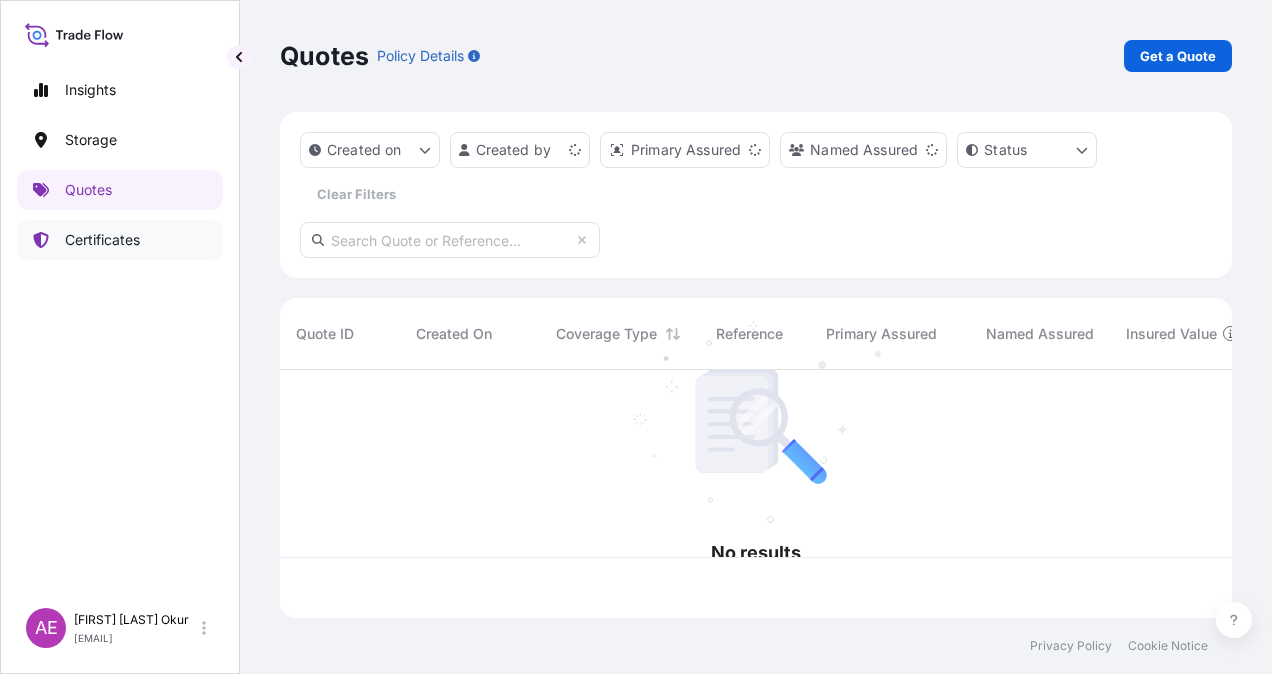 scroll, scrollTop: 16, scrollLeft: 16, axis: both 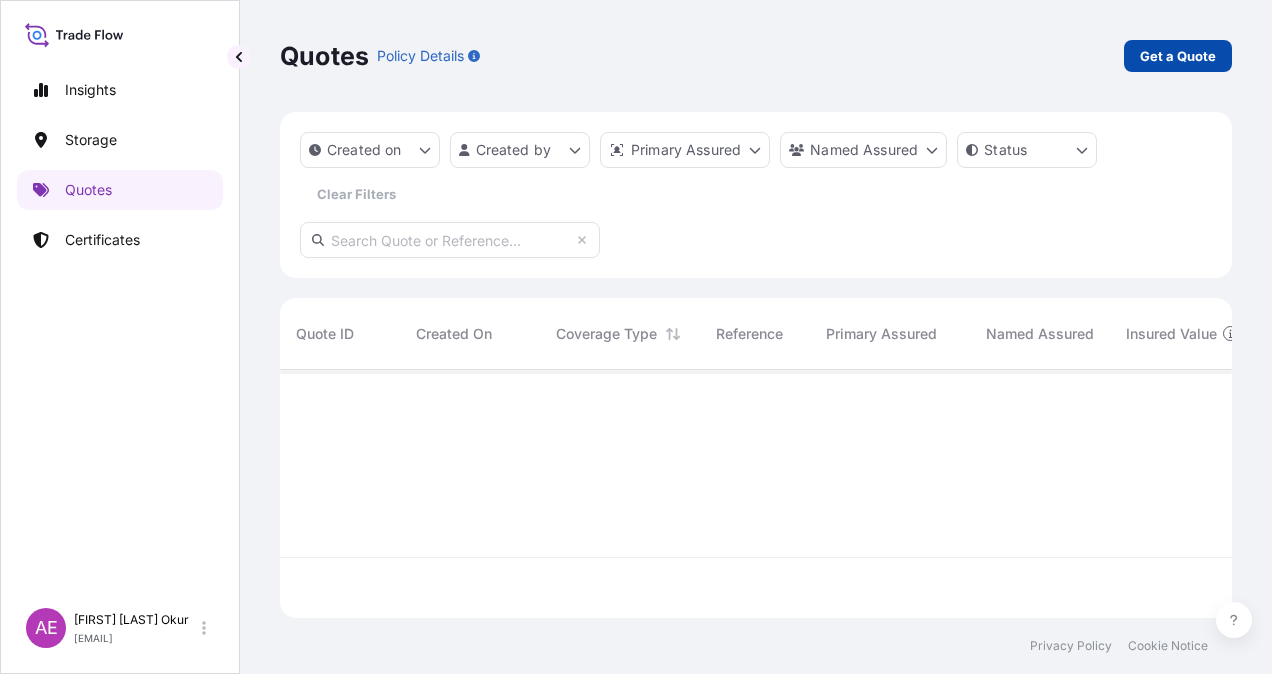 click on "Get a Quote" at bounding box center (1178, 56) 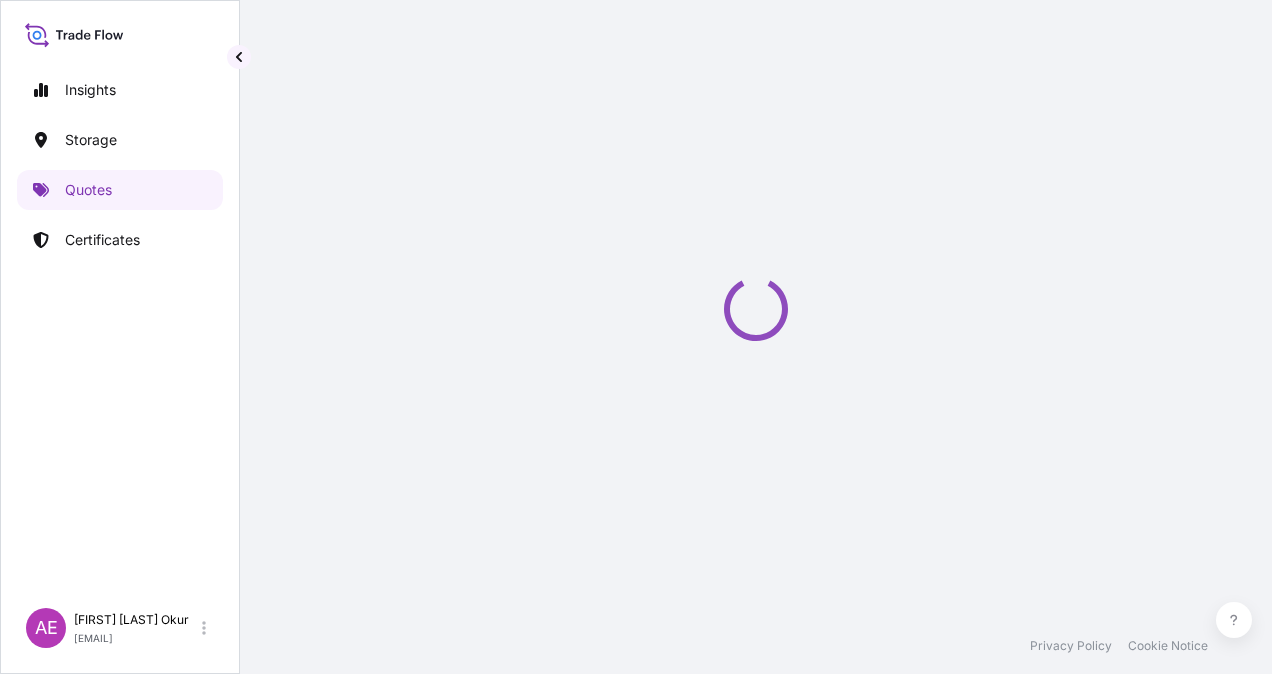 select on "Ocean Vessel" 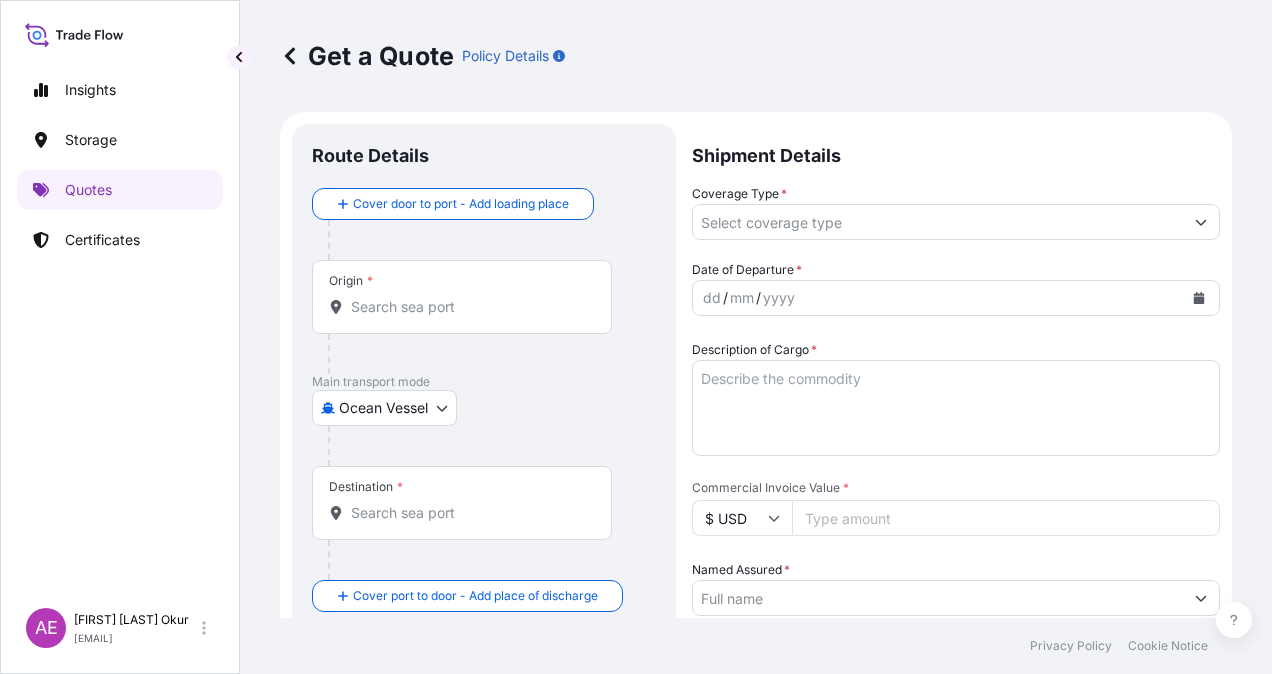scroll, scrollTop: 32, scrollLeft: 0, axis: vertical 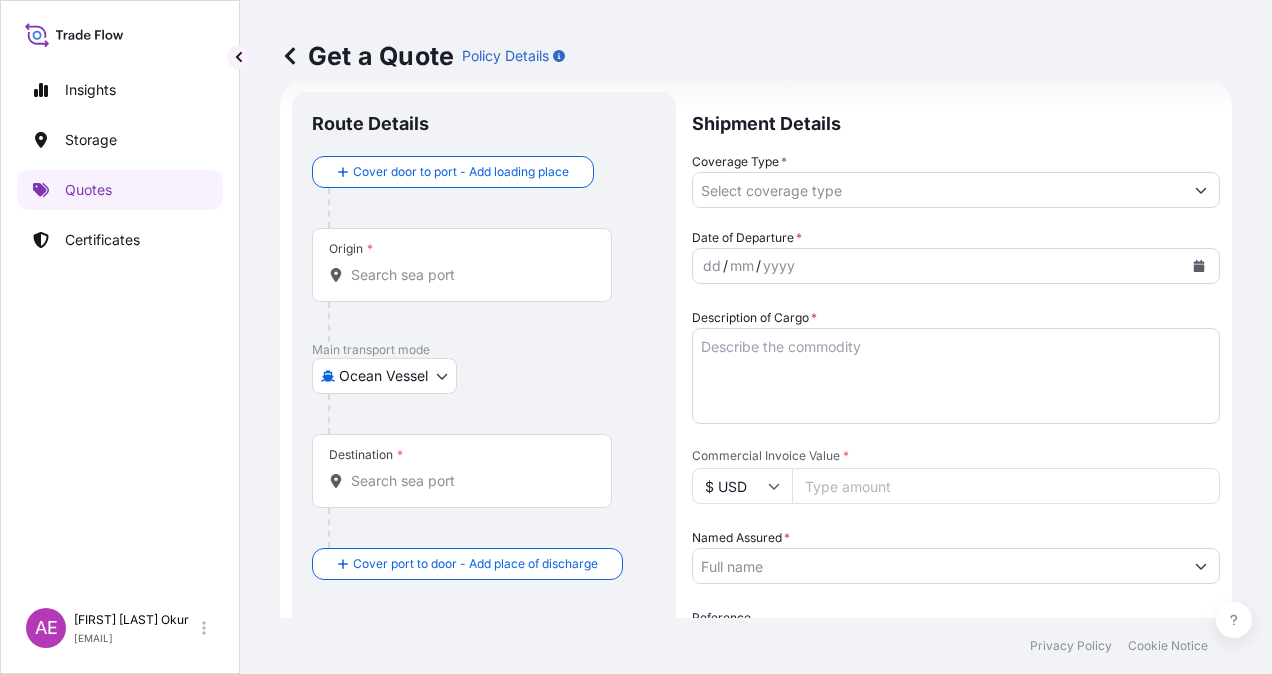 click on "Origin *" at bounding box center (462, 265) 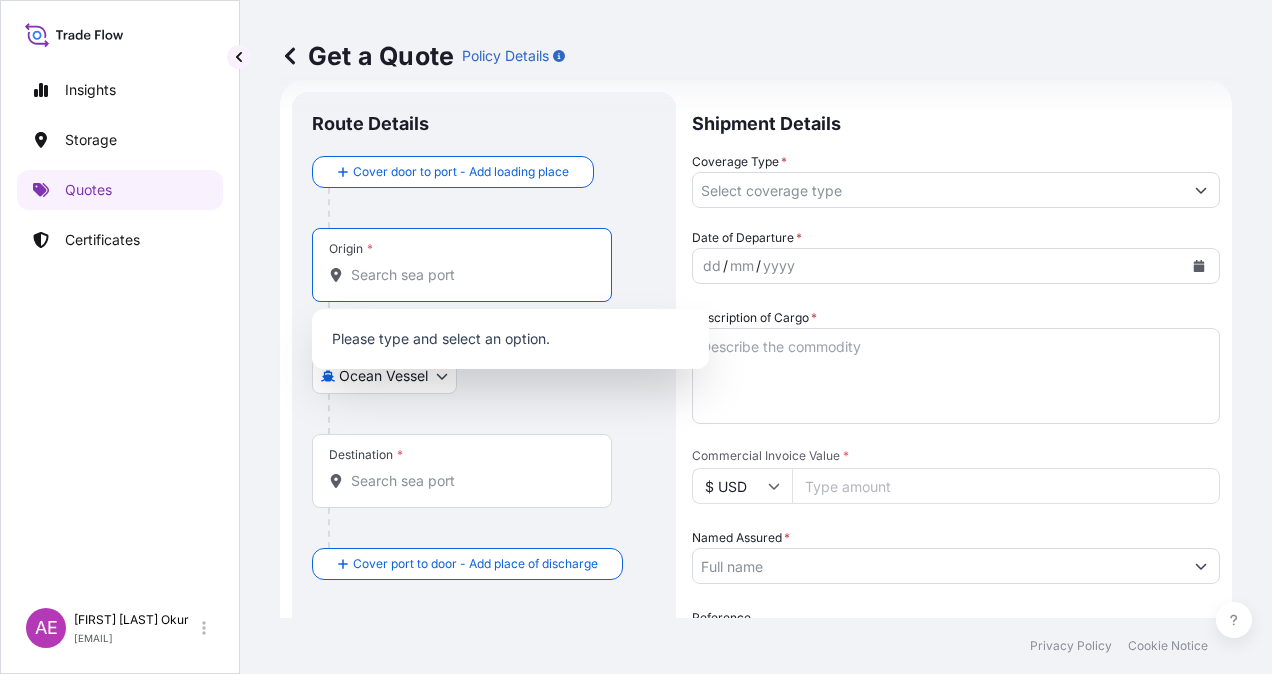 paste on "[CITY]" 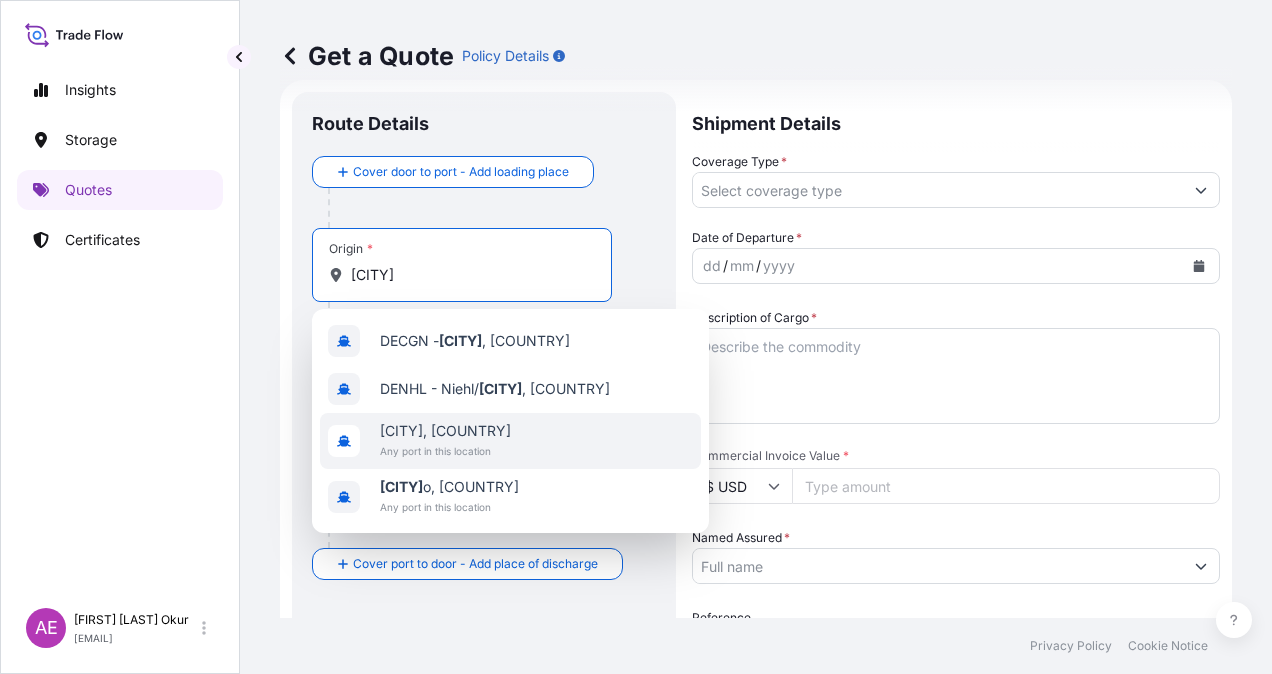 click on "Any port in this location" at bounding box center [445, 451] 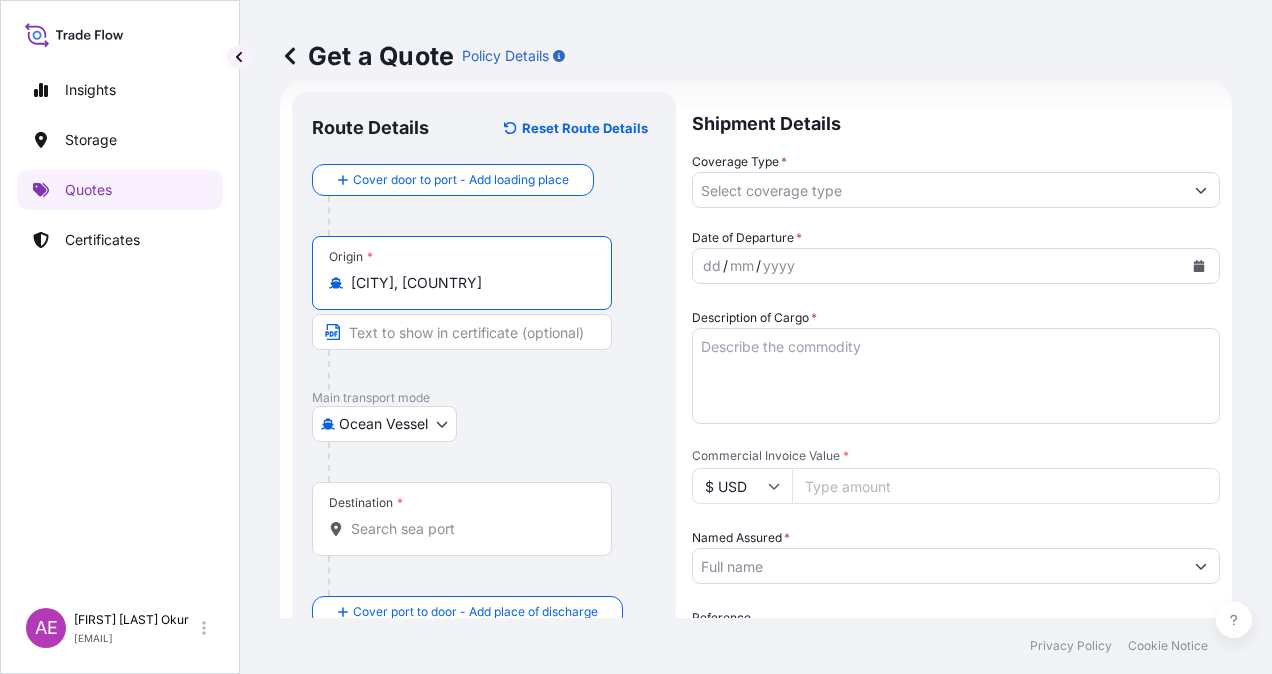 type on "[CITY], [COUNTRY]" 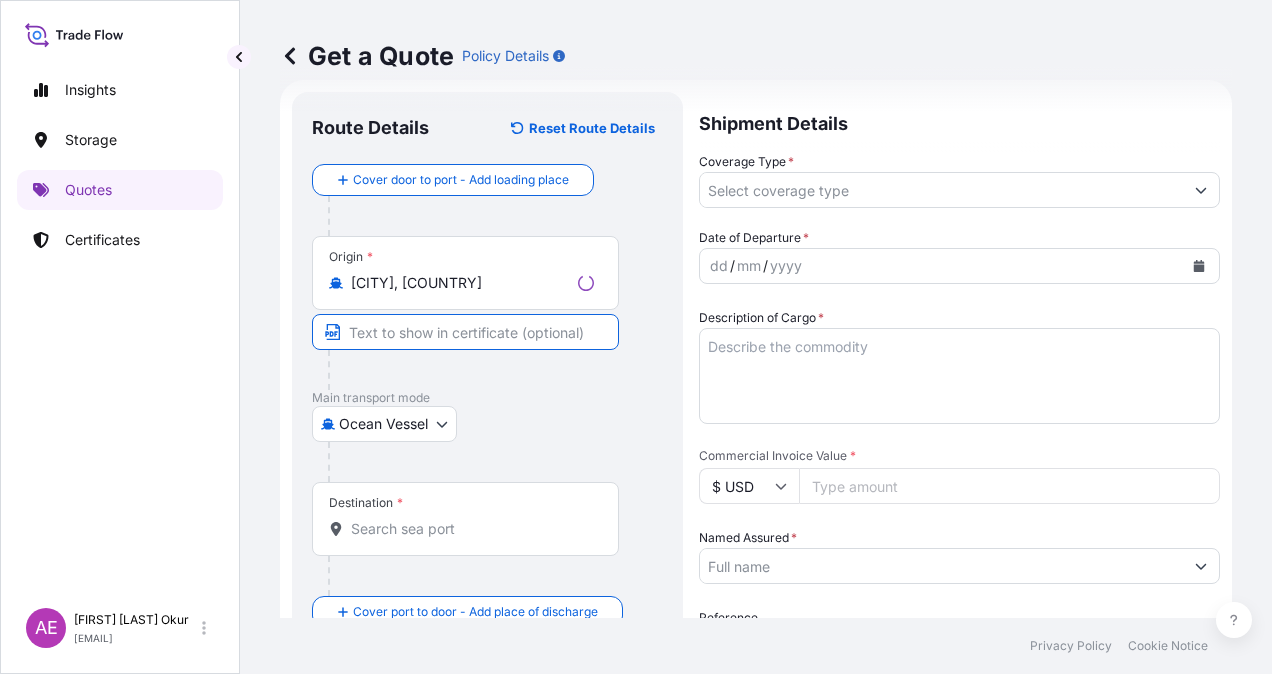 paste on "[CITY]" 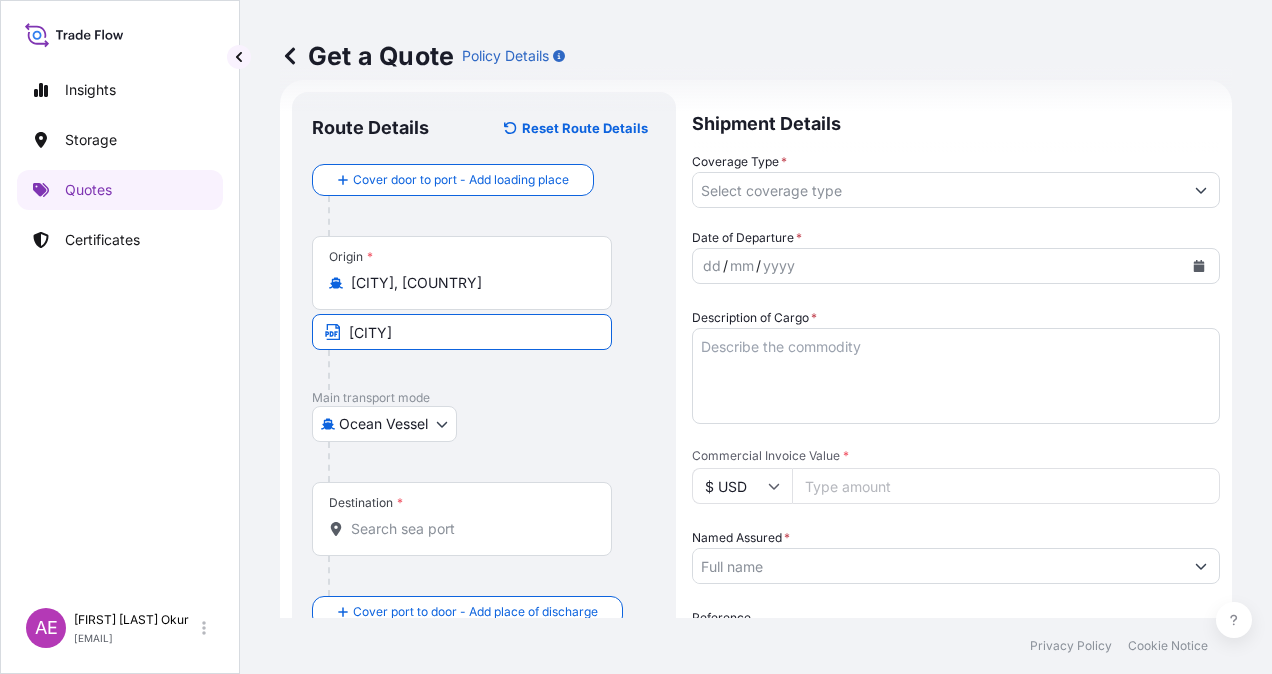 type on "[CITY]/[COUNTRY]" 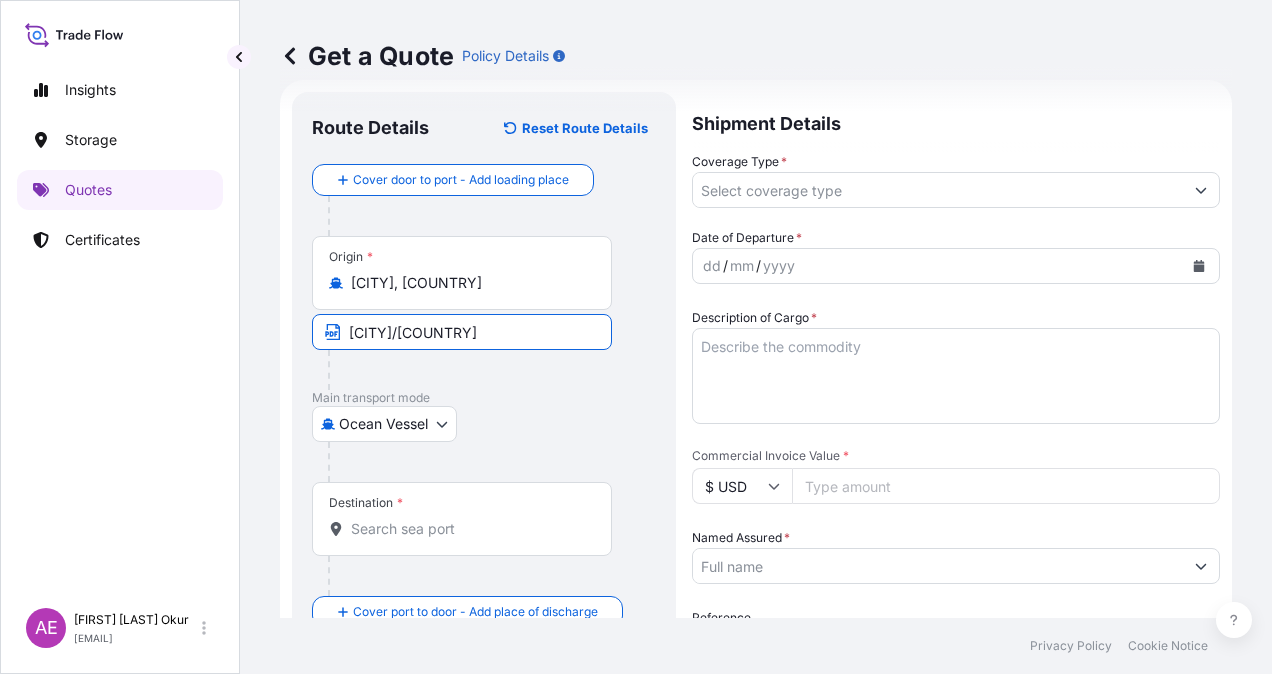 click on "Destination *" at bounding box center [462, 519] 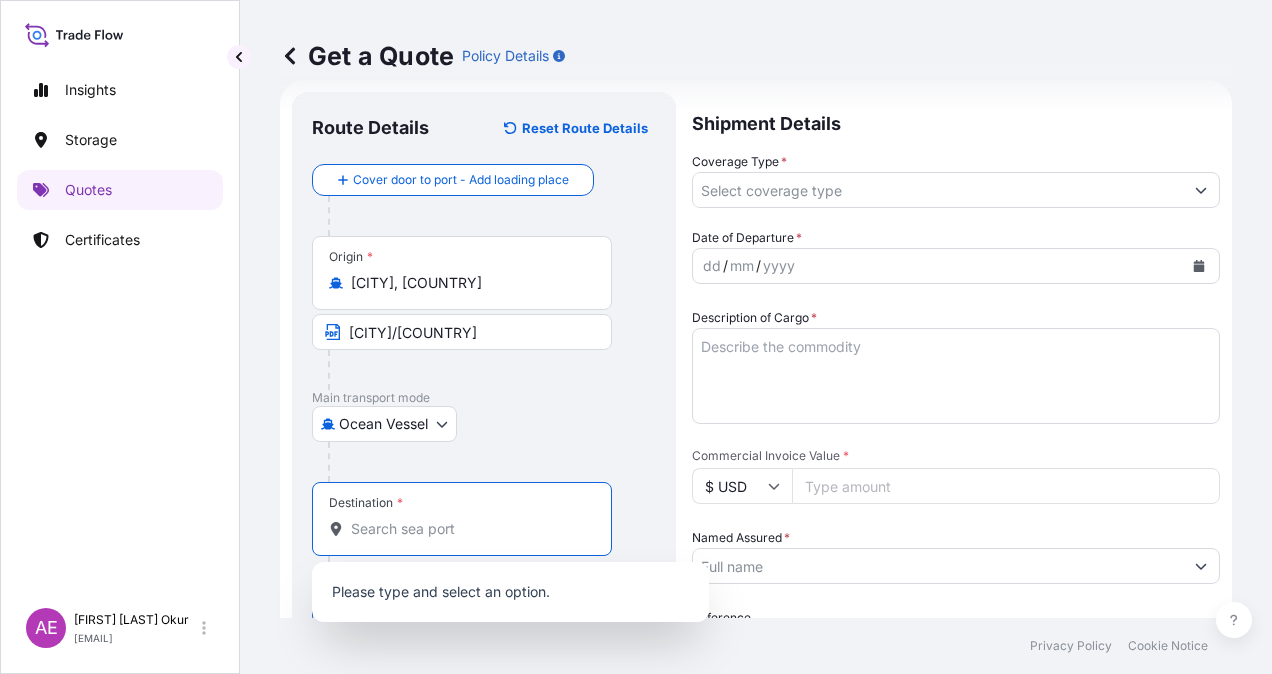 paste on "KOCAELI" 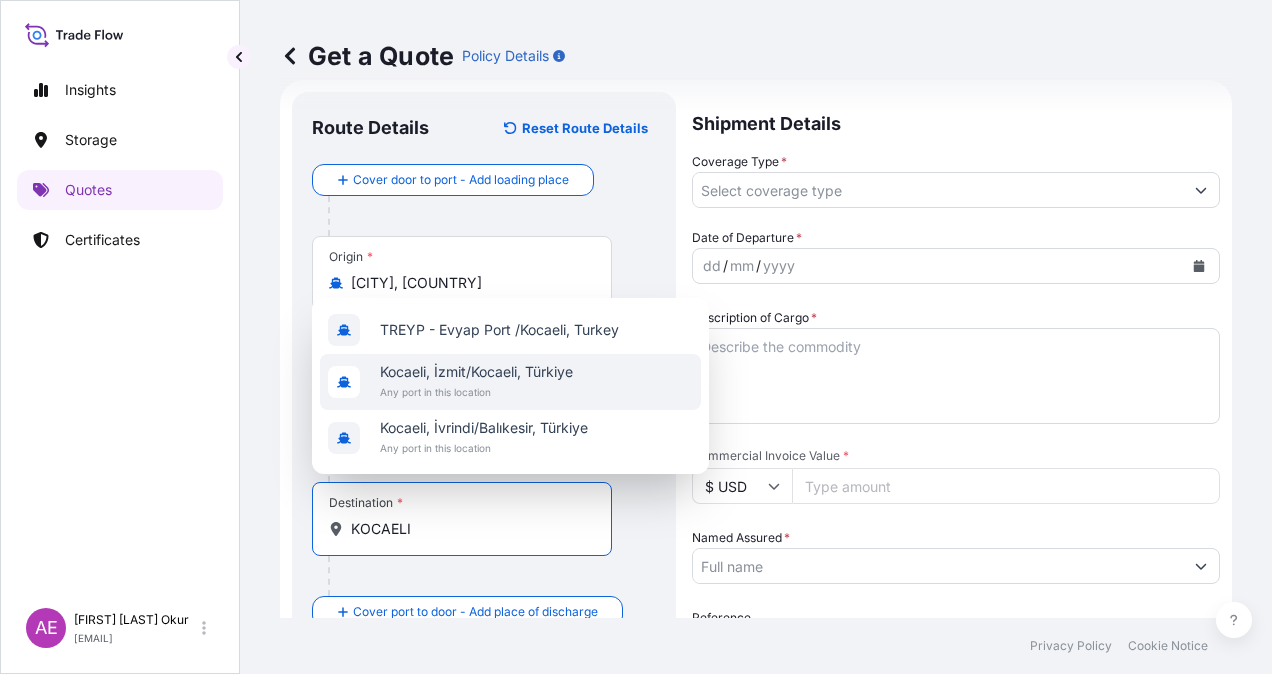 click on "Kocaeli, İzmit/Kocaeli, Türkiye" at bounding box center [476, 372] 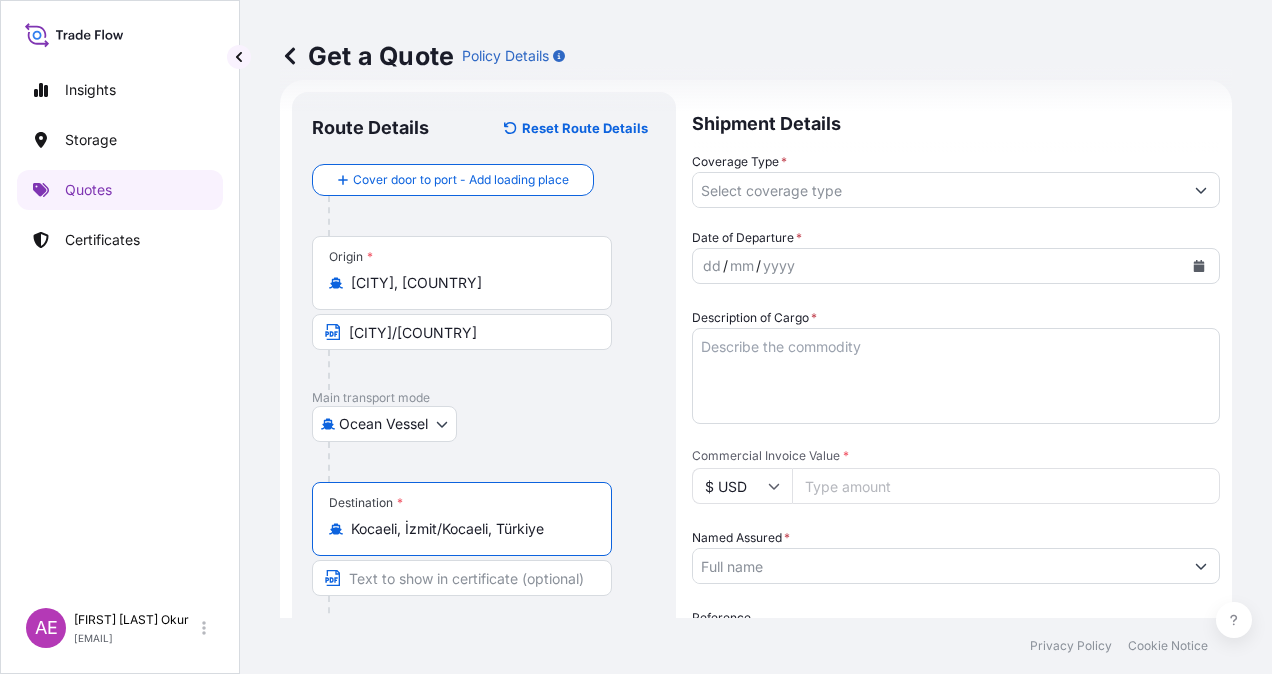 type on "Kocaeli, İzmit/Kocaeli, Türkiye" 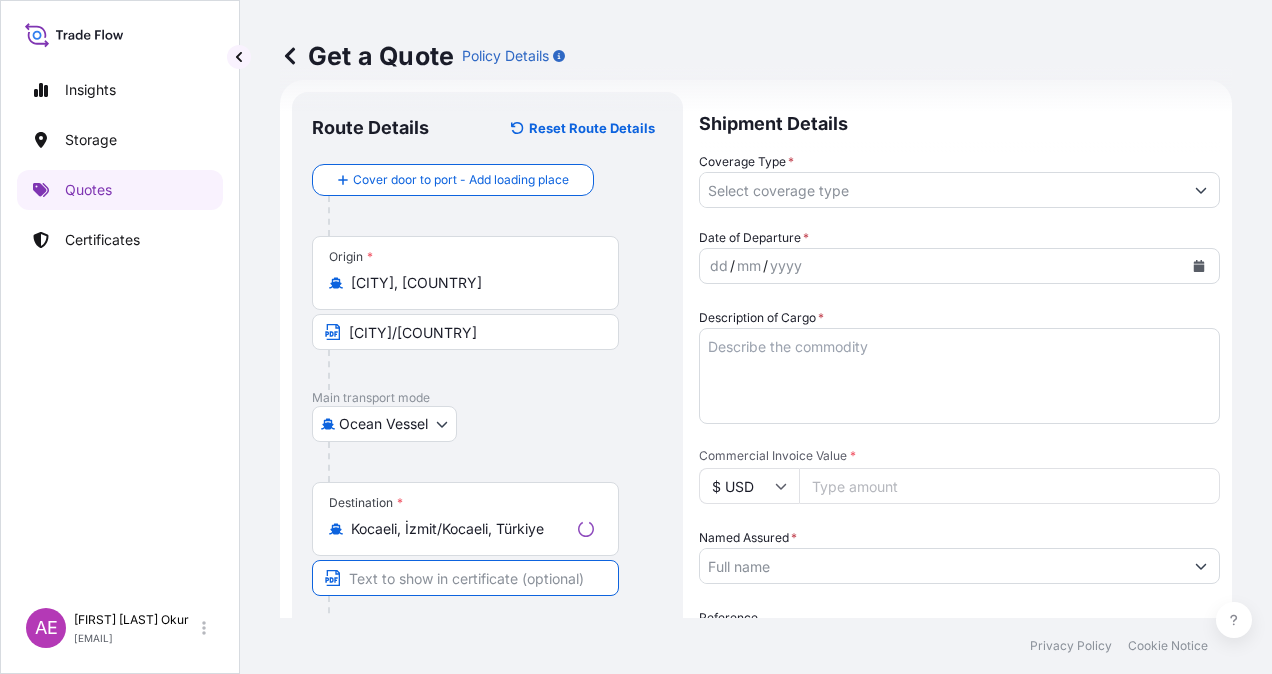 paste on "KOCAELI" 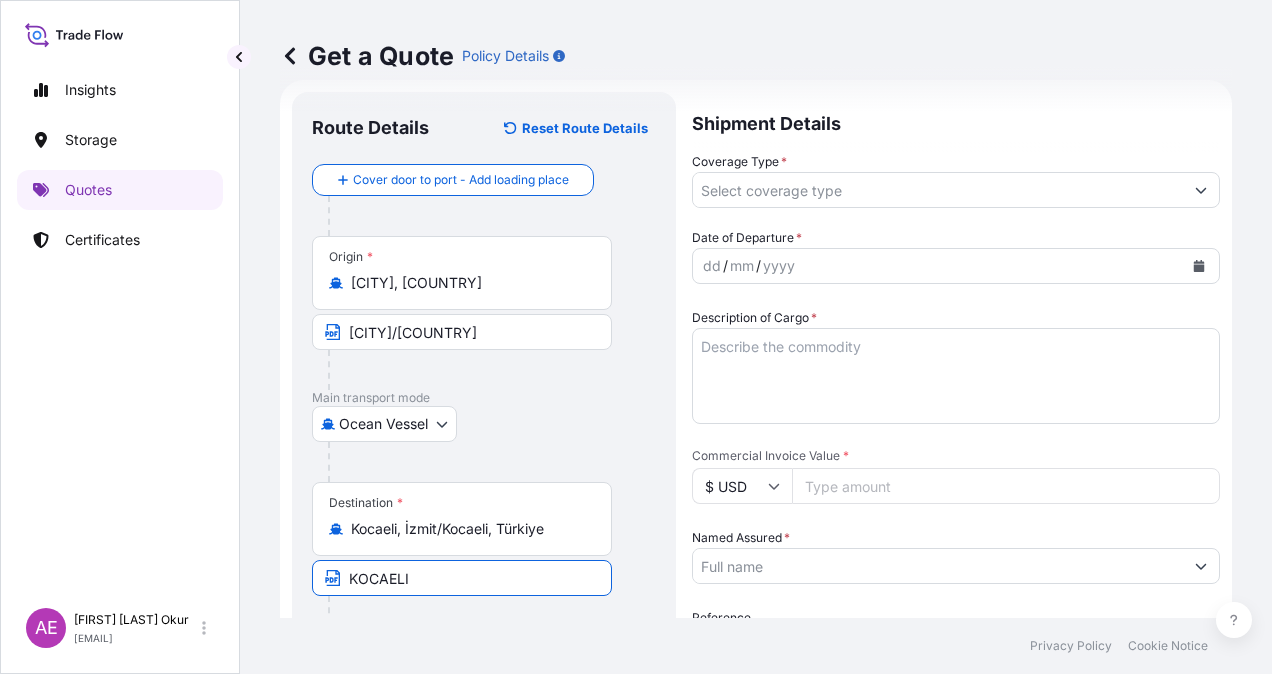 type on "KOCAELI /TURKEY" 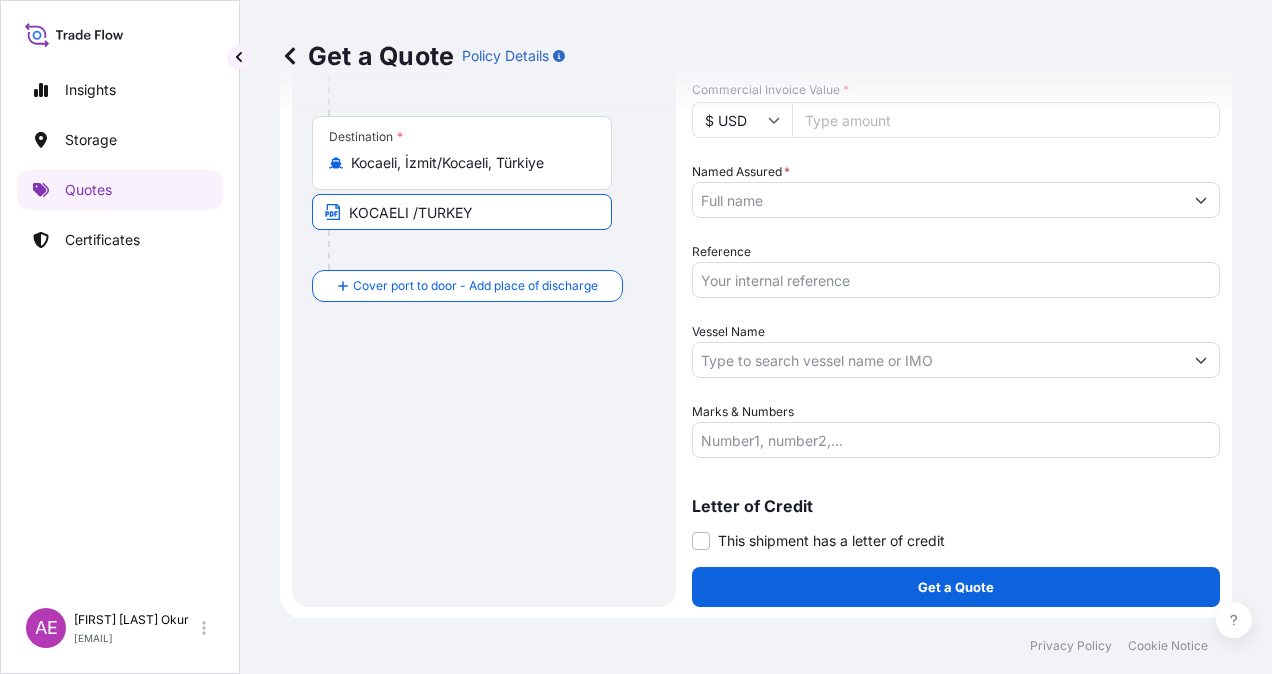 scroll, scrollTop: 98, scrollLeft: 0, axis: vertical 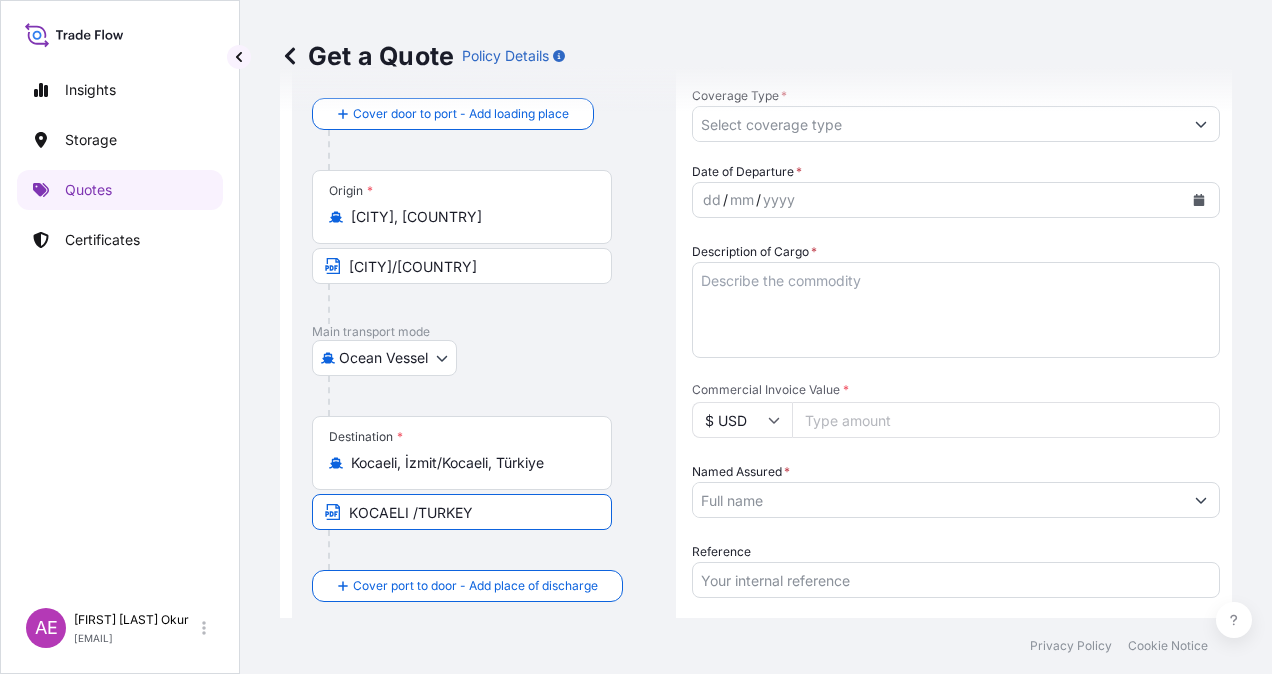 click on "Ocean Vessel Ocean Vessel Air Land" at bounding box center (484, 358) 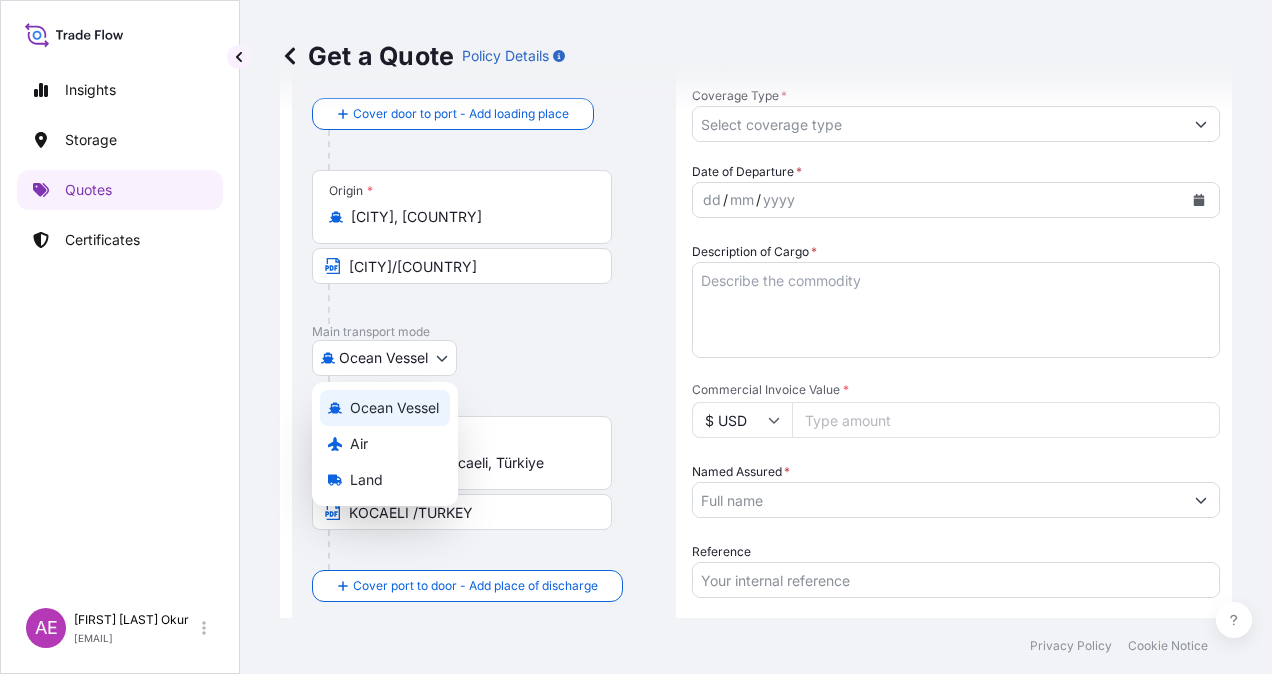 click on "0 options available. 3 options available.
Insights Storage Quotes Certificates AE [FIRST] [LAST] [EMAIL] Get a Quote Policy Details Route Details Reset Route Details   Cover door to port - Add loading place Place of loading Road / Inland Road / Inland Origin * [CITY], [COUNTRY] KOLN/[COUNTRY] Main transport mode Ocean Vessel Ocean Vessel Air Land Destination * Kocaeli, İzmit/Kocaeli, Türkiye KOCAELI /TURKEY Cover port to door - Add place of discharge Road / Inland Road / Inland Place of Discharge Shipment Details Coverage Type * Date of Departure * dd / mm / yyyy Cargo Category * LPG, Crude Oil, Utility Fuel, Mid Distillates and Specialities, Fertilisers Description of Cargo * Commercial Invoice Value   * $ USD Named Assured * Packing Category Type to search a container mode Please select a primary mode of transportation first. Reference Vessel Name Marks & Numbers Letter of Credit This shipment has a letter of credit Letter of credit * Get a Quote Privacy Policy Cookie Notice" at bounding box center [636, 337] 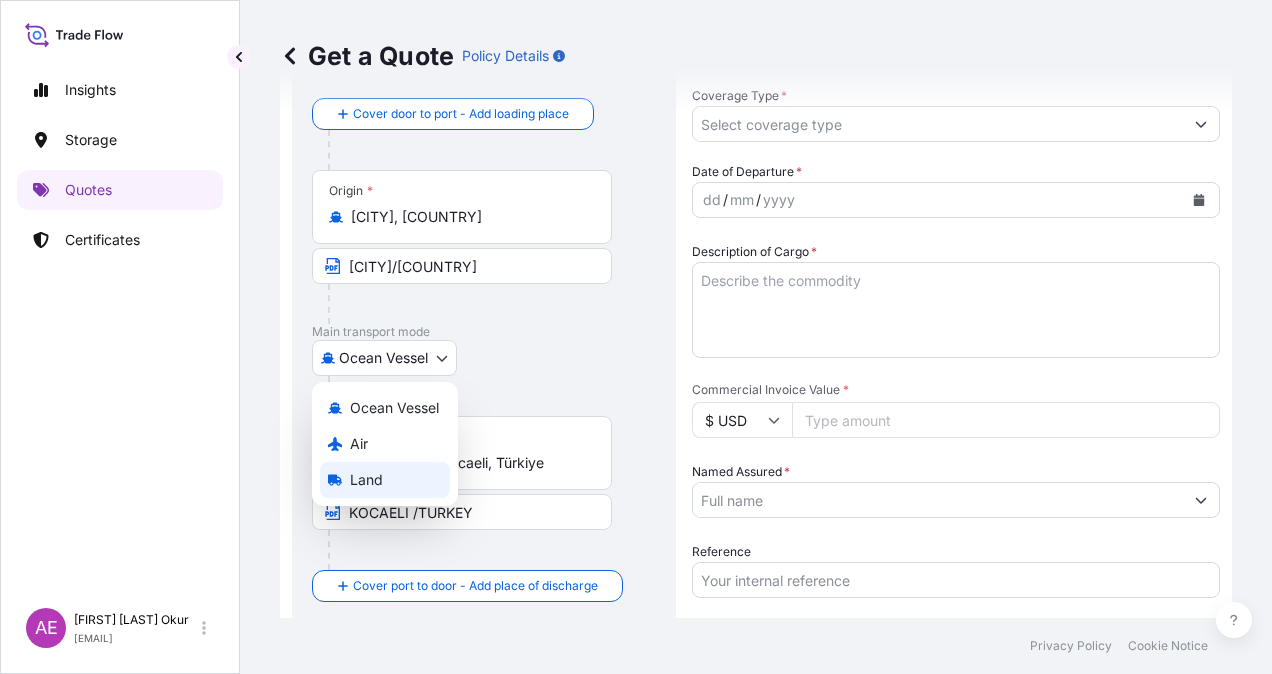 click on "Land" at bounding box center (366, 480) 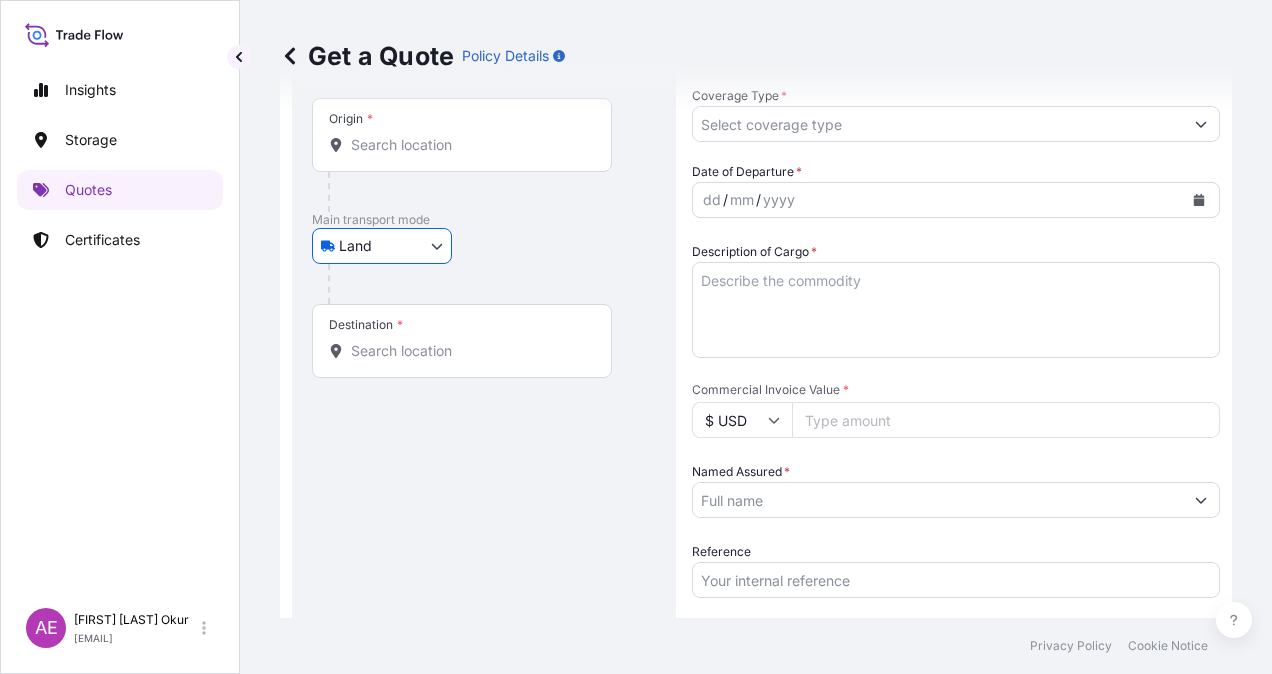 type 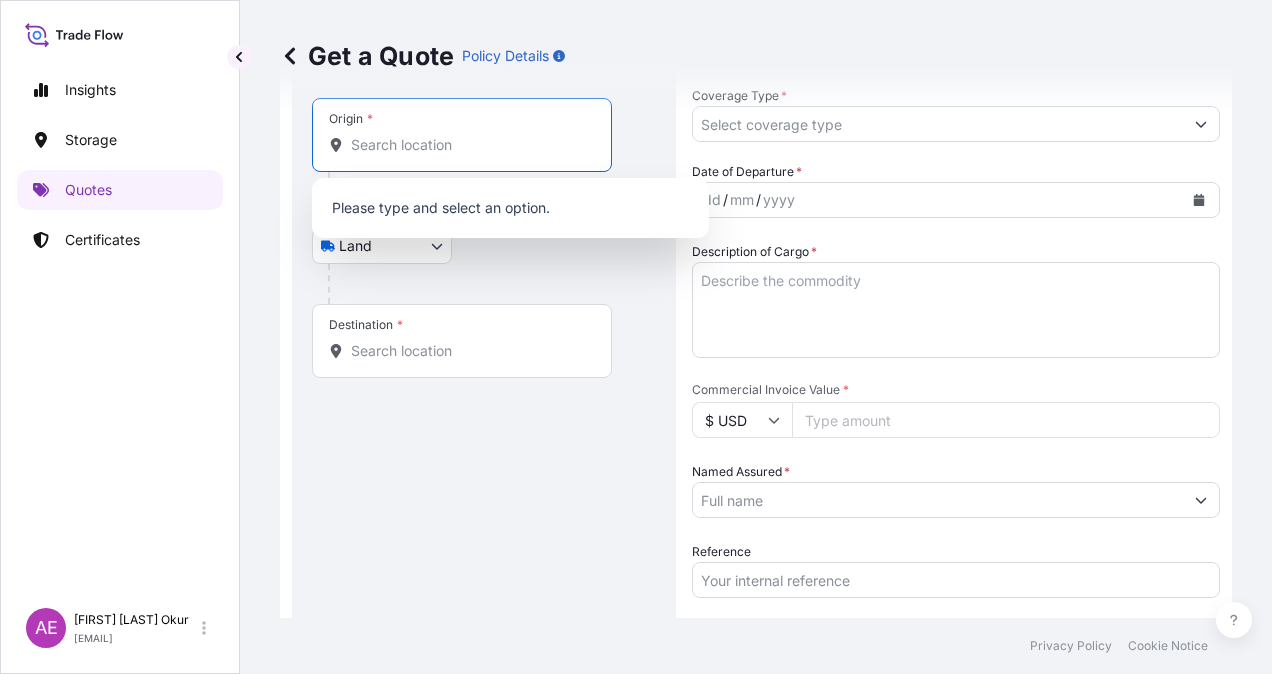 paste on "[CITY]" 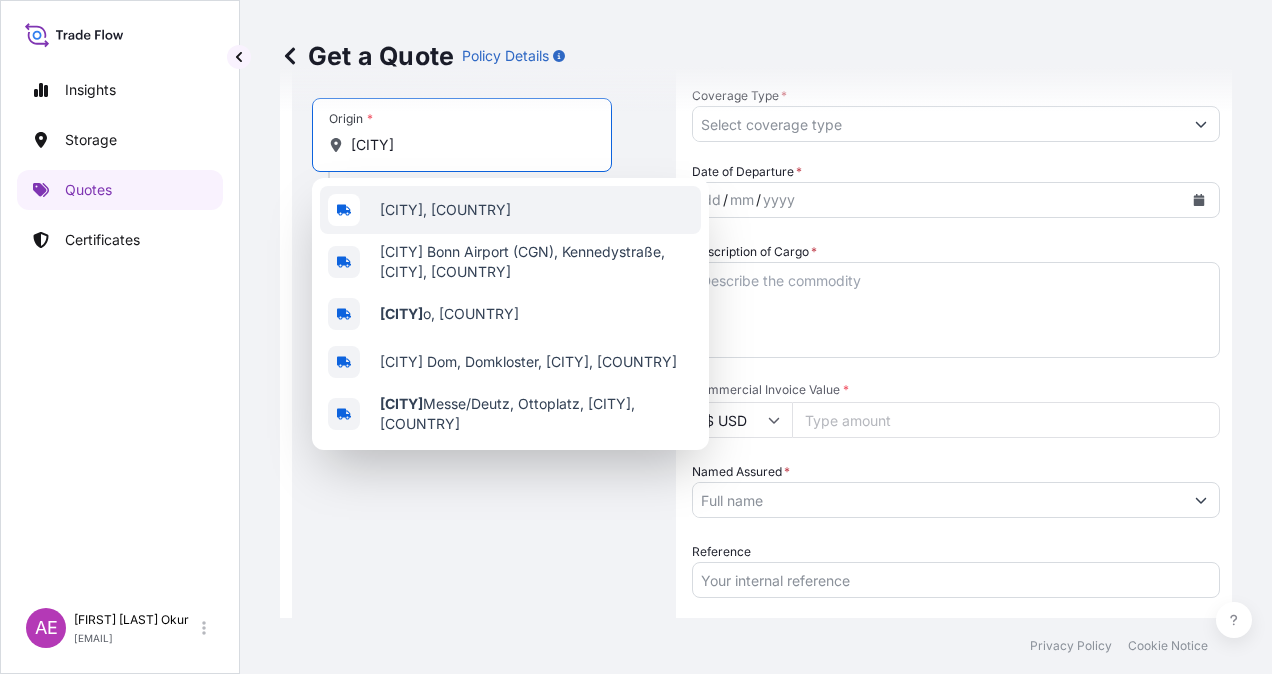 click on "[CITY], [COUNTRY]" at bounding box center (510, 210) 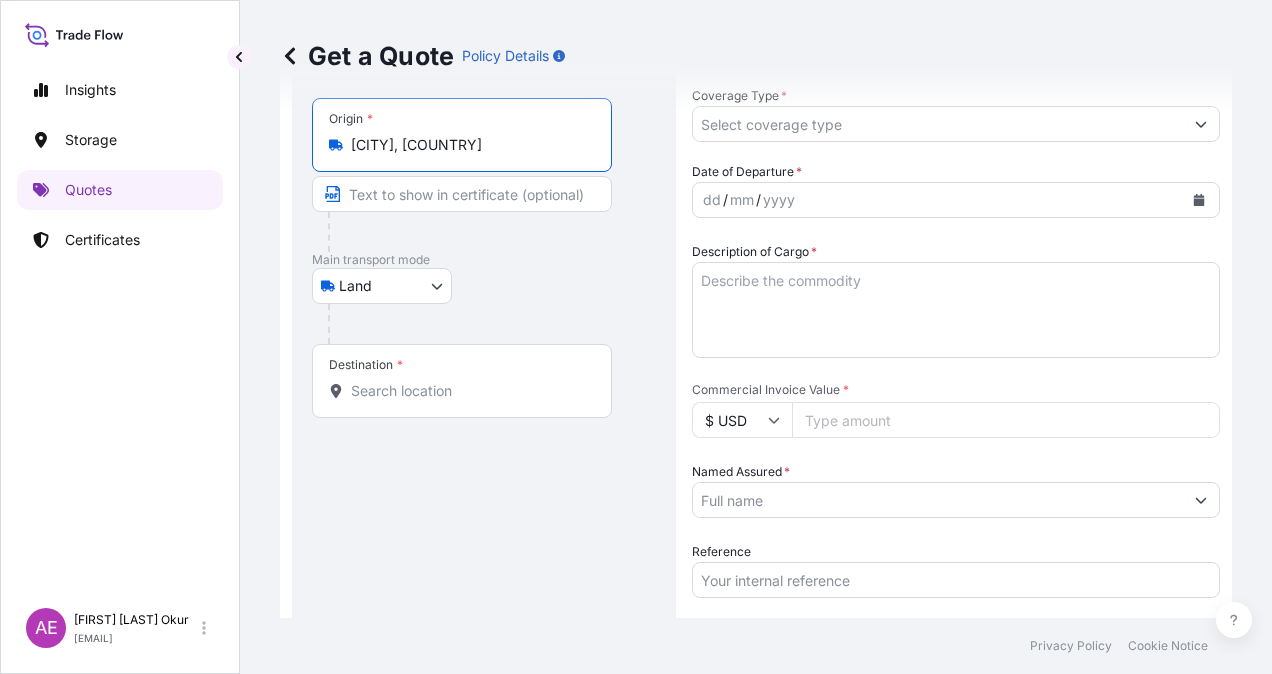 type on "[CITY], [COUNTRY]" 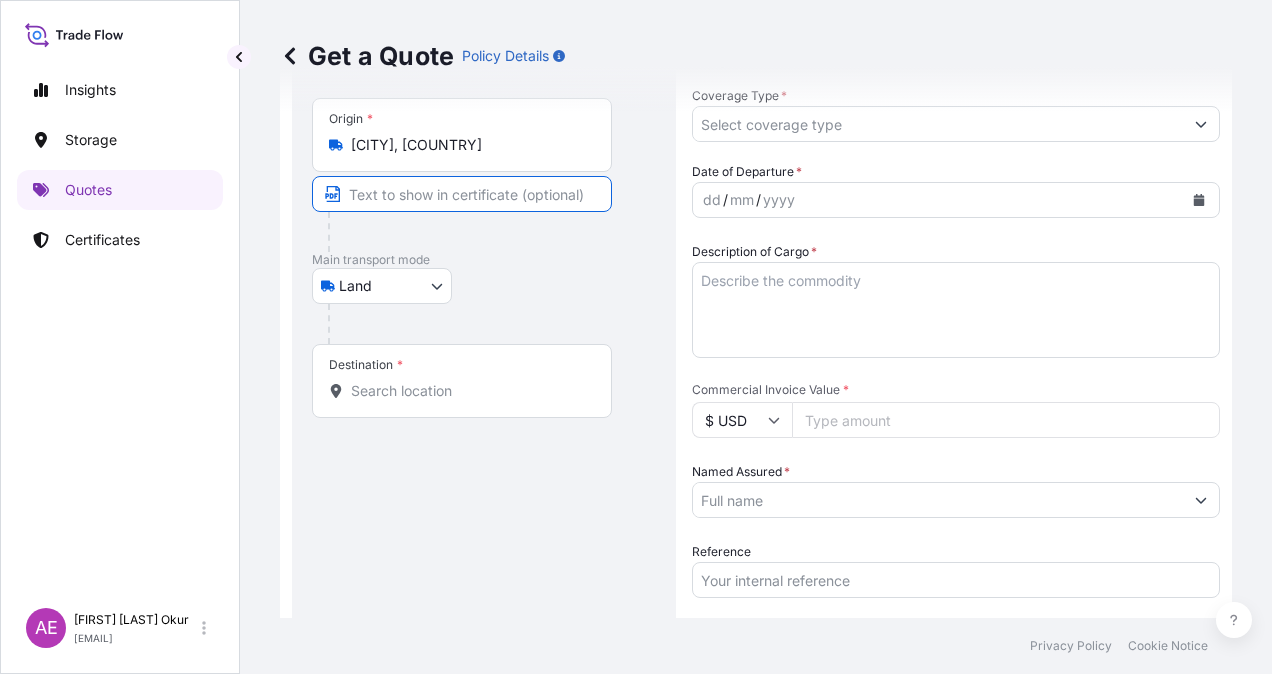 type on "DORTMUND/[COUNTRY]" 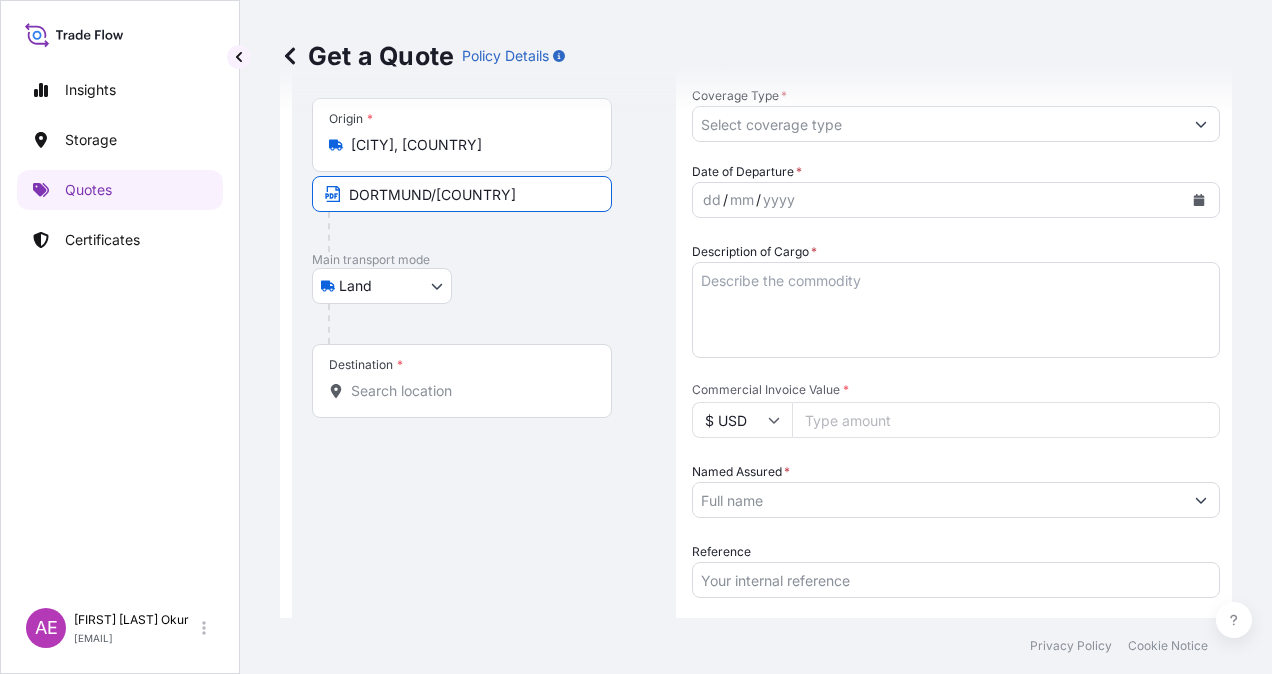 type on "Kocaeli, Türkiye" 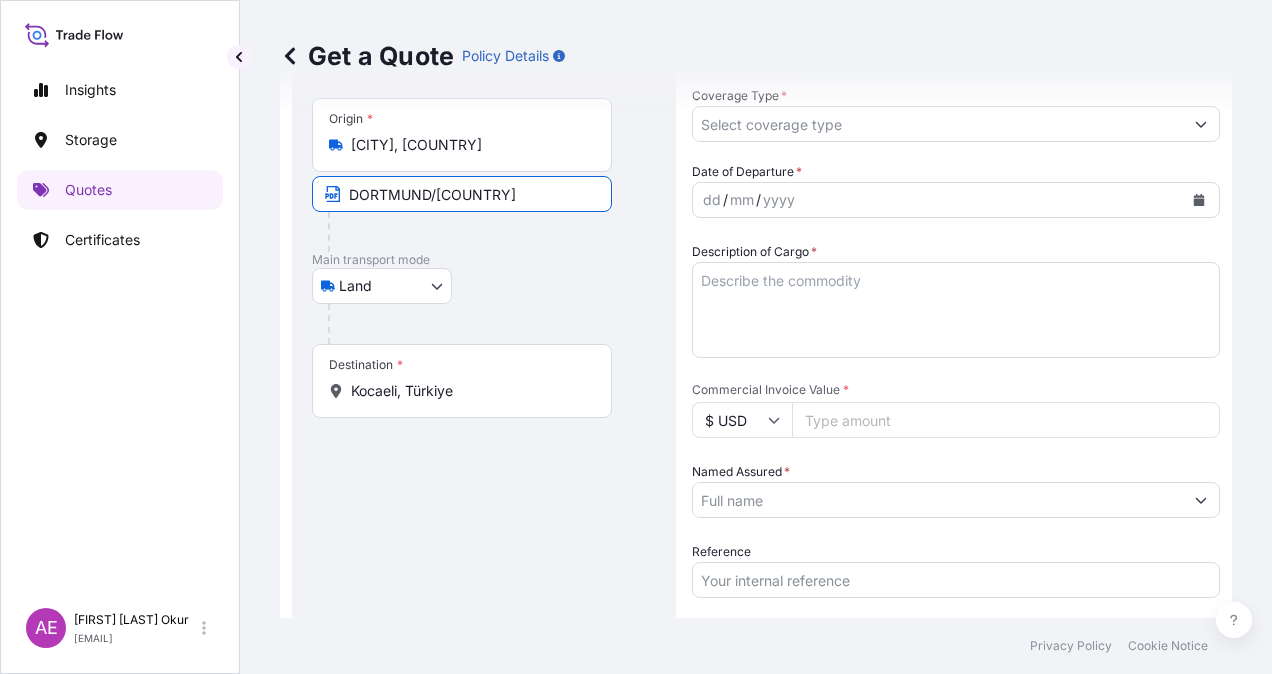 type on "All risks" 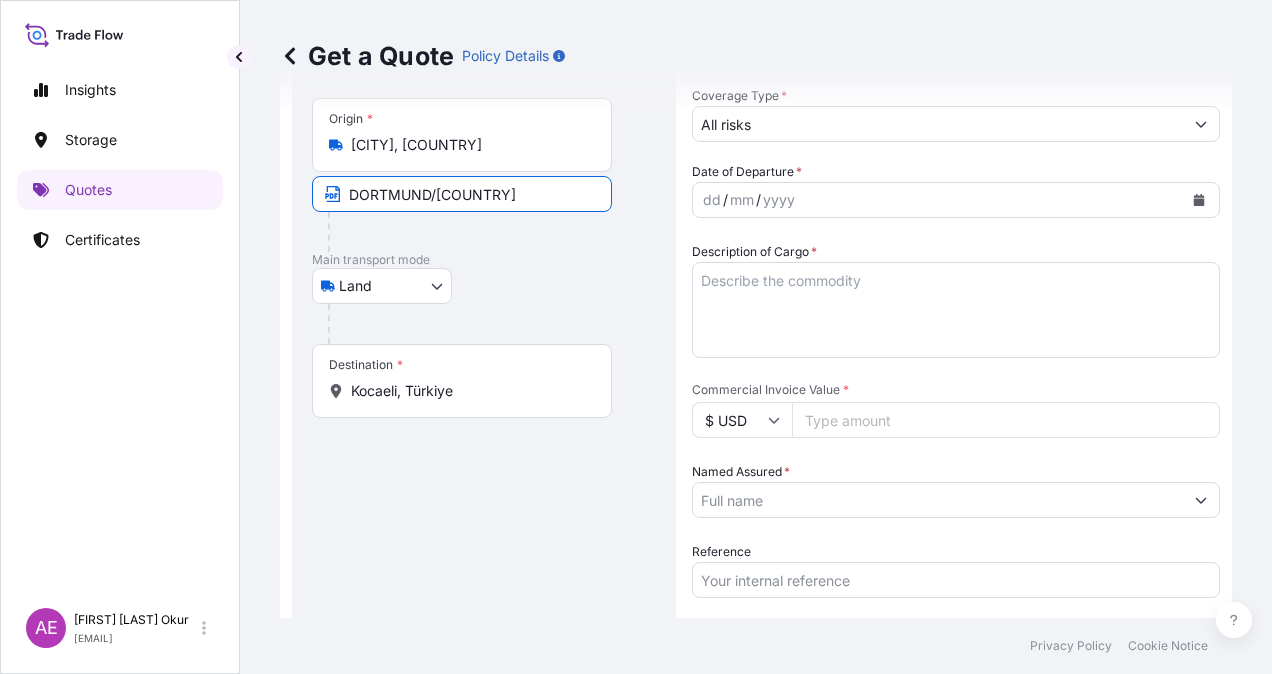 type on "37437.4" 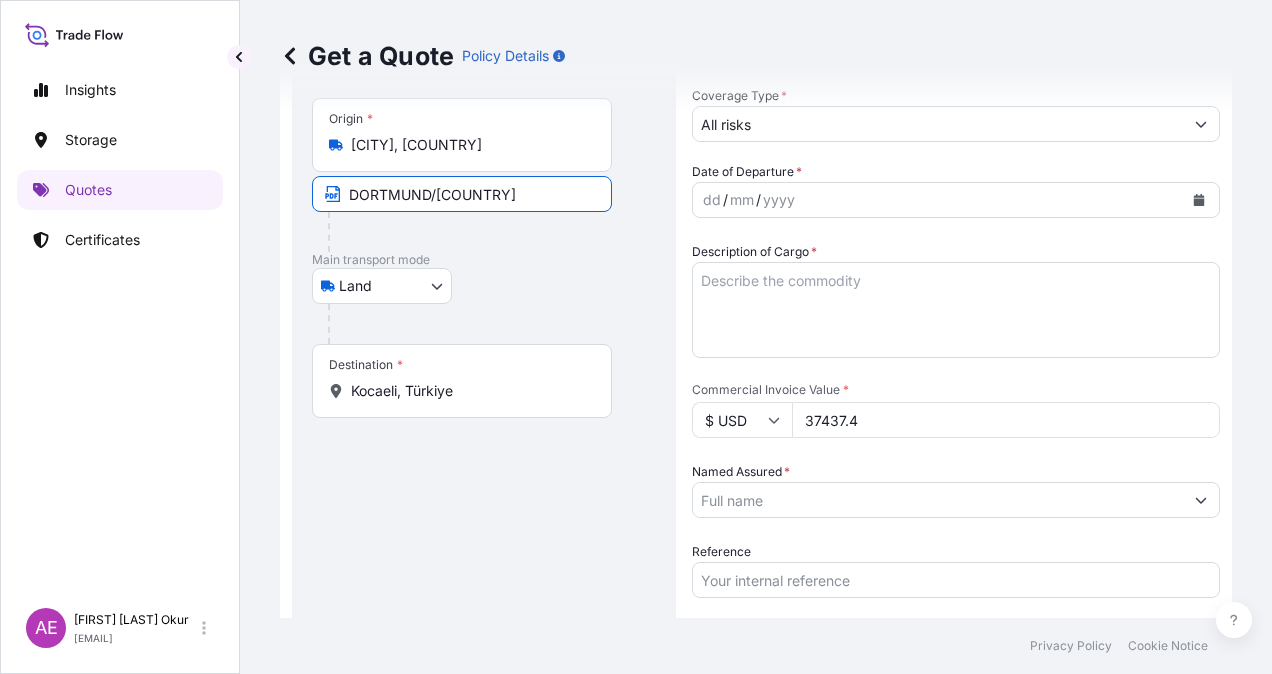 type on "BAYEGAN DIS TIC. A.S" 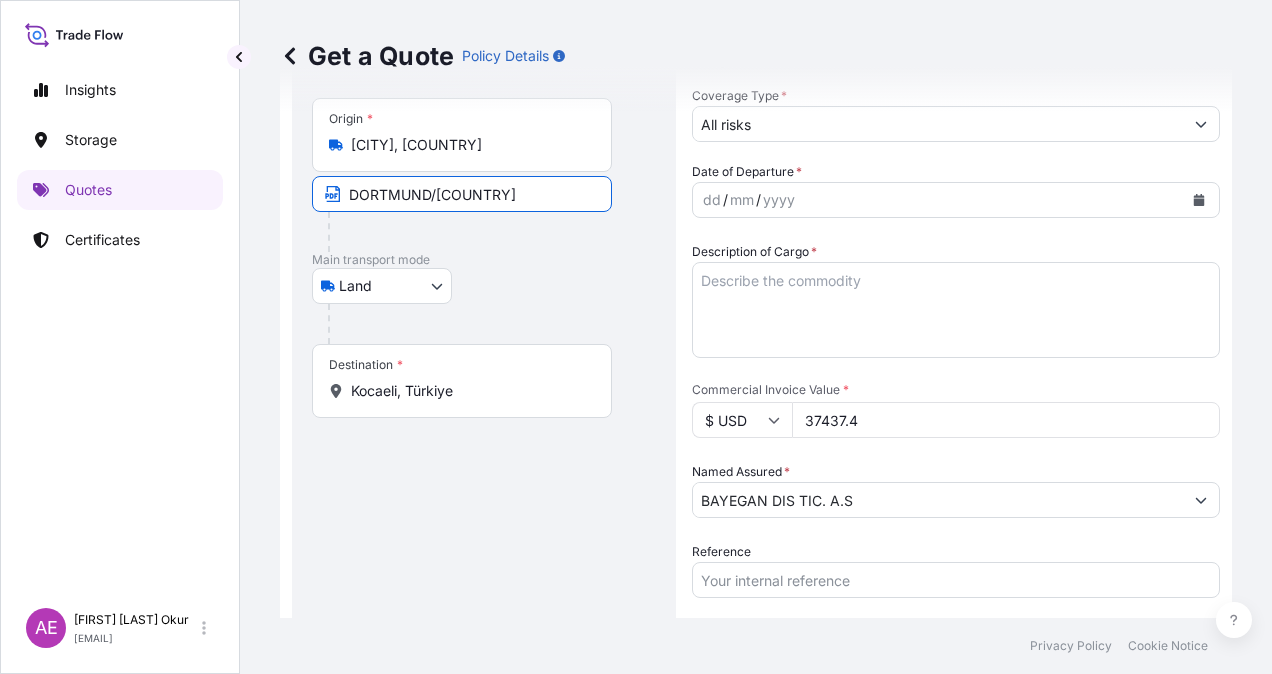 type on "PO NO:25B0086000 Quantity M/Tonn:7,480 Premium: EUR4,12" 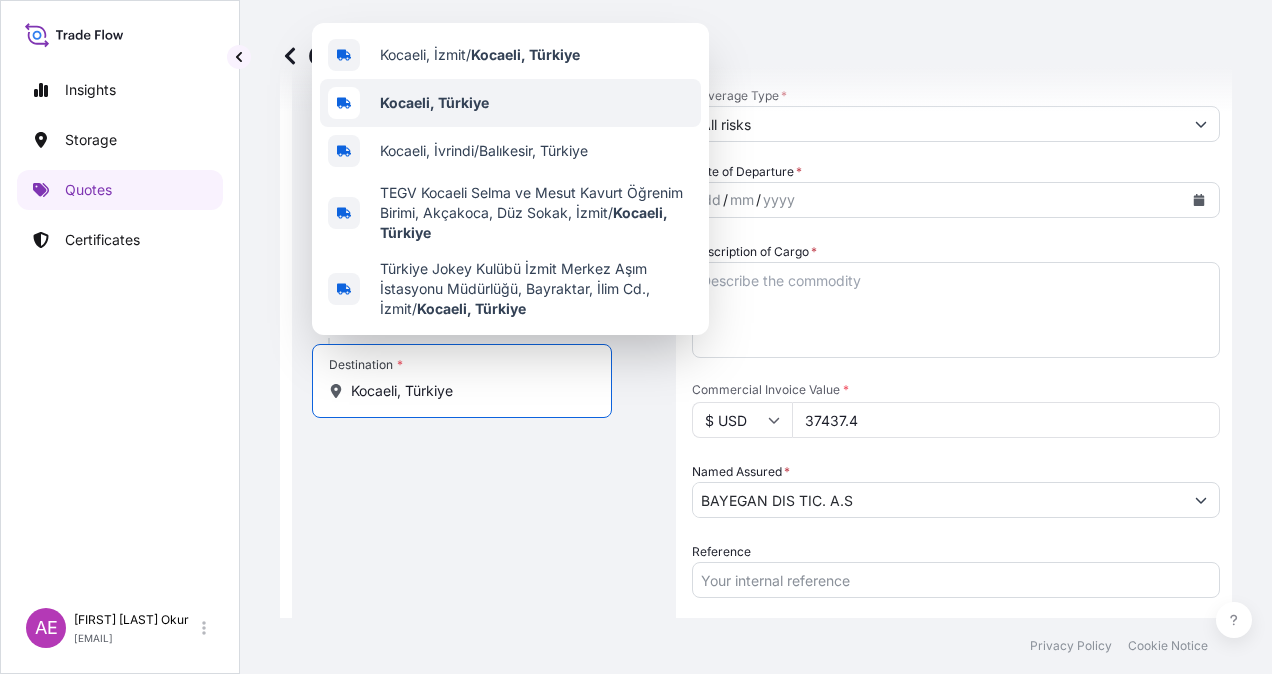 click on "Kocaeli, Türkiye" at bounding box center (434, 102) 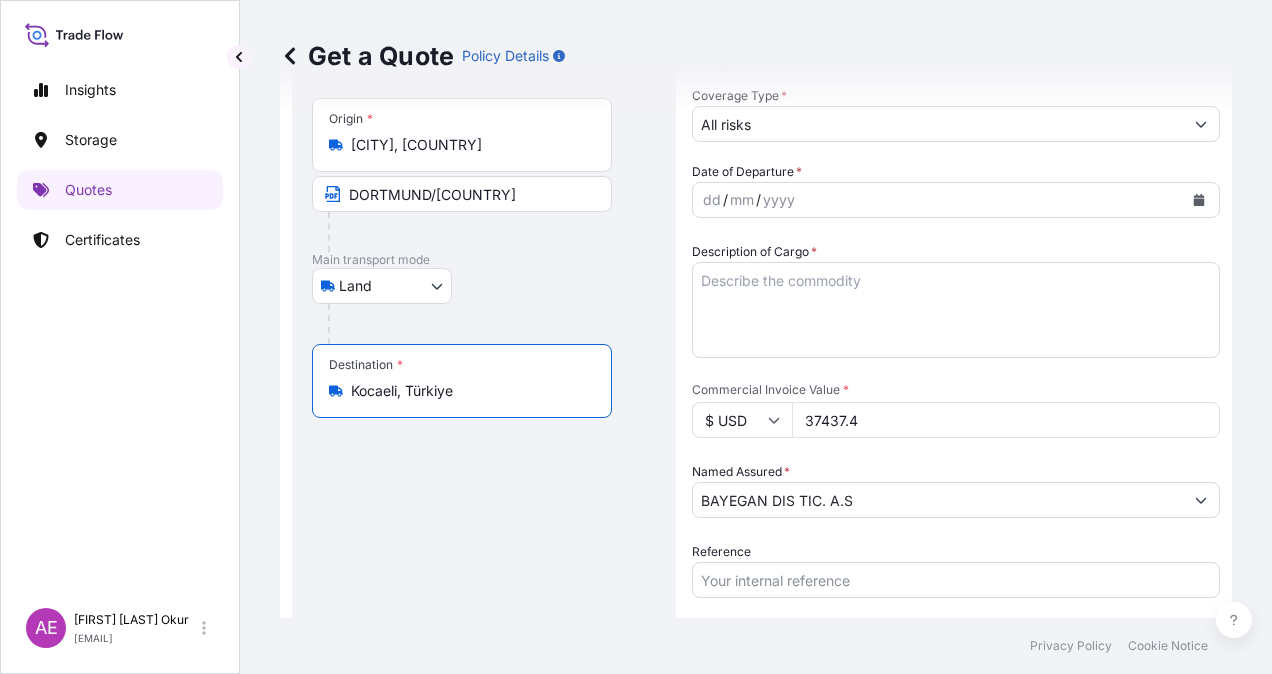 click on "Route Details Reset Route Details Place of loading Road / Inland Road / Inland Origin * [CITY], [COUNTRY] DORTMUND/[COUNTRY] Main transport mode Land Ocean Vessel Air Land Destination * Kocaeli, Türkiye Road / Inland Road / Inland Place of Discharge" at bounding box center [484, 466] 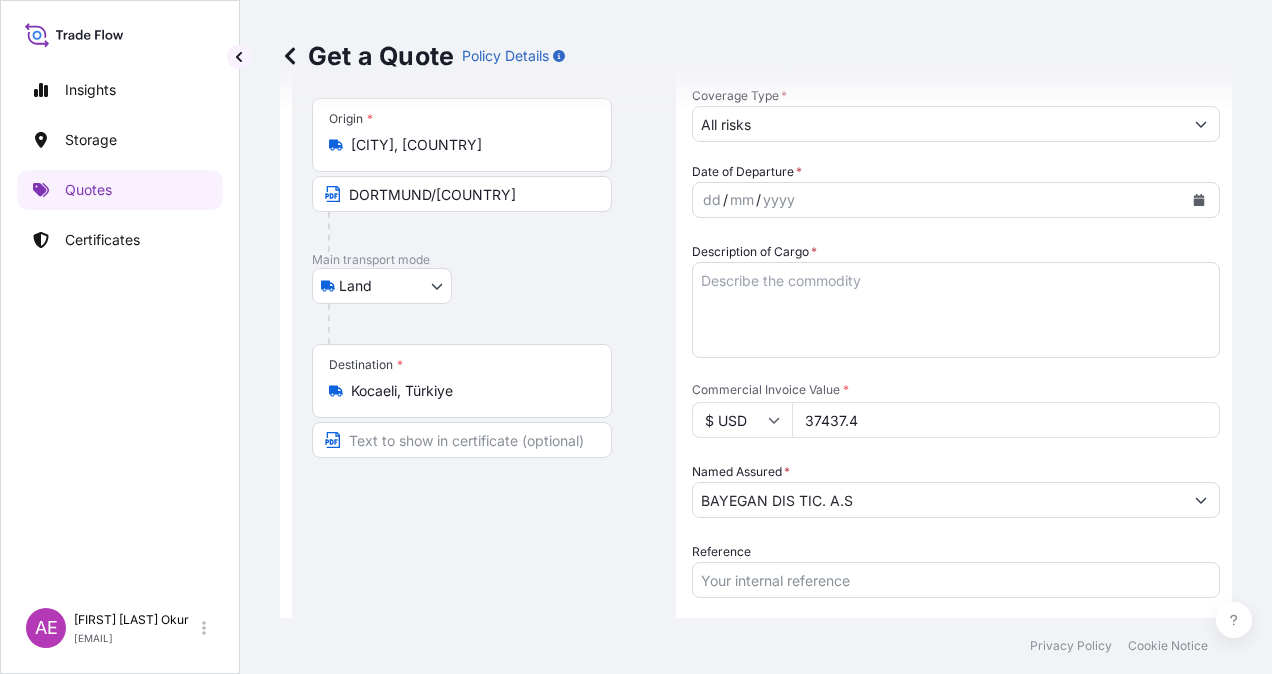 click at bounding box center [462, 440] 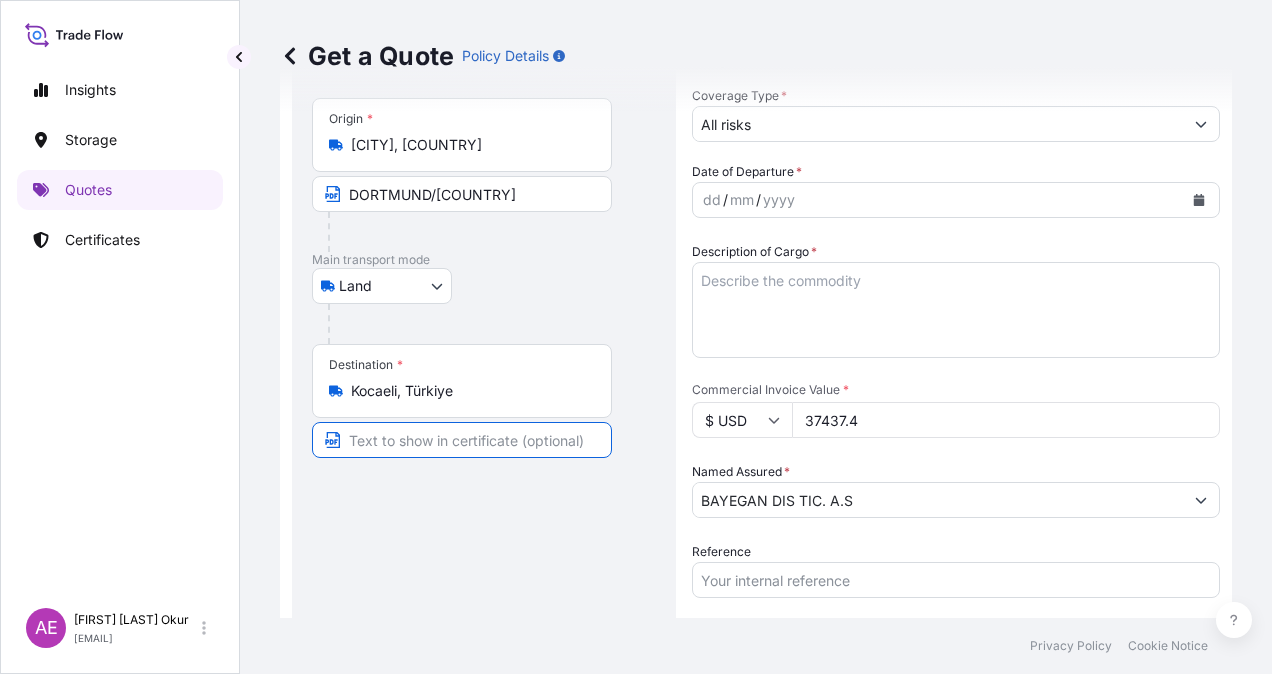 type on "KOCAELI /TURKEY" 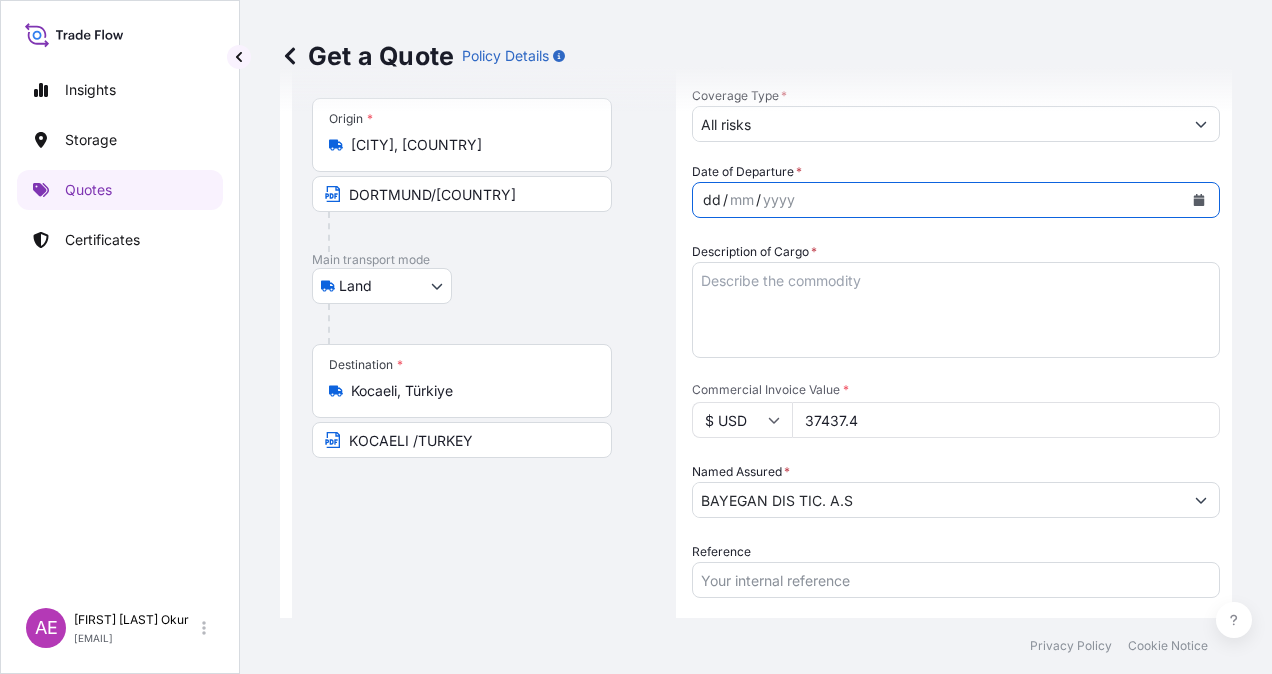 click on "dd" at bounding box center (712, 200) 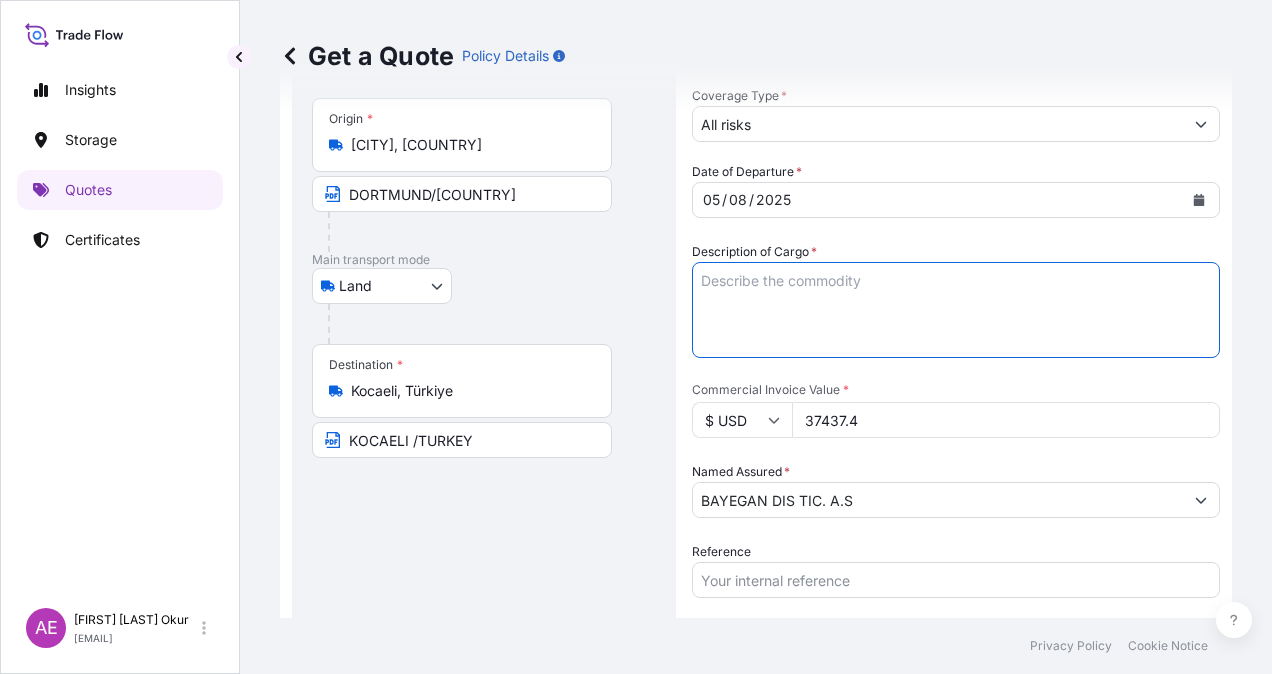click on "Description of Cargo *" at bounding box center (956, 310) 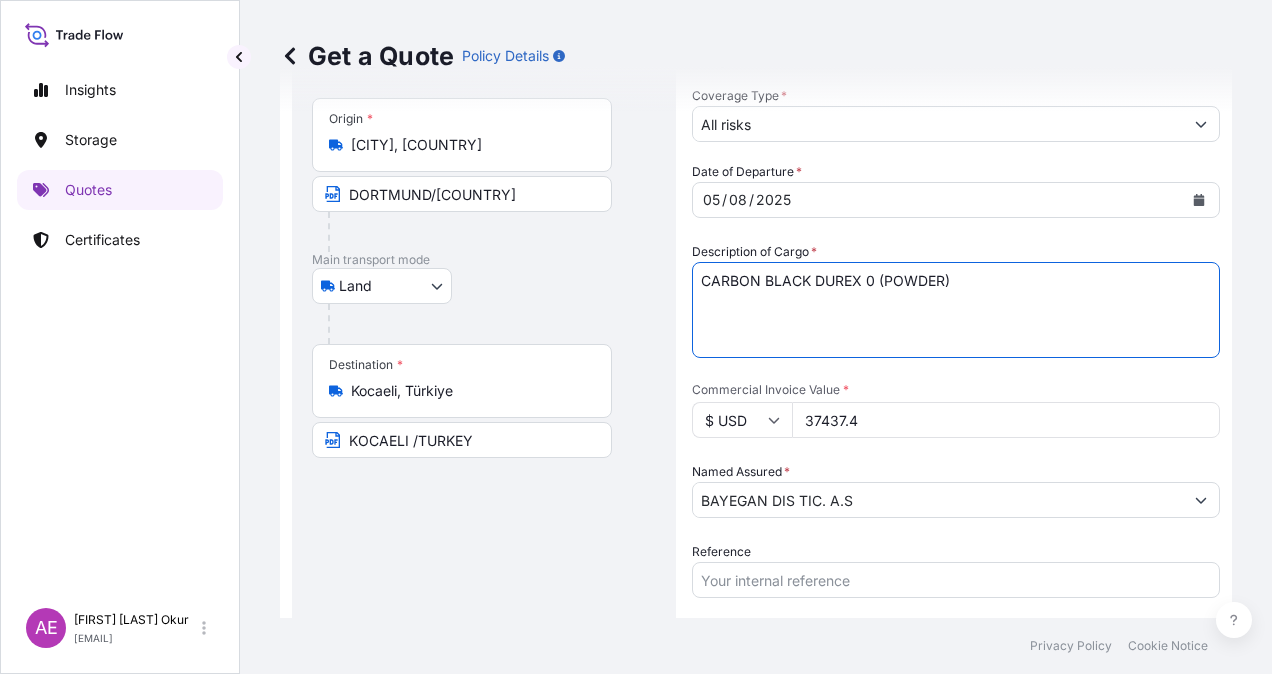 type on "CARBON BLACK DUREX 0 (POWDER)" 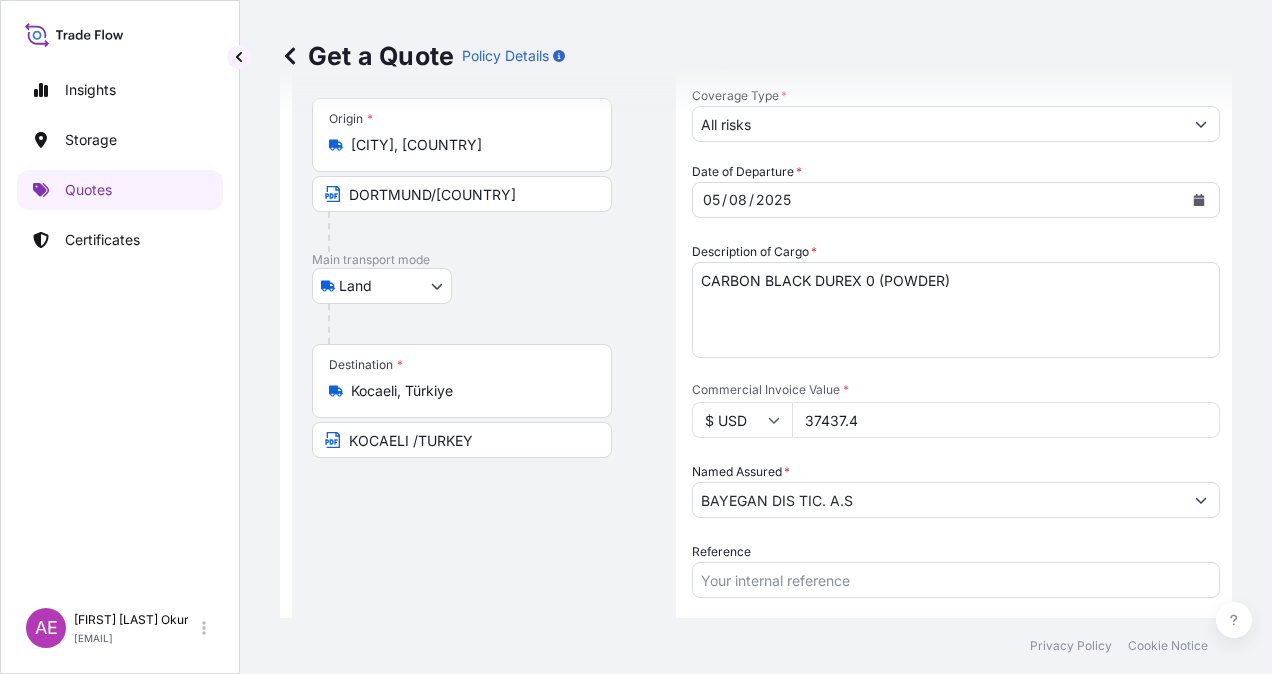 drag, startPoint x: 890, startPoint y: 410, endPoint x: 704, endPoint y: 418, distance: 186.17197 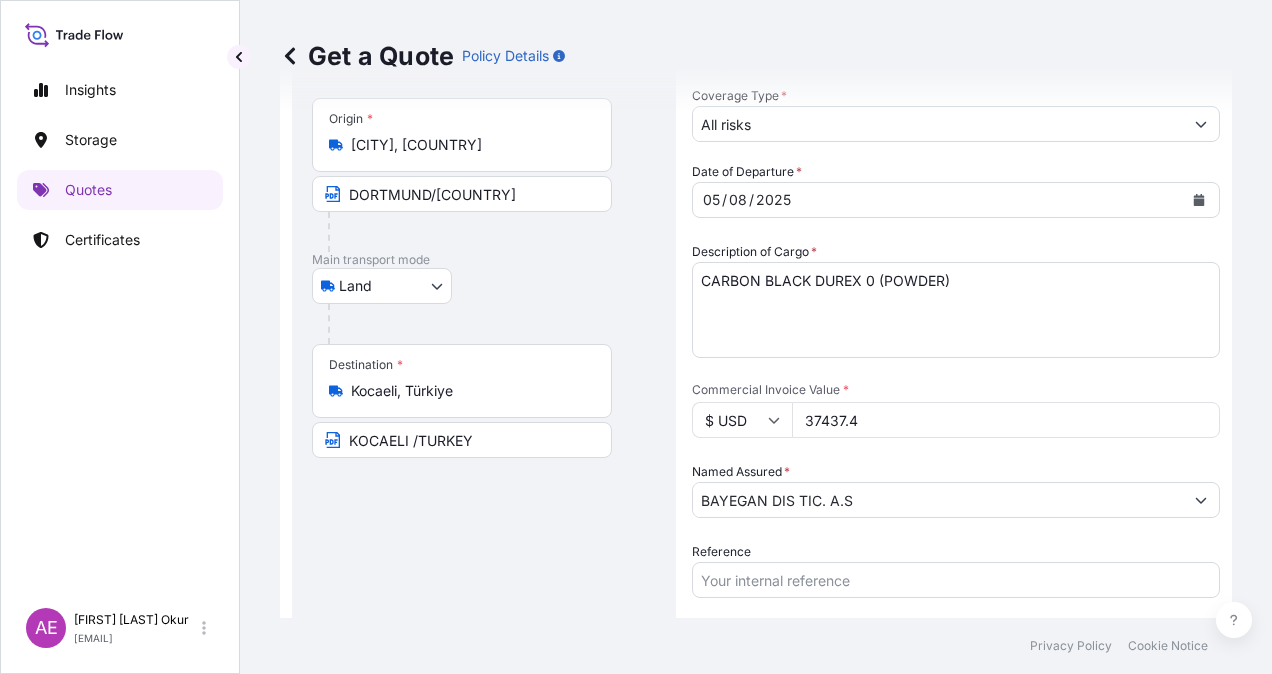 click on "$ USD 37437.4" at bounding box center (956, 420) 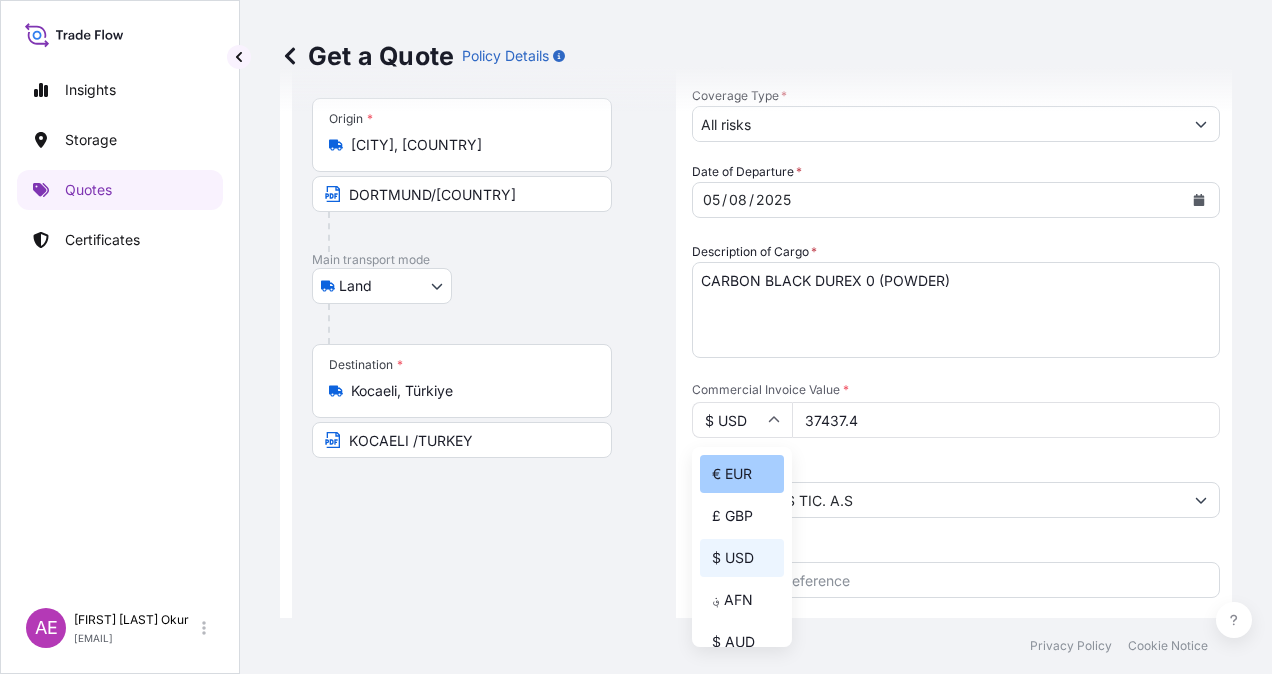 drag, startPoint x: 750, startPoint y: 474, endPoint x: 802, endPoint y: 466, distance: 52.611786 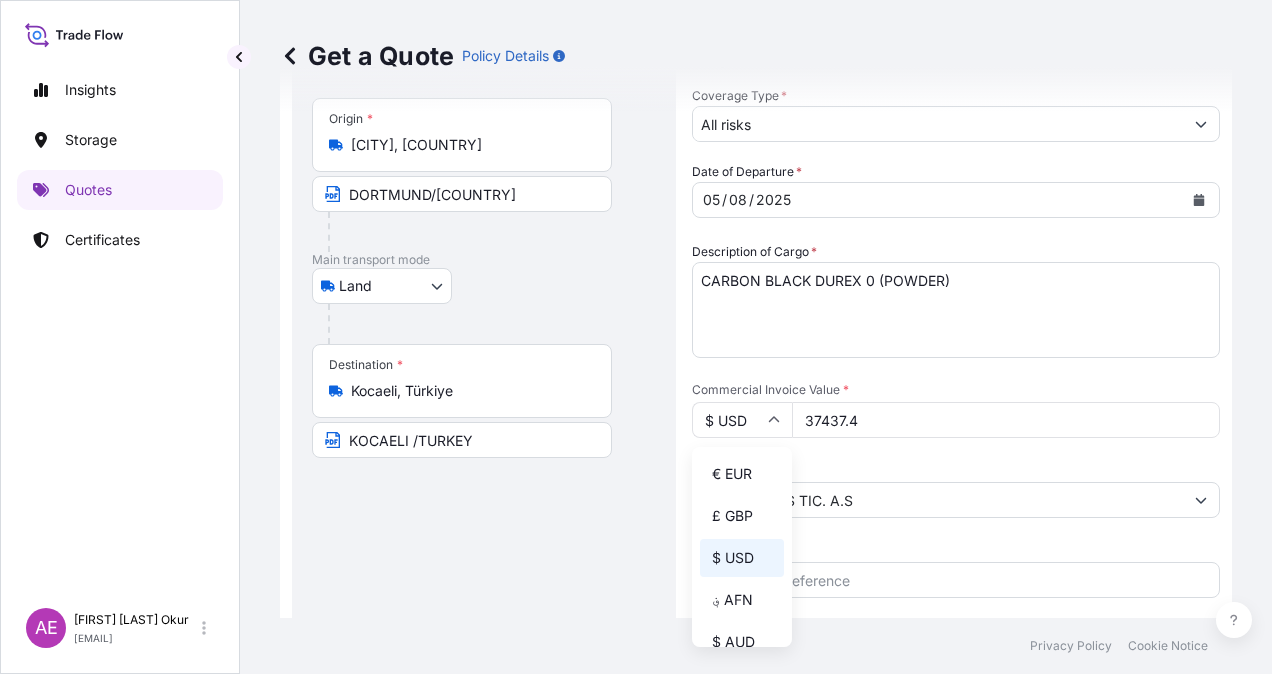 click on "€ EUR" at bounding box center (742, 474) 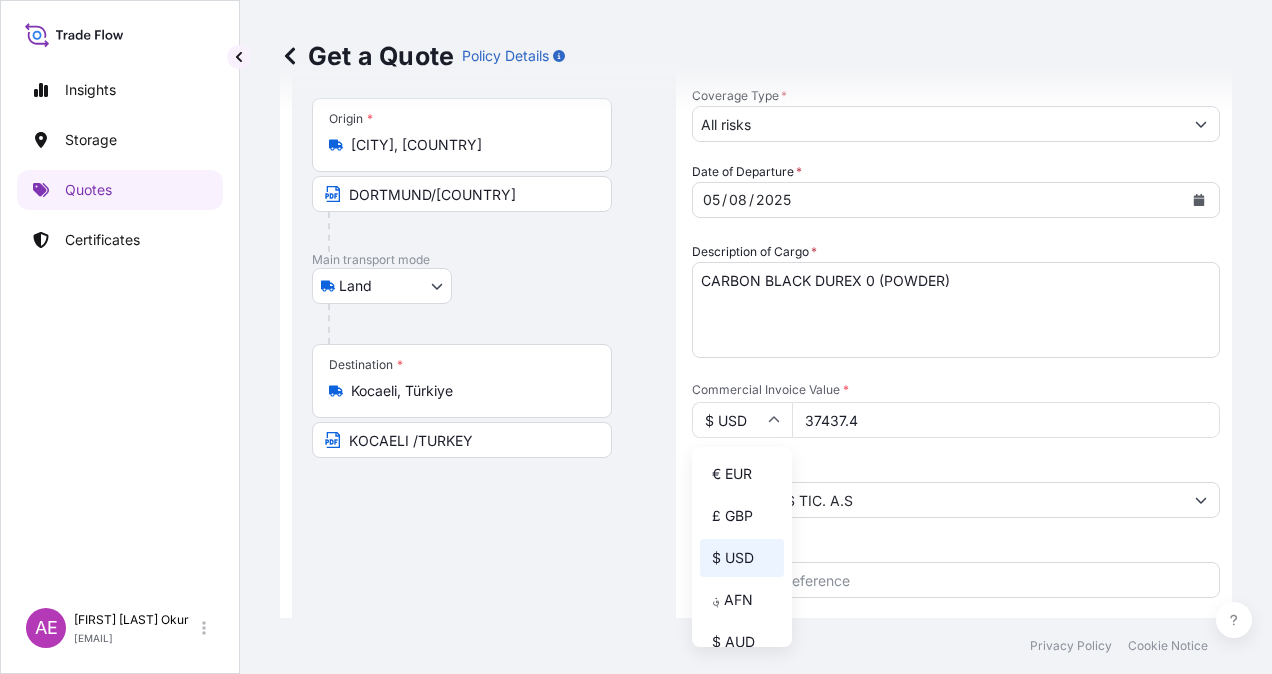 type on "€ EUR" 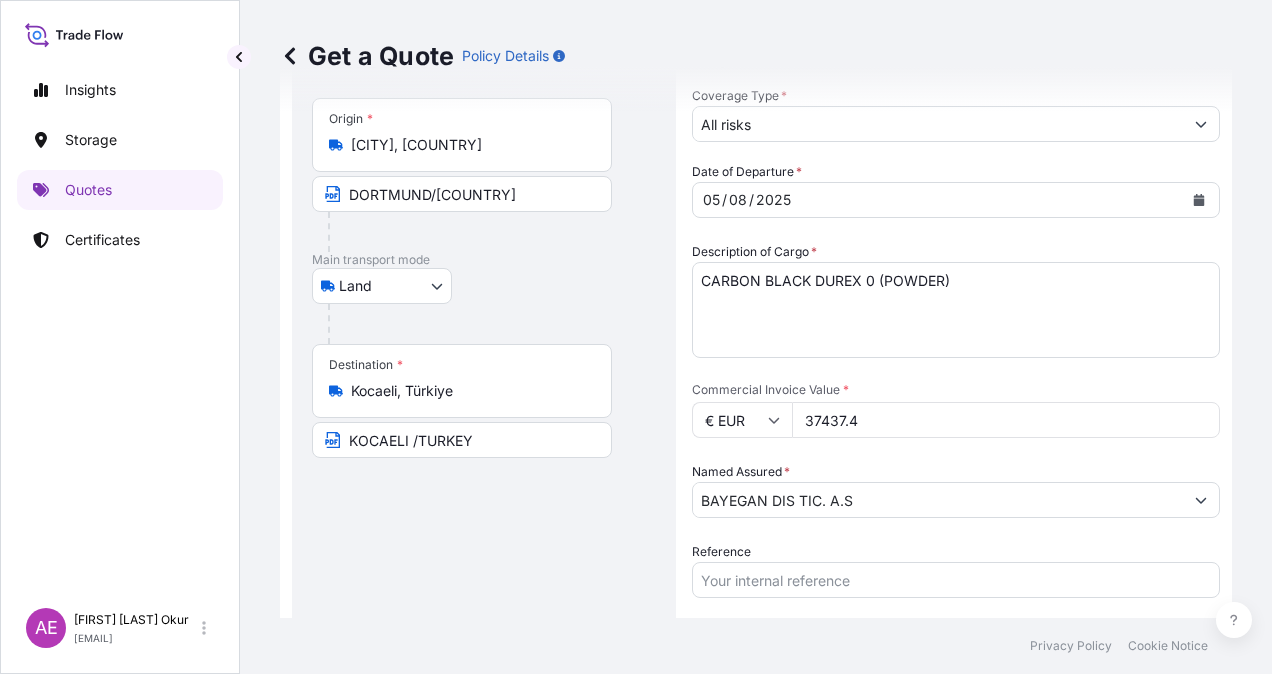 drag, startPoint x: 938, startPoint y: 425, endPoint x: 622, endPoint y: 420, distance: 316.03955 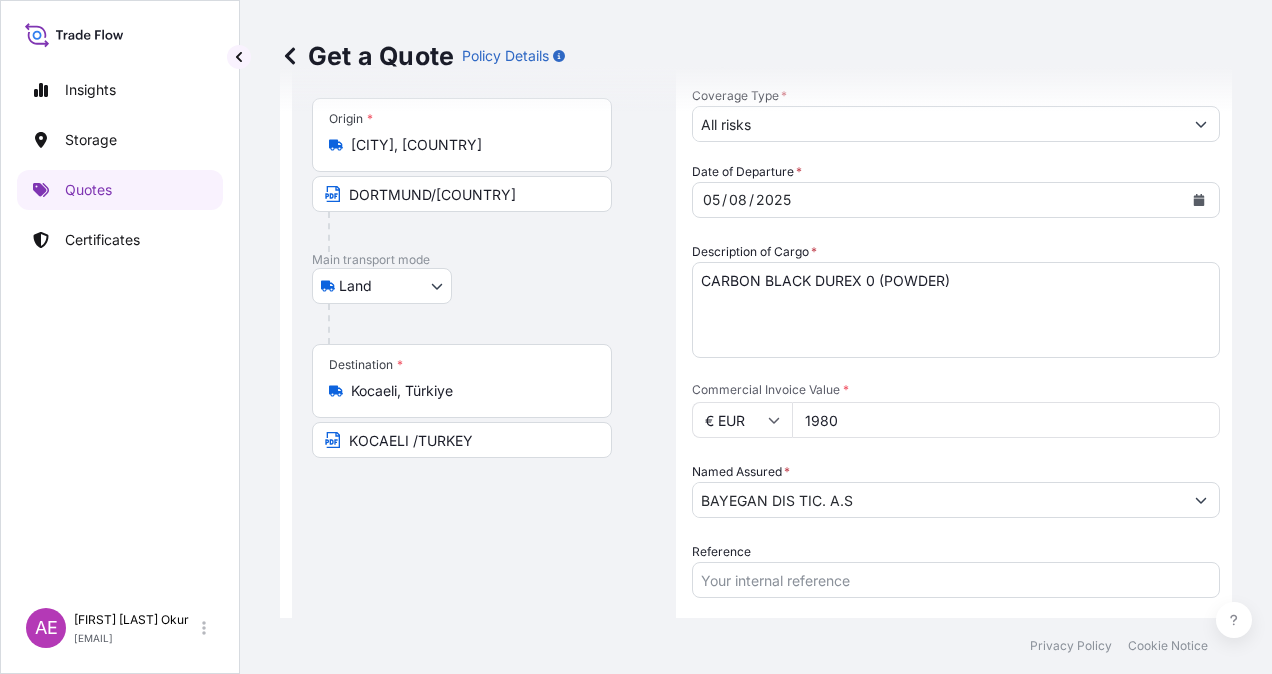 type on "1980" 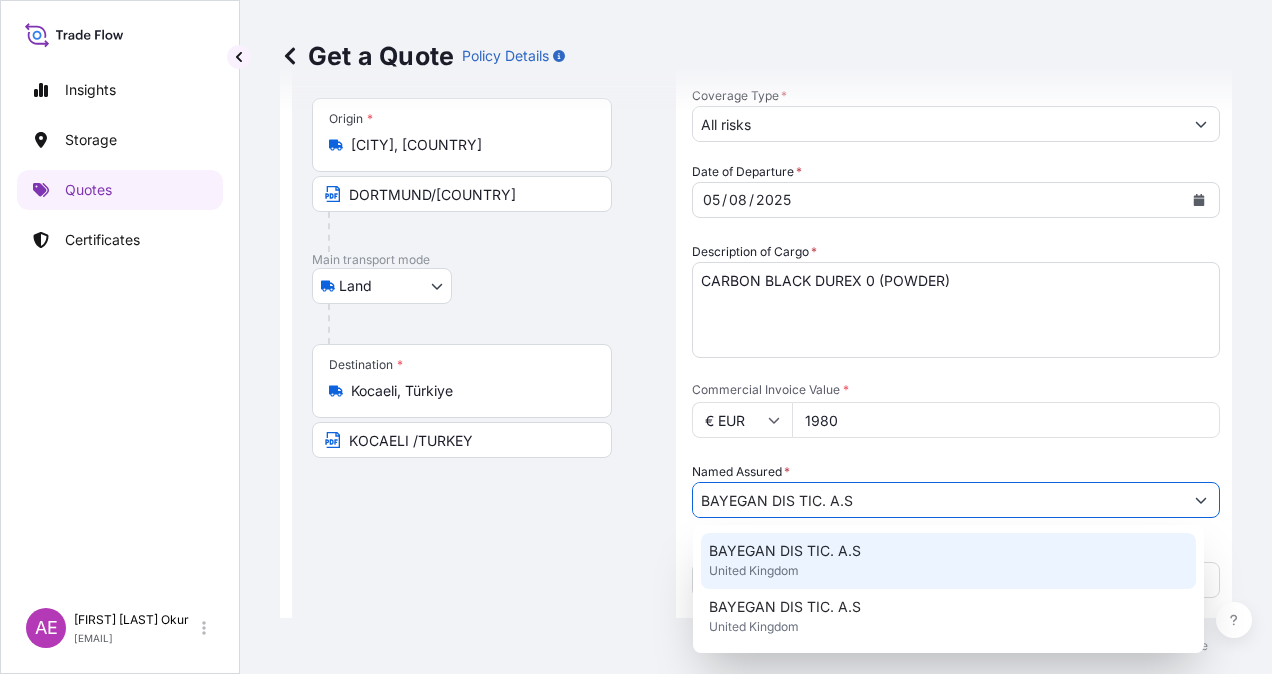 click on "BAYEGAN DIS TIC. A.S" at bounding box center [785, 551] 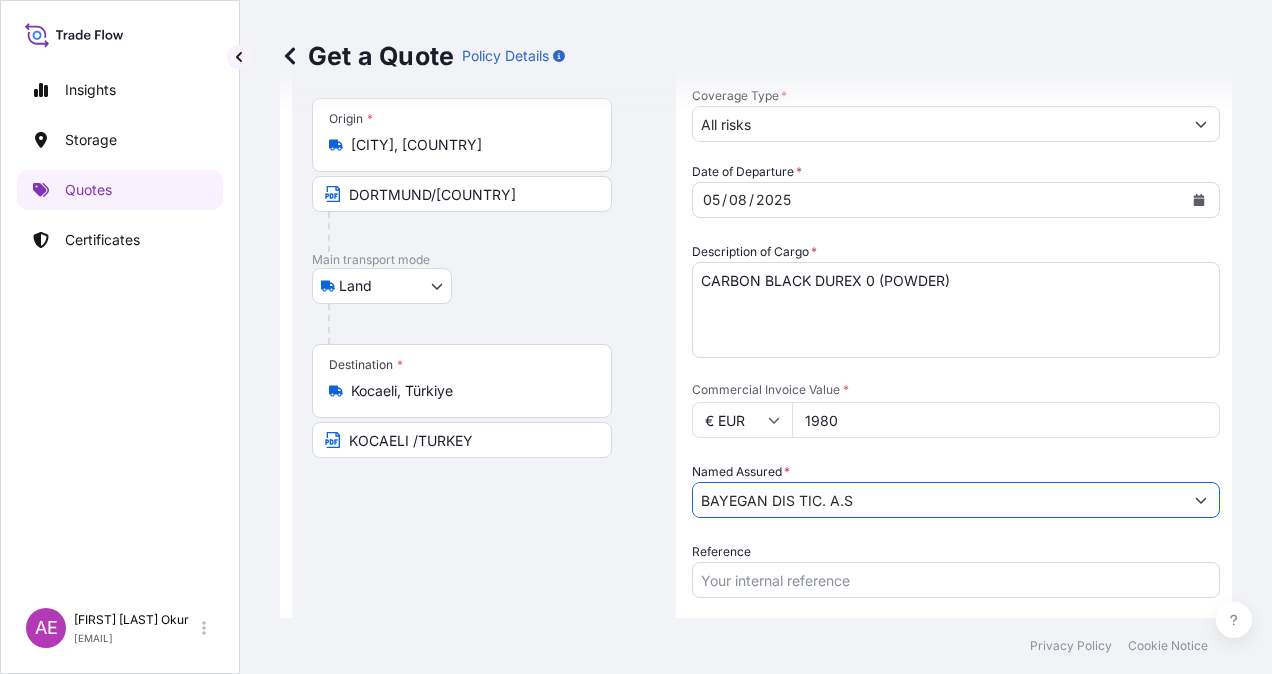 scroll, scrollTop: 398, scrollLeft: 0, axis: vertical 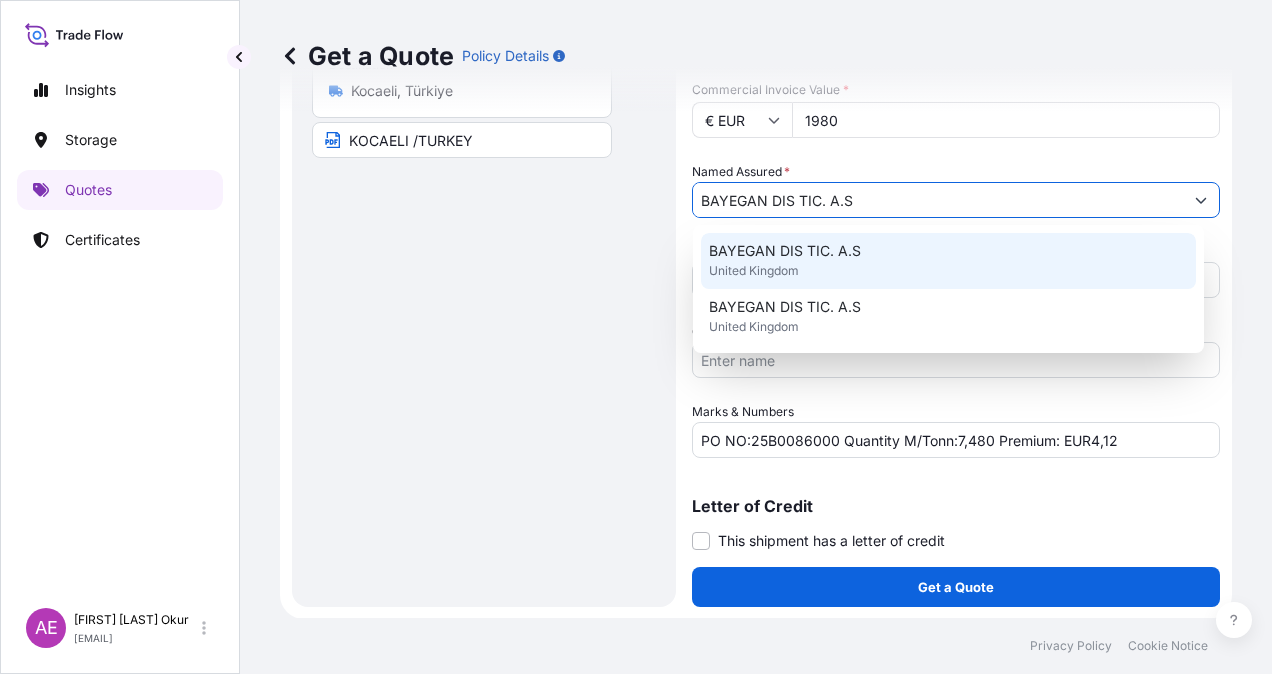 click on "BAYEGAN DIS TIC. A.S" at bounding box center (785, 251) 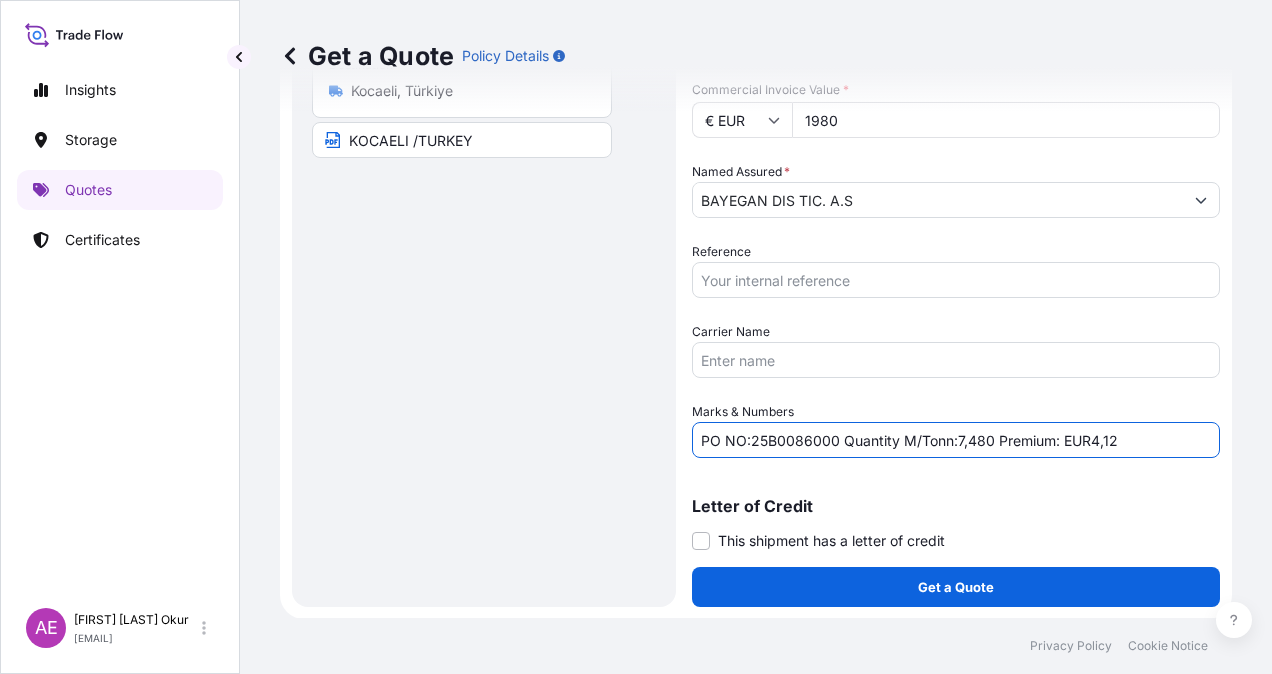 drag, startPoint x: 749, startPoint y: 438, endPoint x: 835, endPoint y: 436, distance: 86.023254 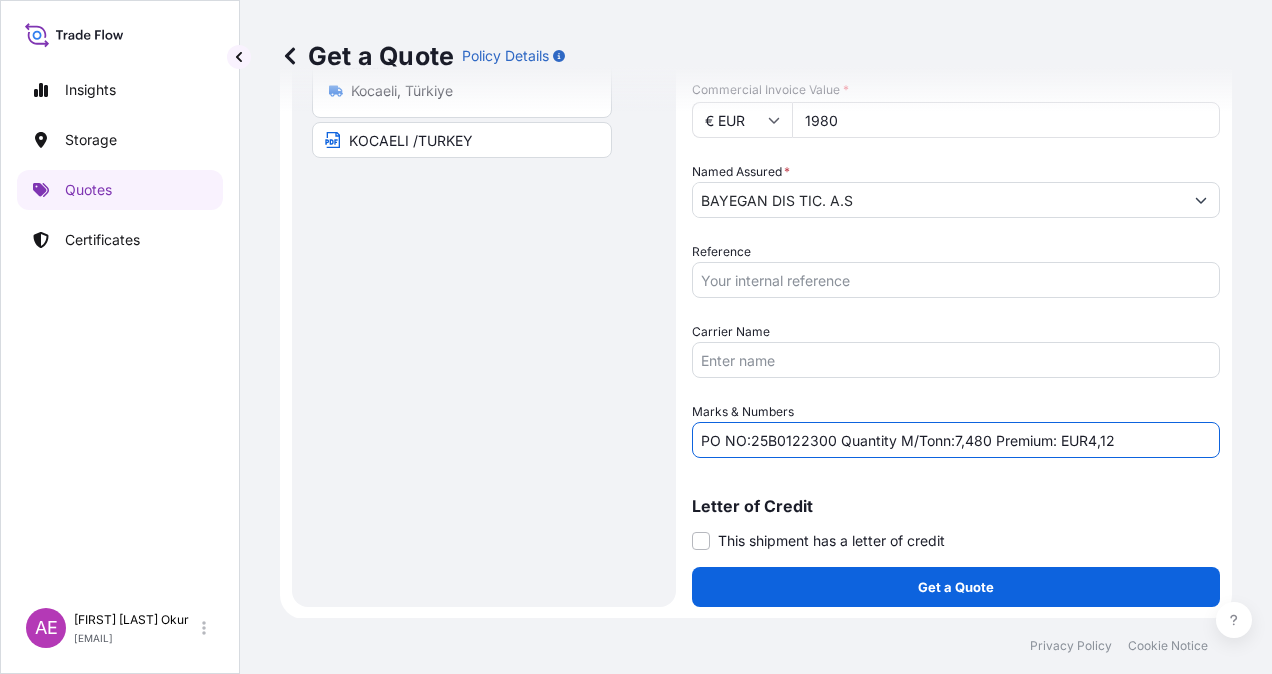 drag, startPoint x: 953, startPoint y: 440, endPoint x: 986, endPoint y: 439, distance: 33.01515 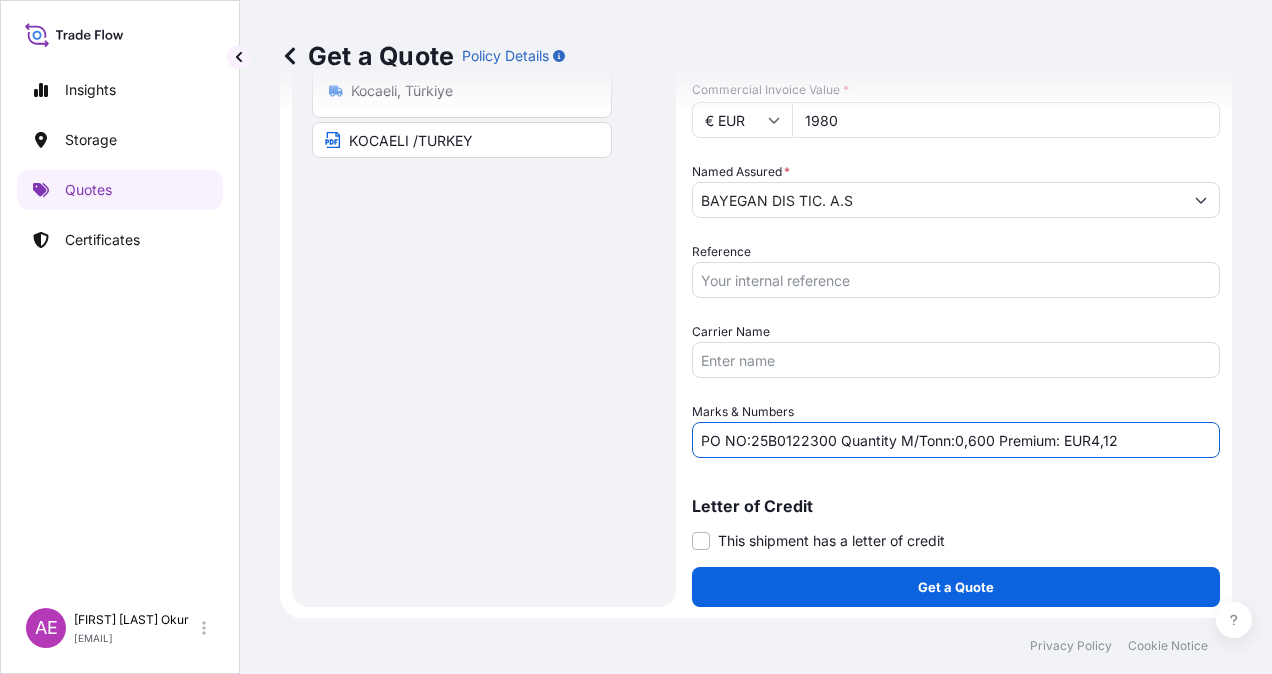 drag, startPoint x: 1103, startPoint y: 435, endPoint x: 1142, endPoint y: 442, distance: 39.623226 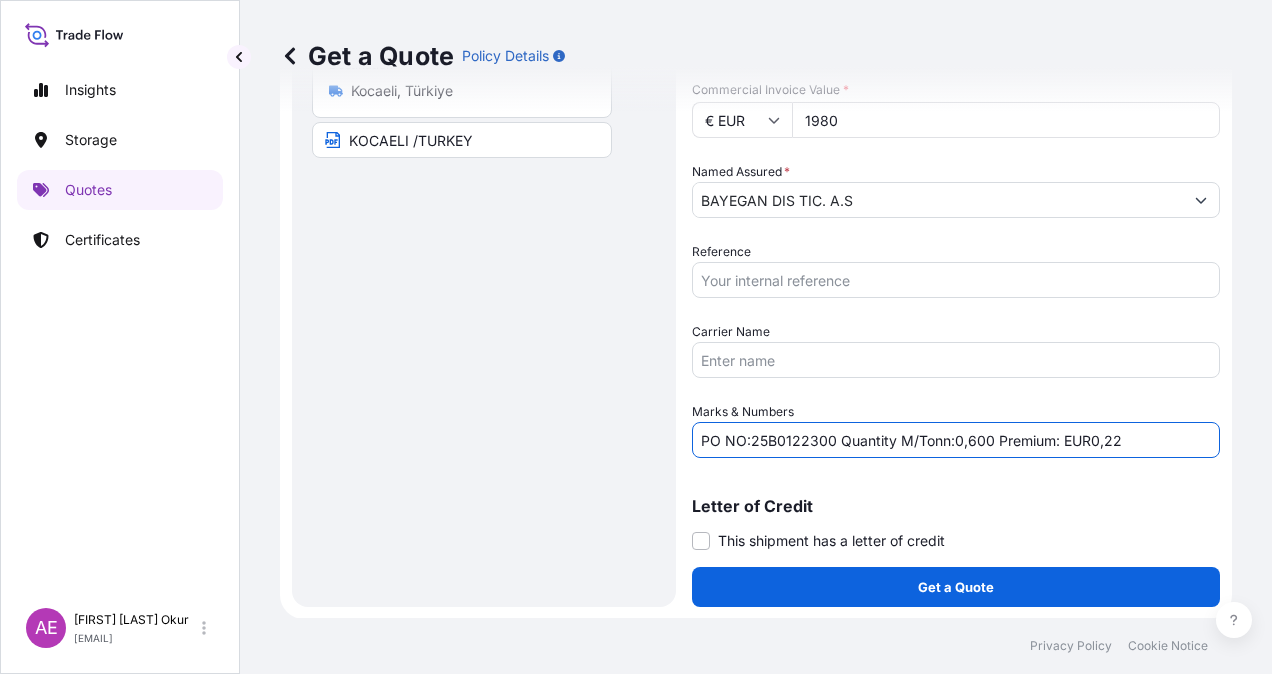 click on "PO NO:25B0122300 Quantity M/Tonn:0,600 Premium: EUR0,22" at bounding box center [956, 440] 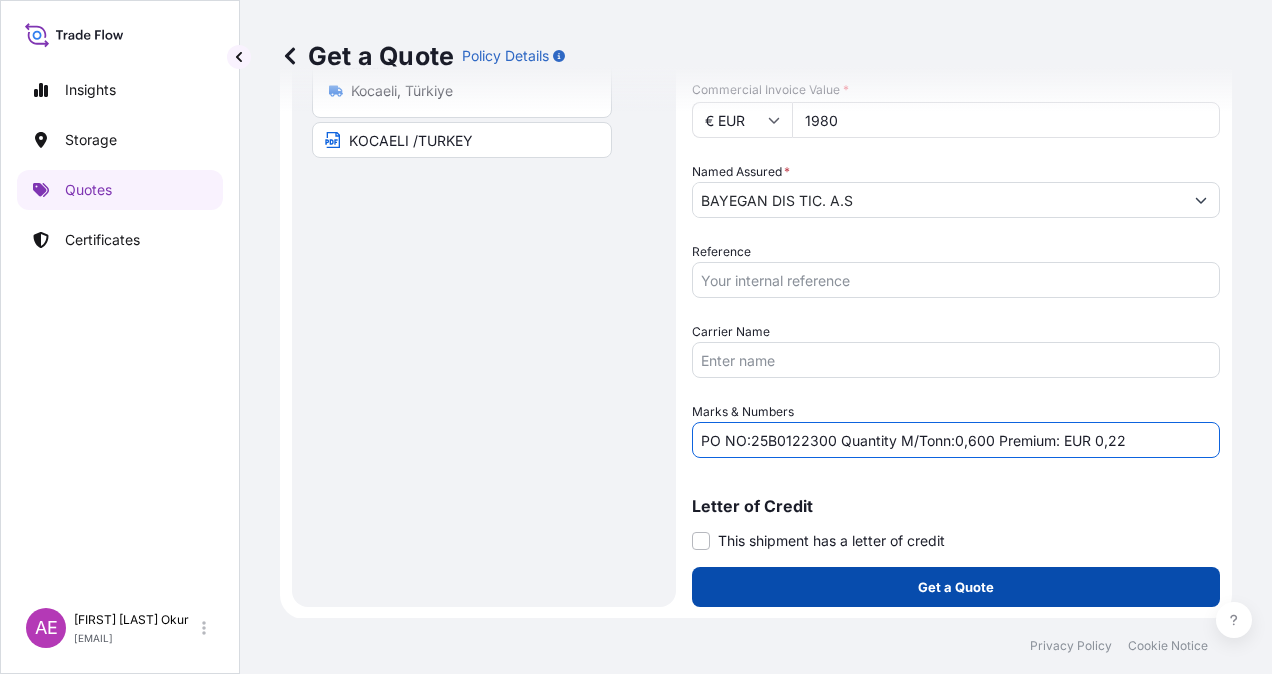 type on "PO NO:25B0122300 Quantity M/Tonn:0,600 Premium: EUR 0,22" 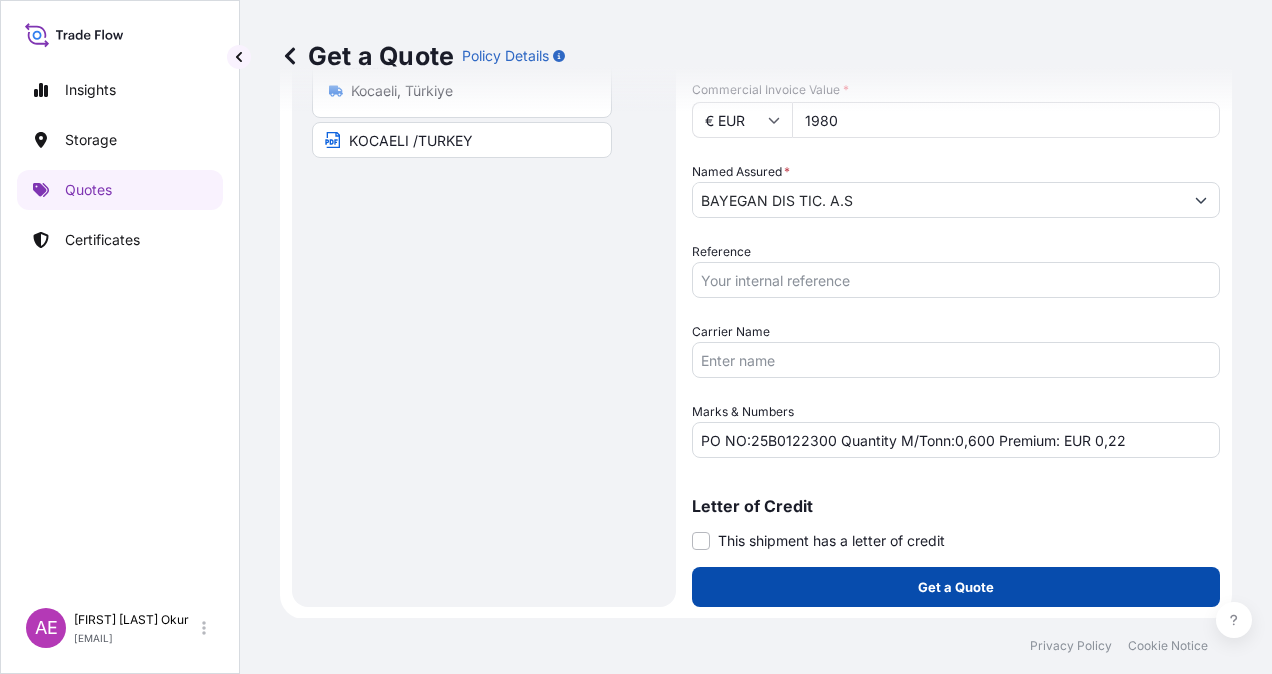 click on "Get a Quote" at bounding box center [956, 587] 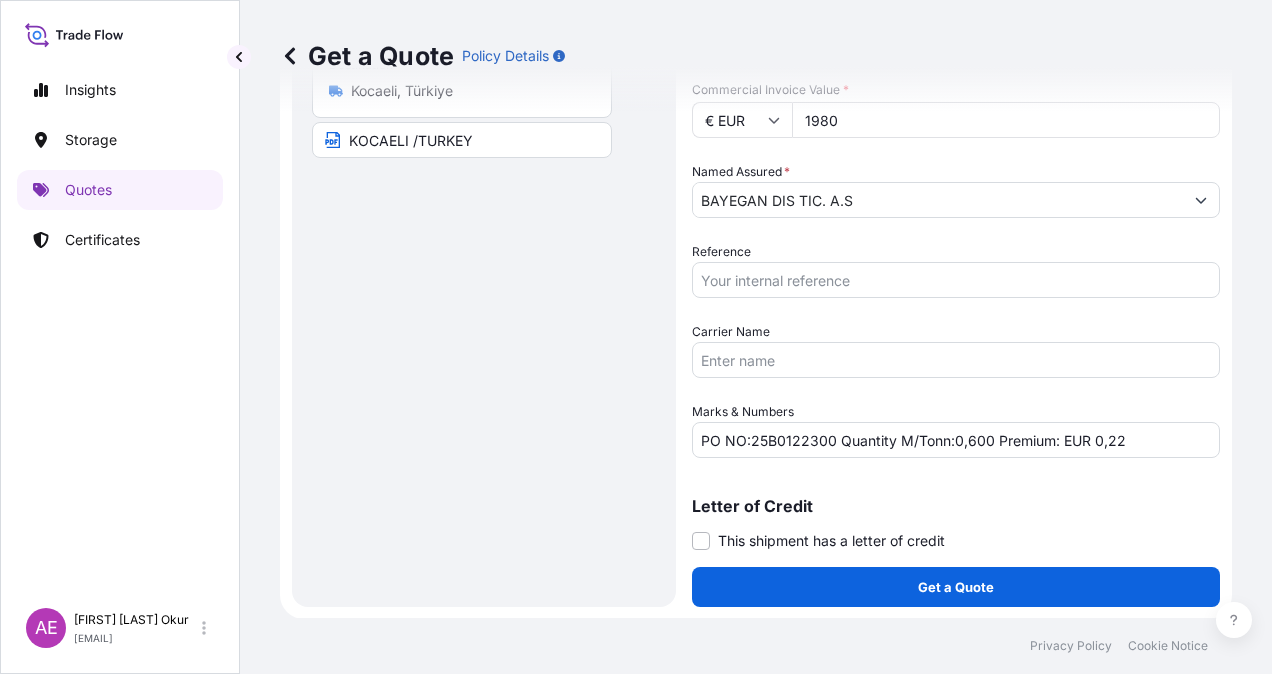 type 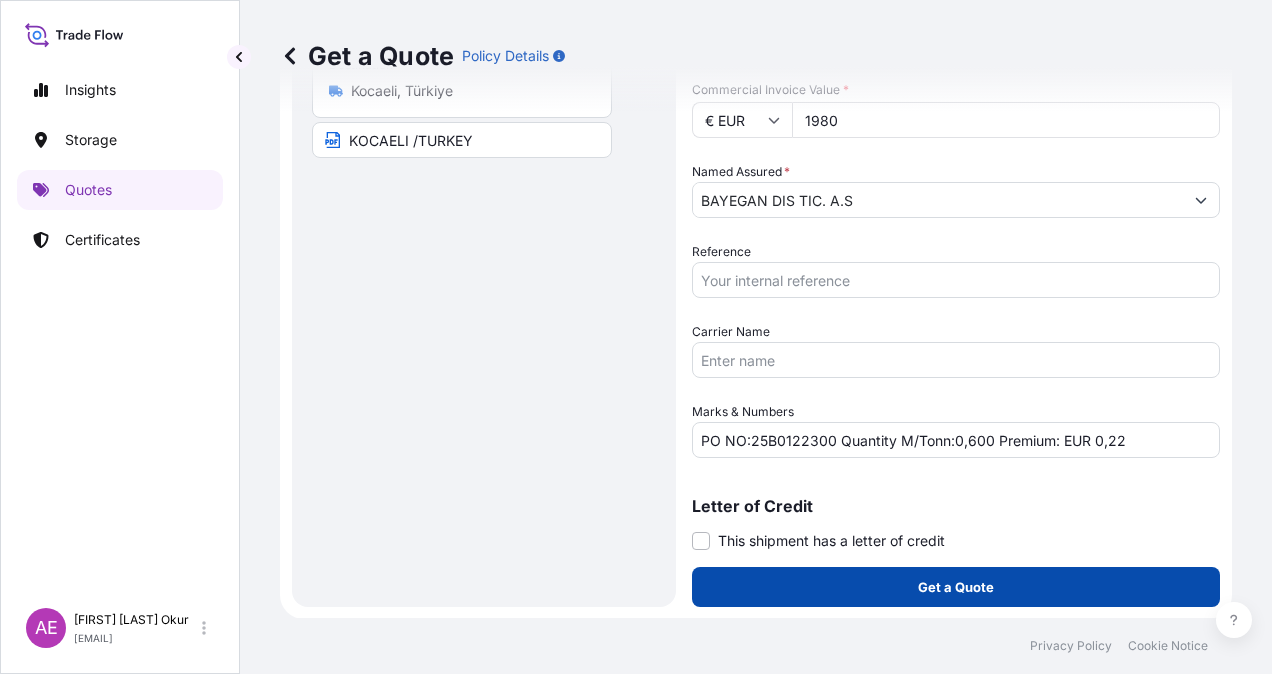 click on "Get a Quote" at bounding box center [956, 587] 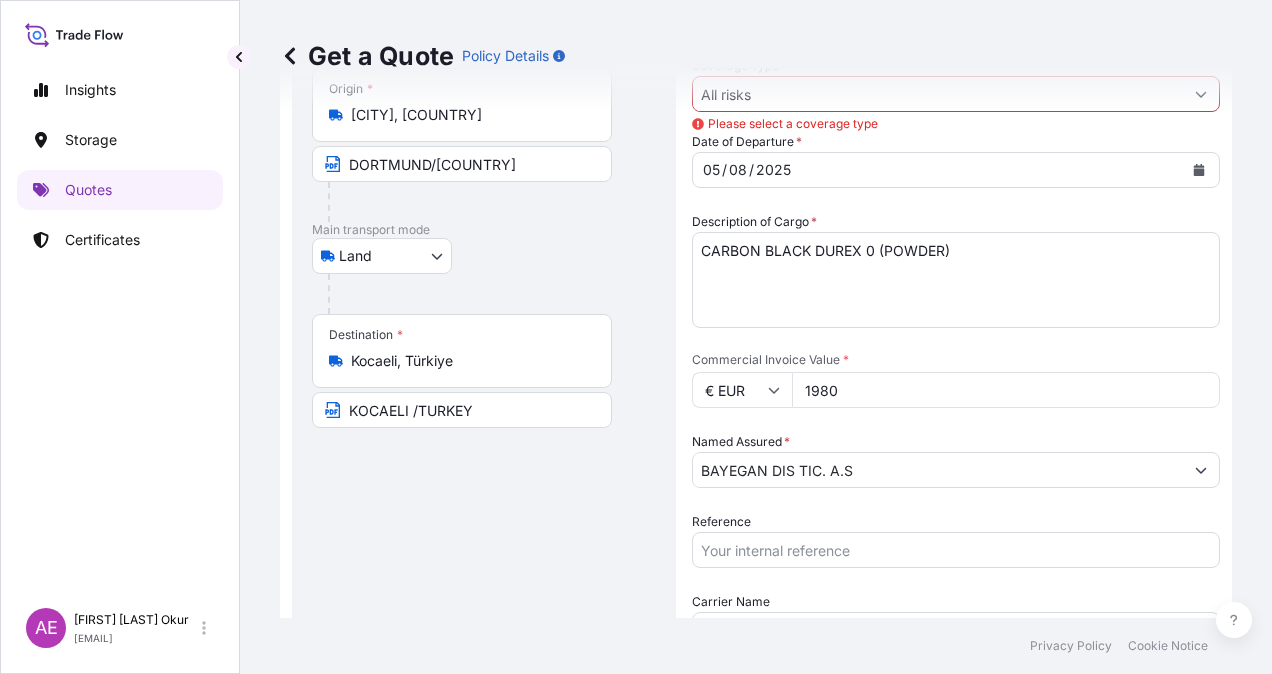 scroll, scrollTop: 0, scrollLeft: 0, axis: both 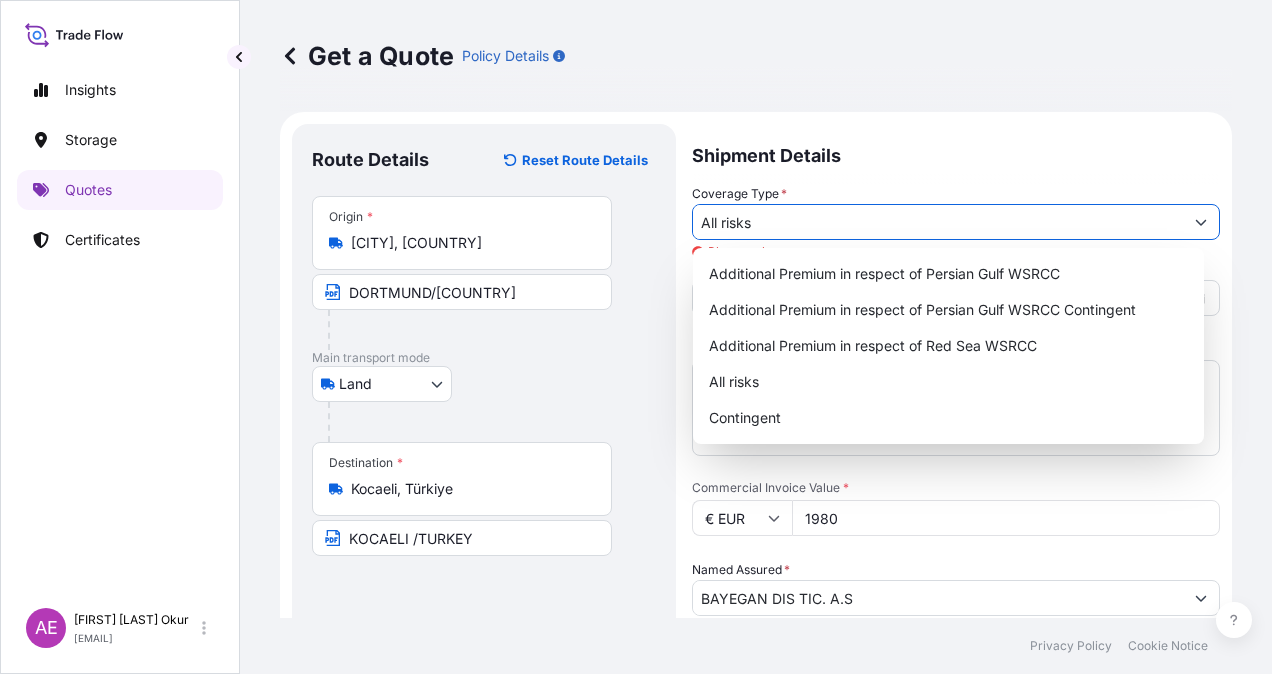 click on "All risks" at bounding box center (938, 222) 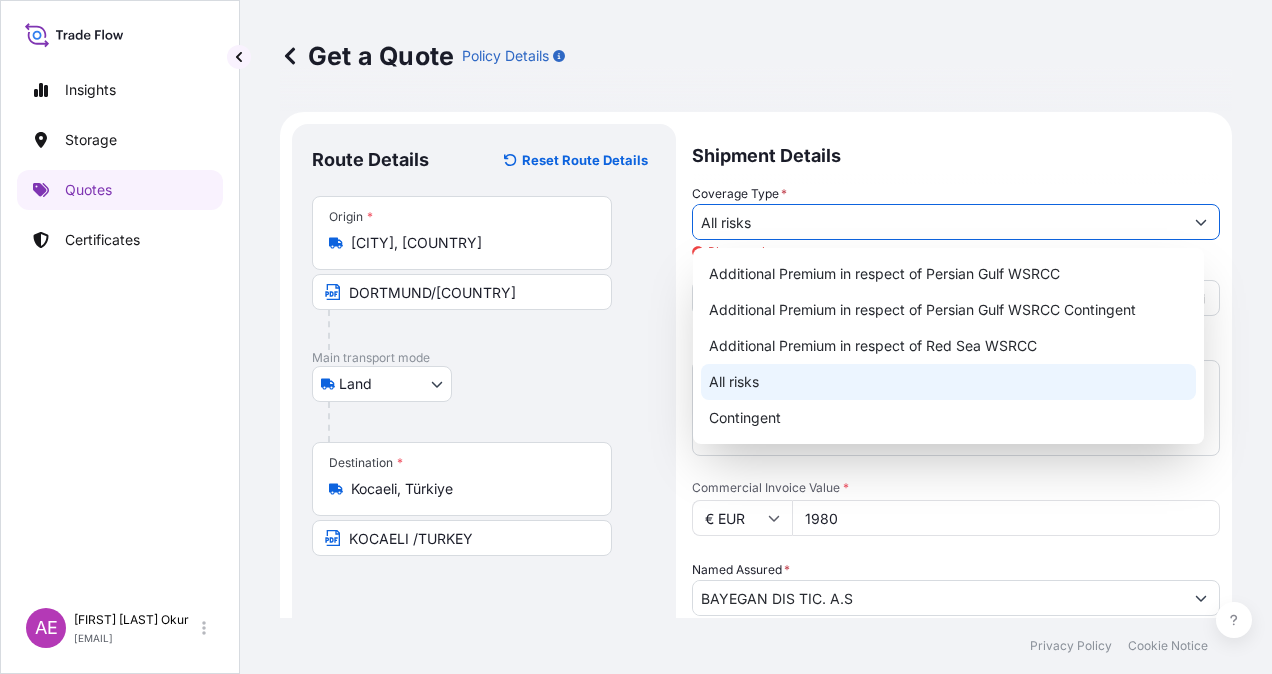 click on "All risks" at bounding box center [948, 382] 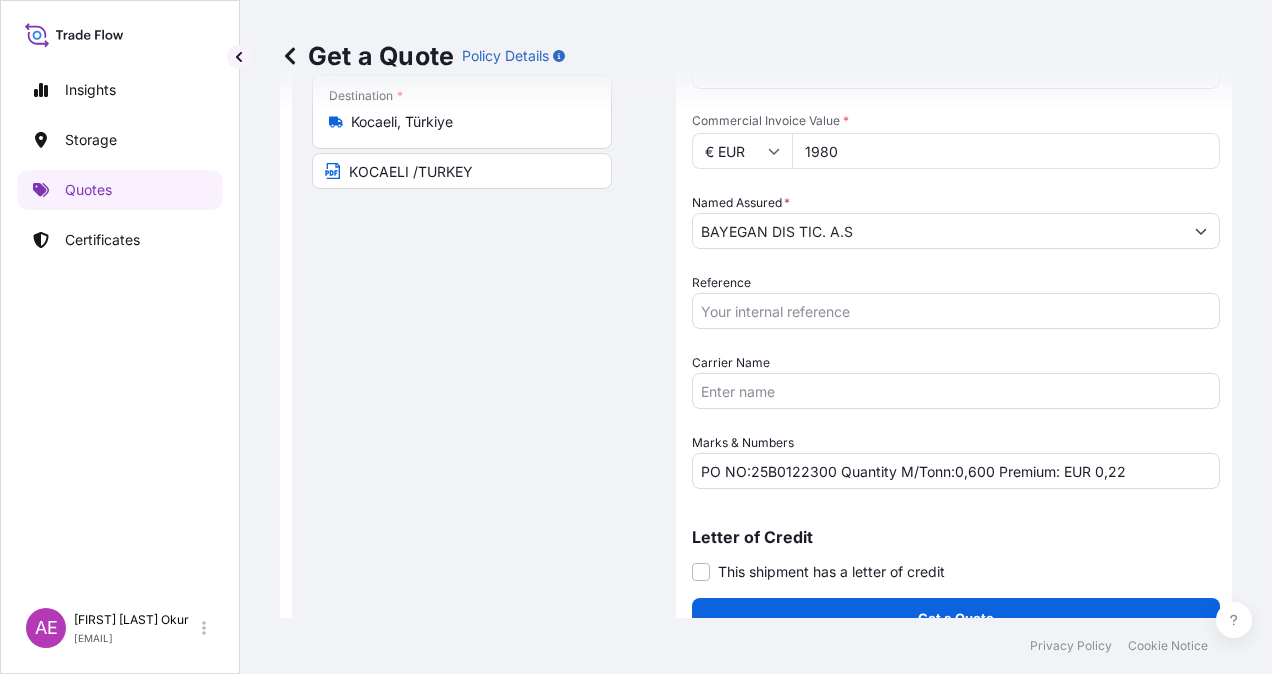 scroll, scrollTop: 398, scrollLeft: 0, axis: vertical 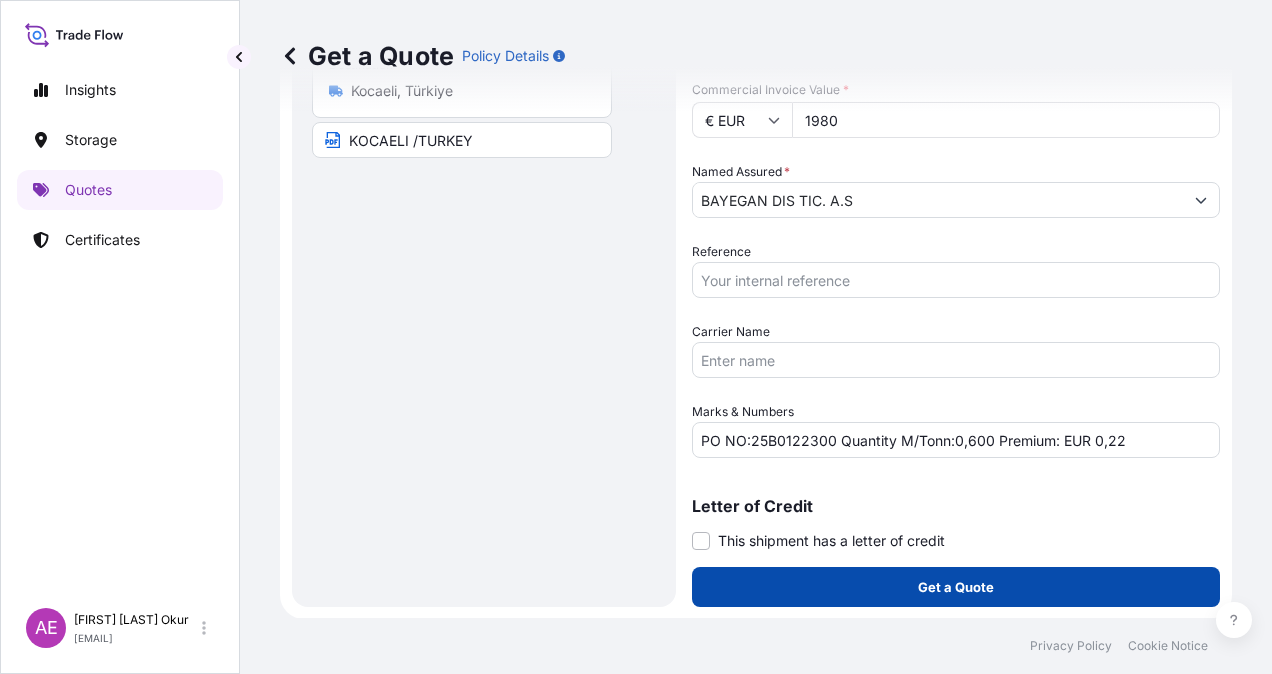 click on "Get a Quote" at bounding box center (956, 587) 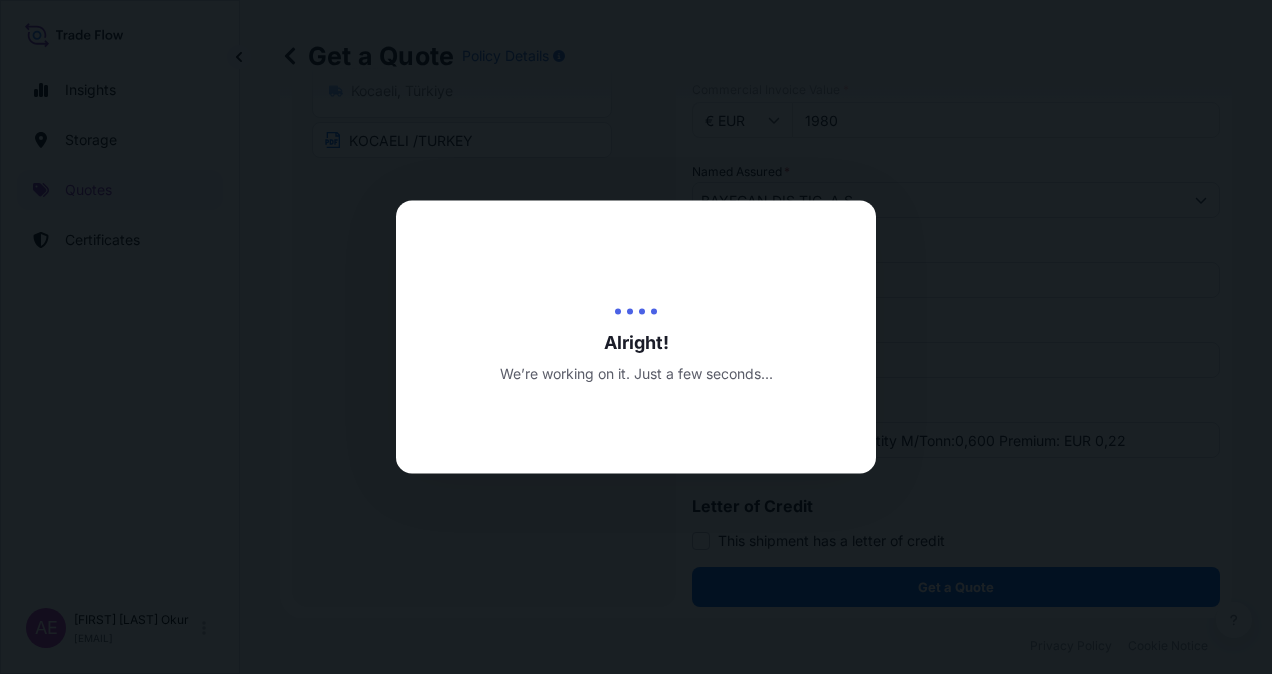 scroll, scrollTop: 0, scrollLeft: 0, axis: both 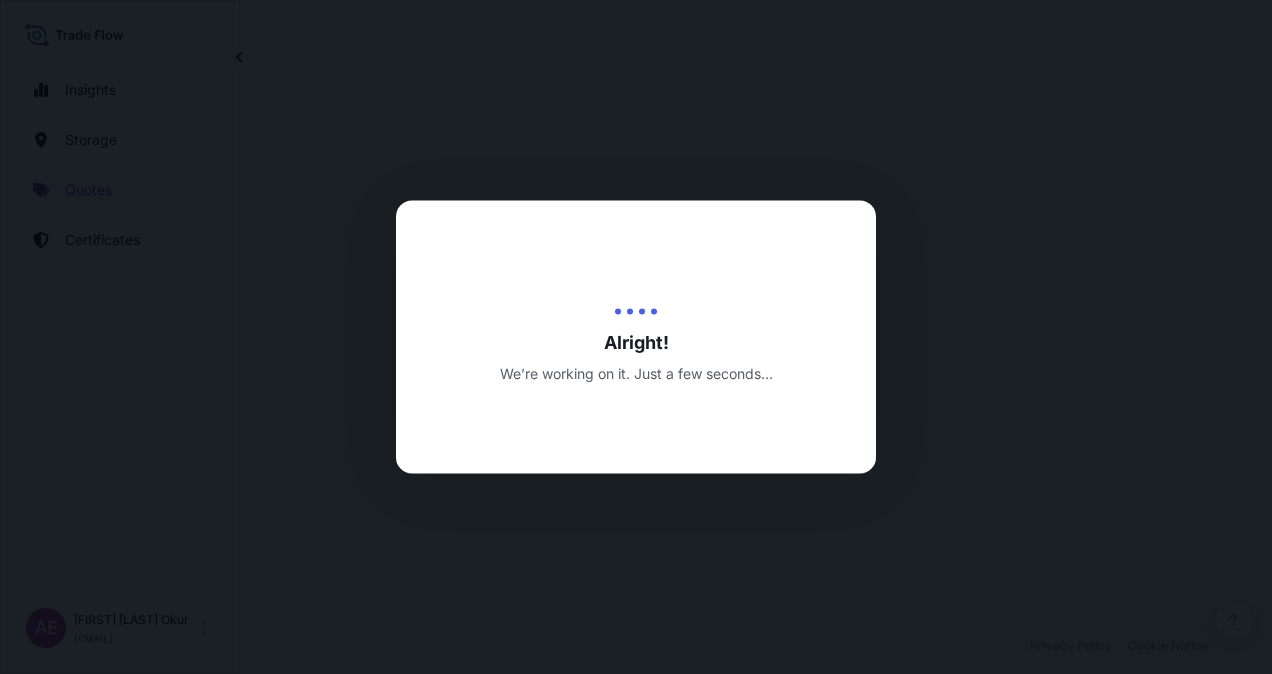 select on "Land" 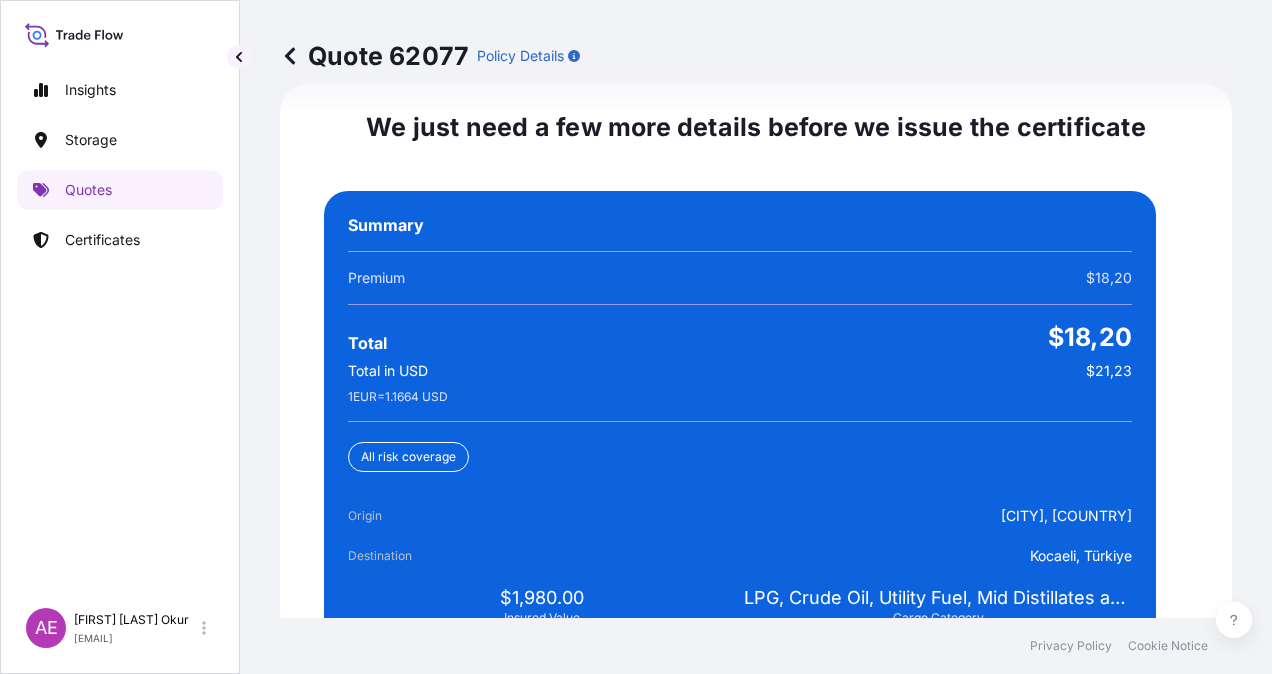 scroll, scrollTop: 3947, scrollLeft: 0, axis: vertical 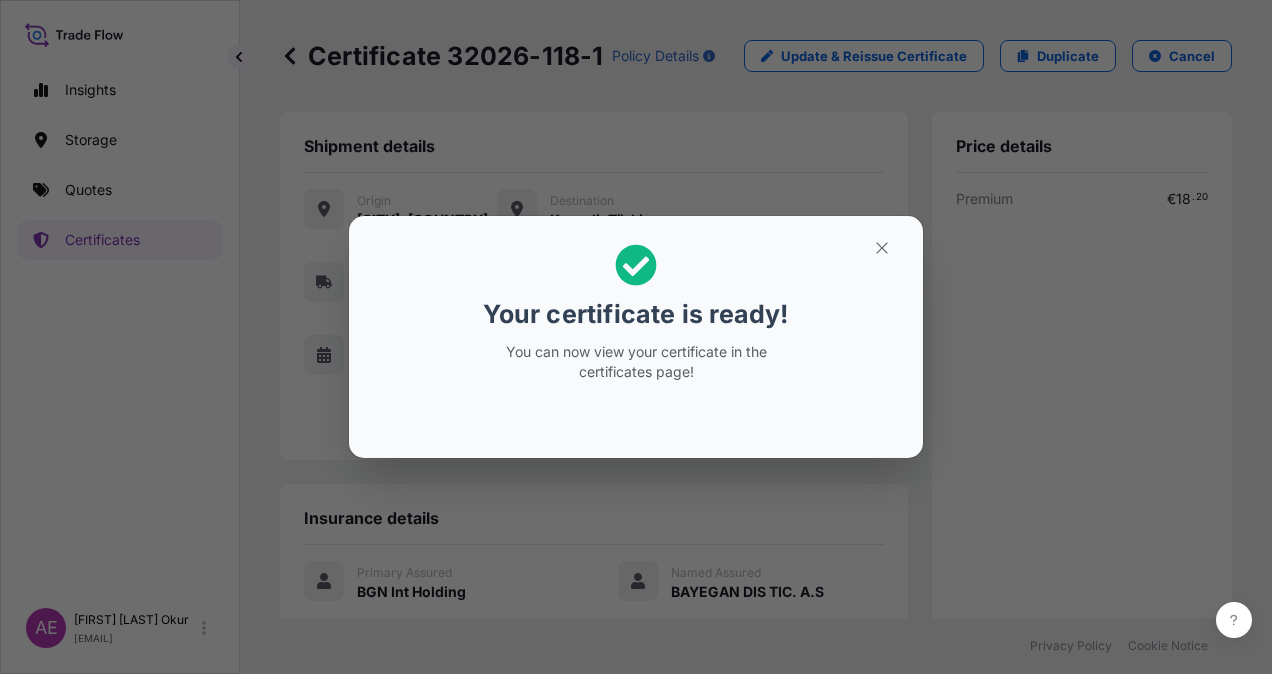 click on "Your certificate is ready! You can now view your certificate in the certificates page!" at bounding box center (636, 337) 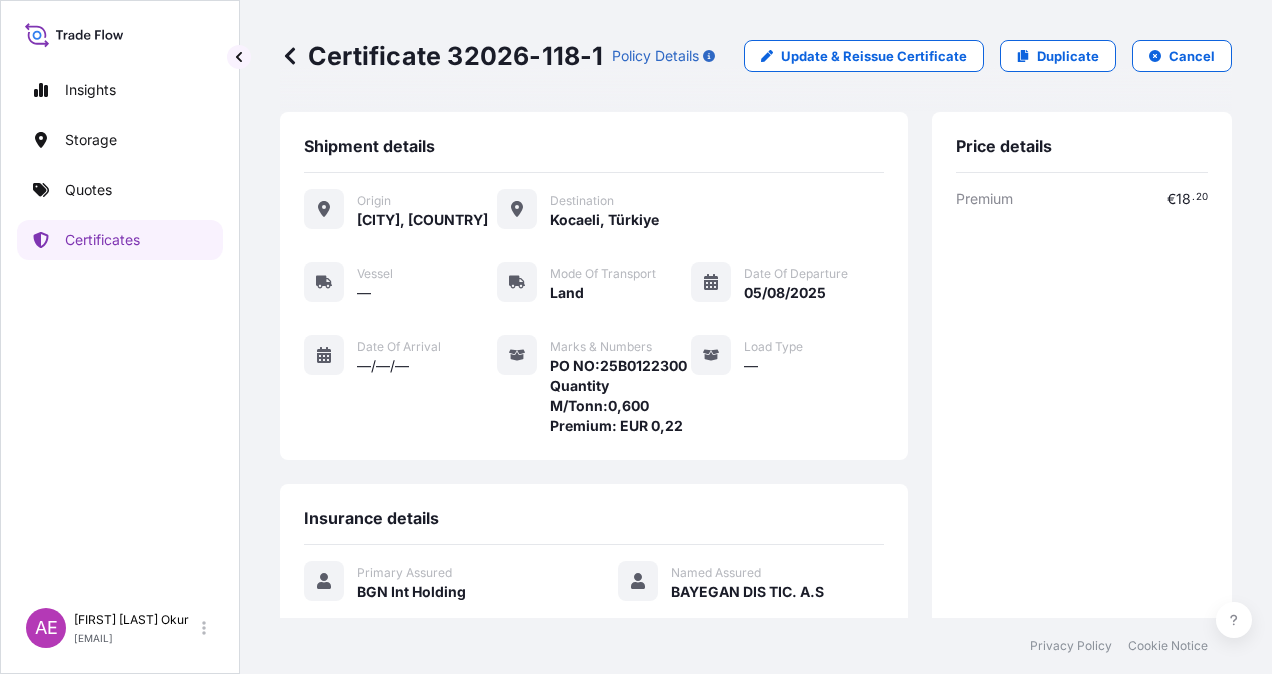 scroll, scrollTop: 401, scrollLeft: 0, axis: vertical 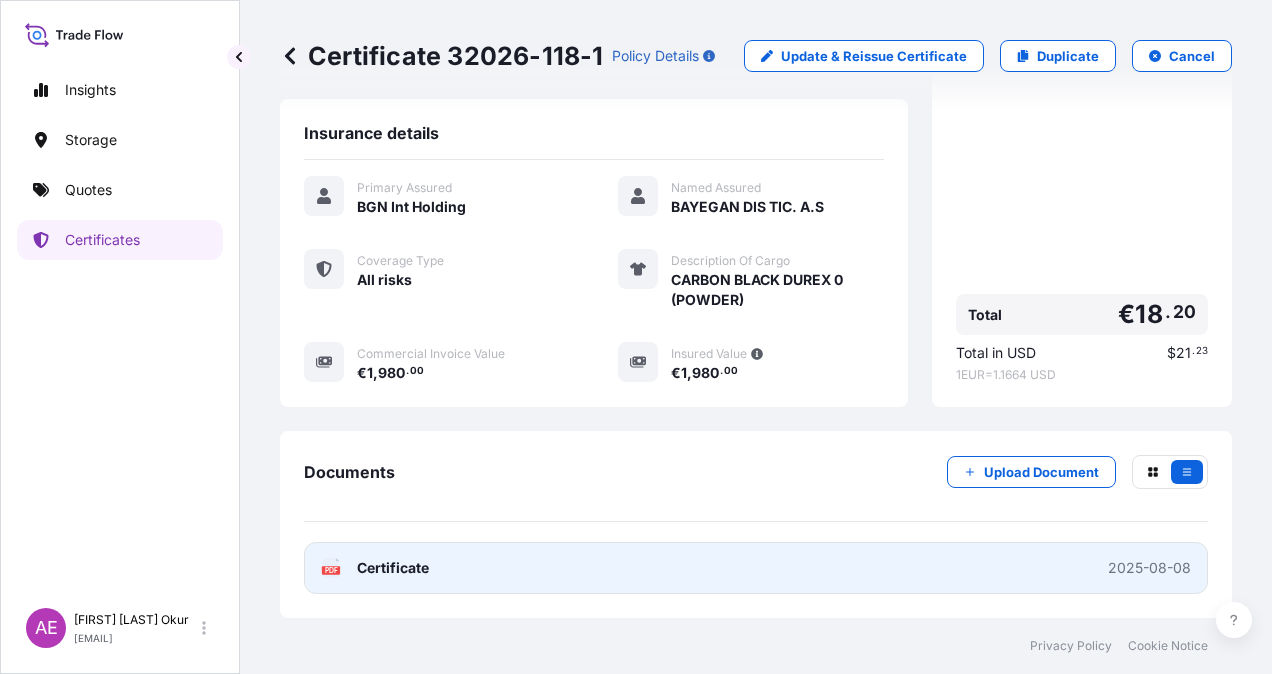 click on "Certificate" at bounding box center [393, 568] 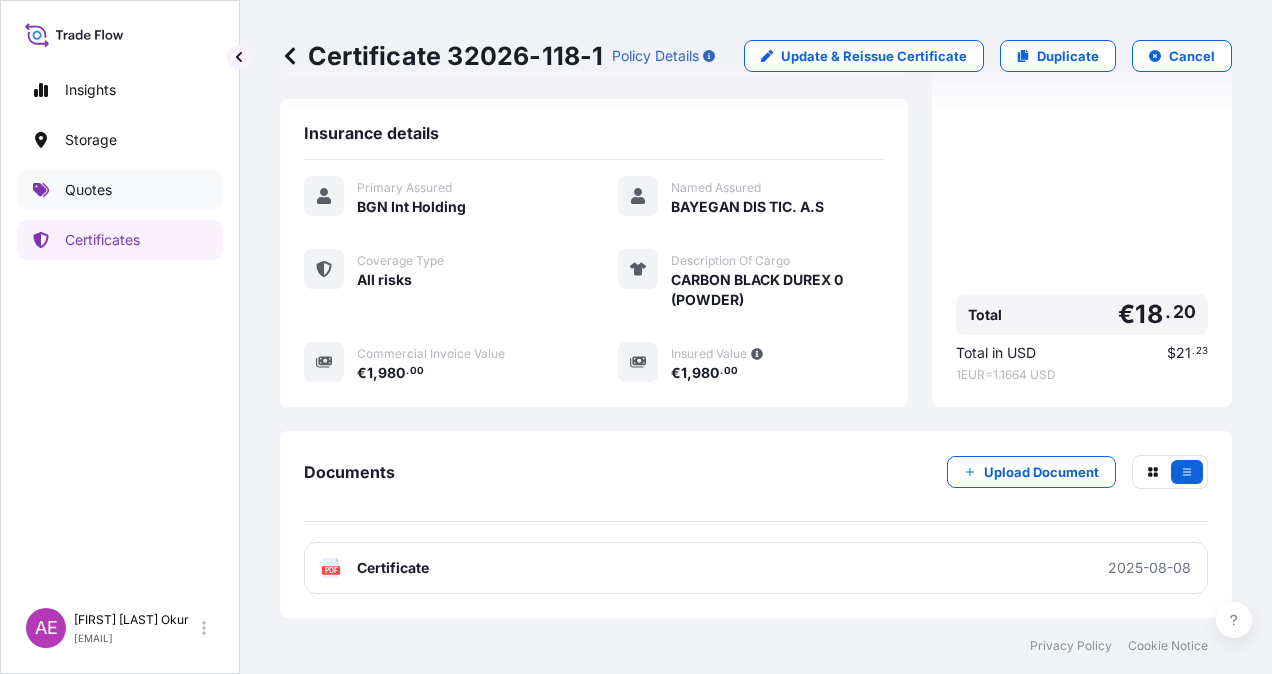 click on "Quotes" at bounding box center [120, 190] 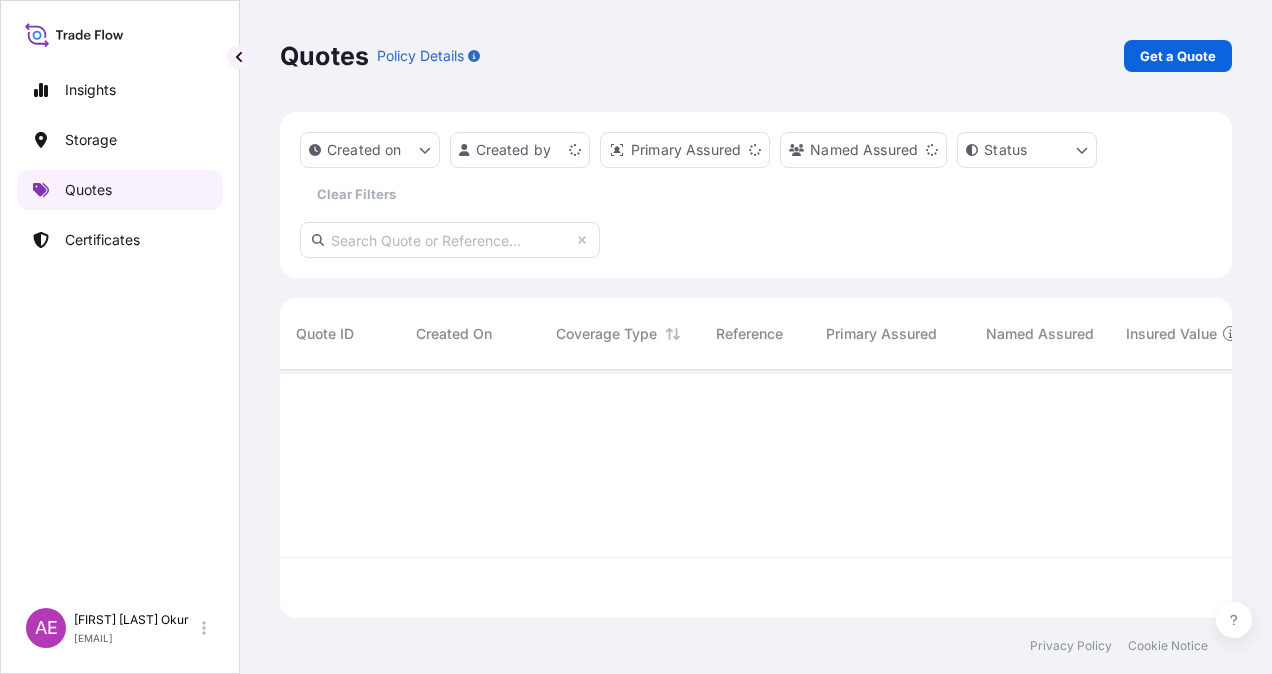 scroll, scrollTop: 0, scrollLeft: 0, axis: both 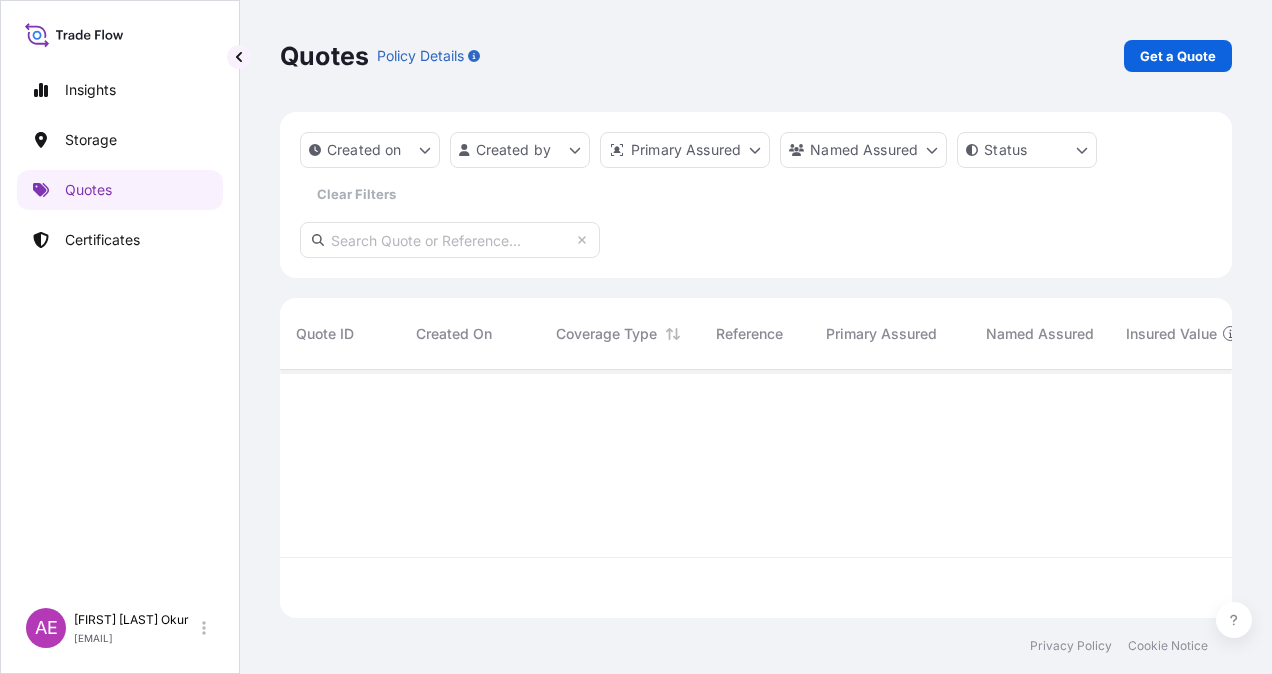 click on "Quotes Policy Details Get a Quote" at bounding box center [756, 56] 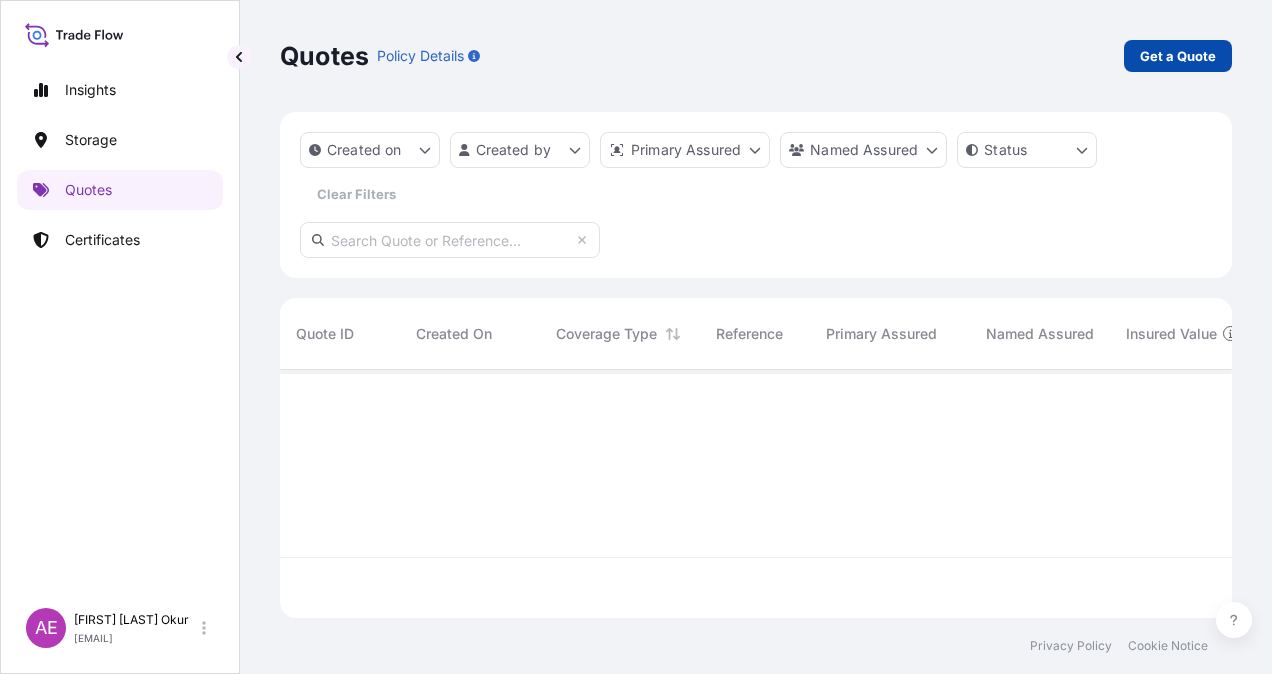 click on "Get a Quote" at bounding box center [1178, 56] 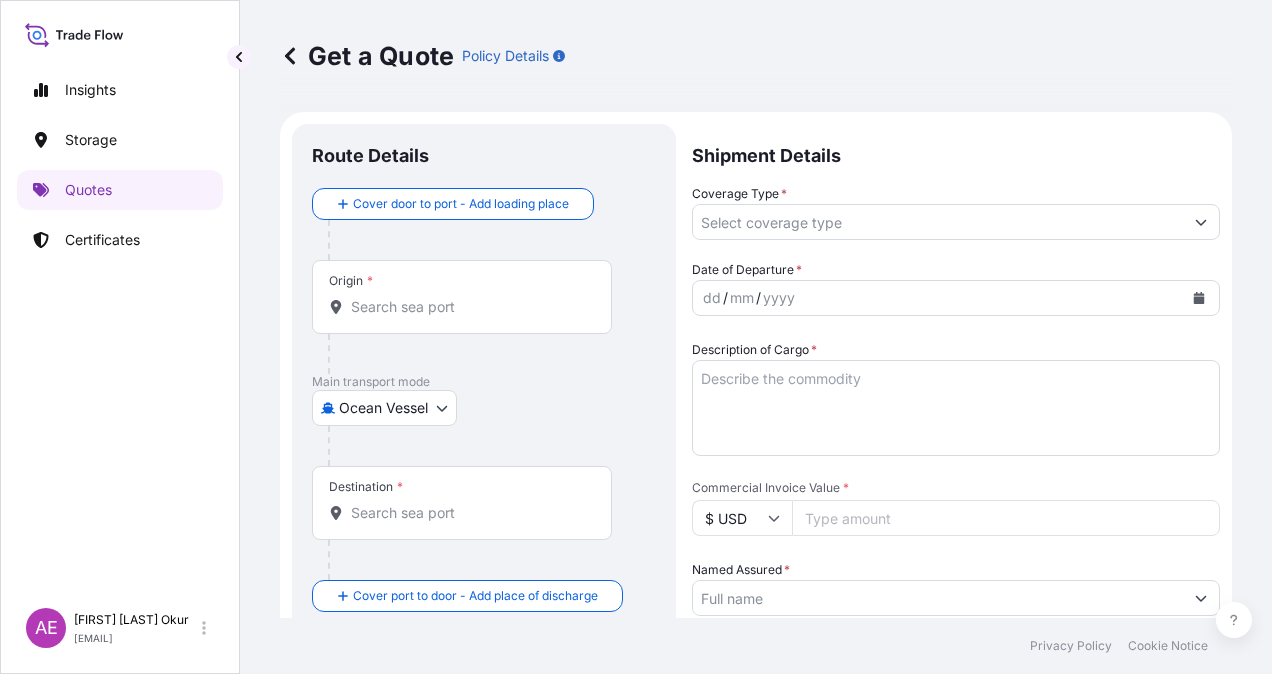 scroll, scrollTop: 32, scrollLeft: 0, axis: vertical 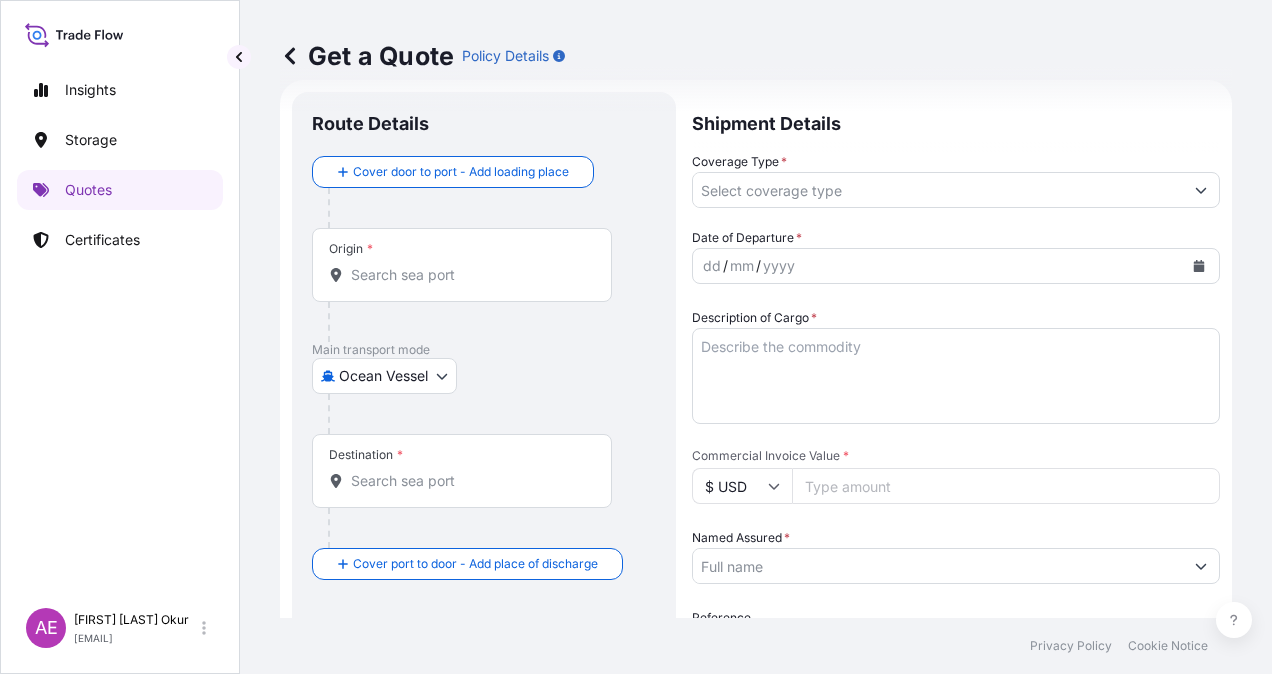 click on "Insights Storage Quotes Certificates AE [FIRST] [LAST] [EMAIL] Get a Quote Policy Details Route Details   Cover door to port - Add loading place Place of loading Road / Inland Road / Inland Origin * Main transport mode Ocean Vessel Ocean Vessel Air Land Destination * Cover port to door - Add place of discharge Road / Inland Road / Inland Place of Discharge Shipment Details Coverage Type * Date of Departure * dd / mm / yyyy Cargo Category * LPG, Crude Oil, Utility Fuel, Mid Distillates and Specialities, Fertilisers Description of Cargo * Commercial Invoice Value   * $ USD Named Assured * Packing Category Type to search a container mode Please select a primary mode of transportation first. Reference Vessel Name Marks & Numbers Letter of Credit This shipment has a letter of credit Letter of credit * Letter of credit may not exceed 12000 characters Get a Quote Privacy Policy Cookie Notice
0" at bounding box center (636, 337) 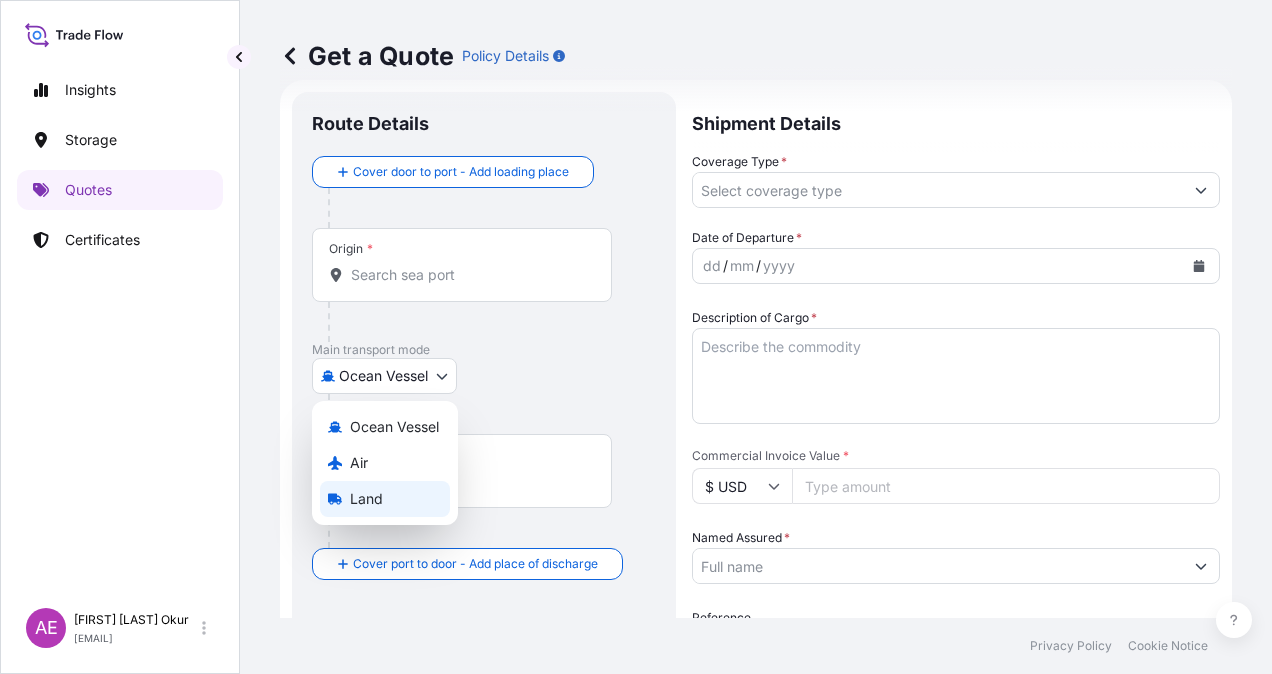 click on "Land" at bounding box center [366, 499] 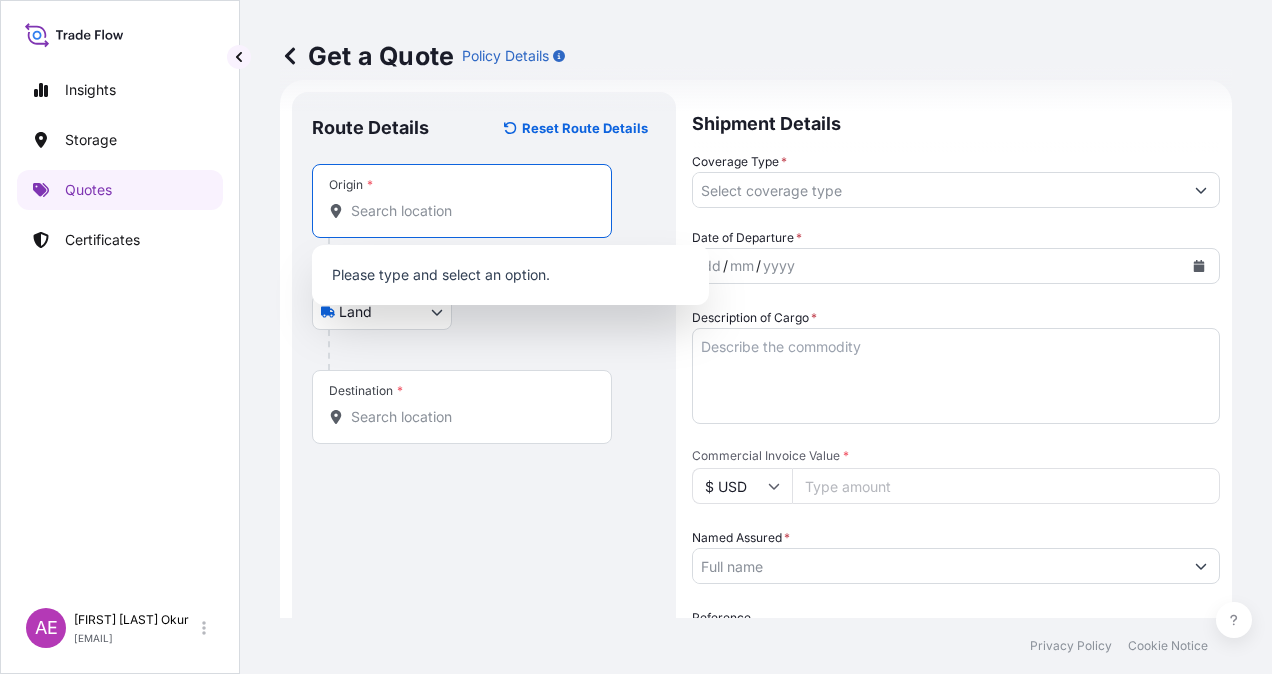 click on "Origin *" at bounding box center [469, 211] 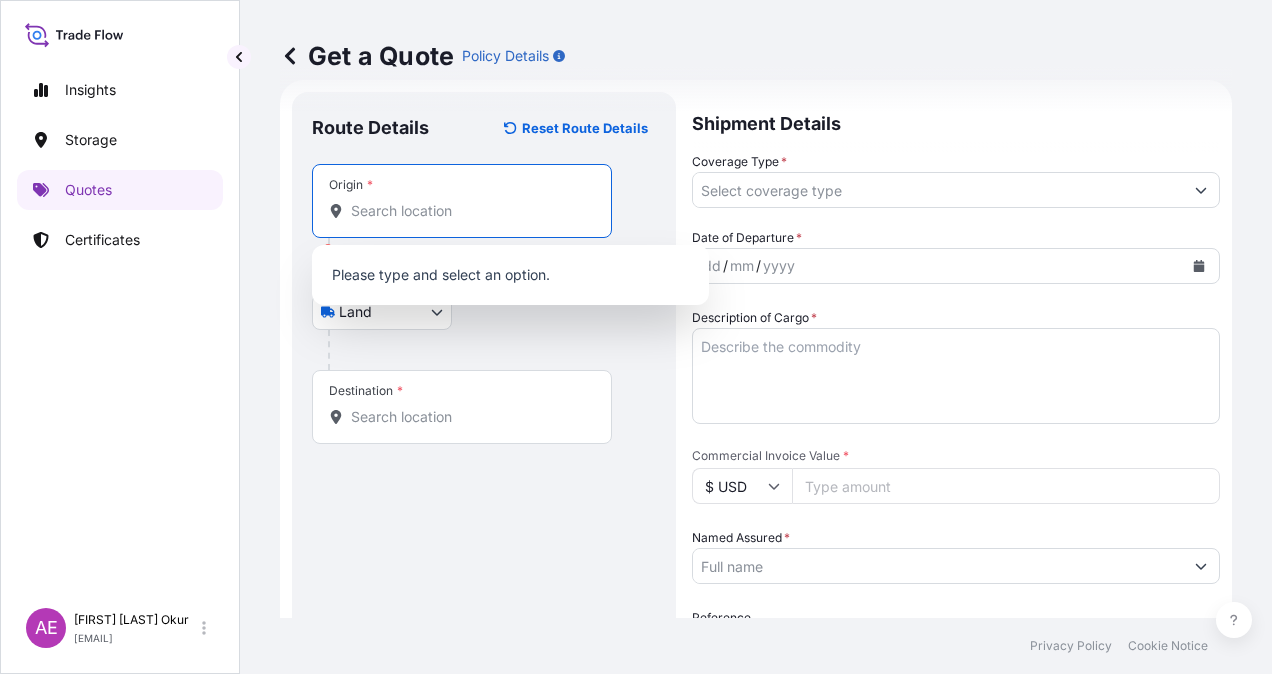 paste on "[CITY]" 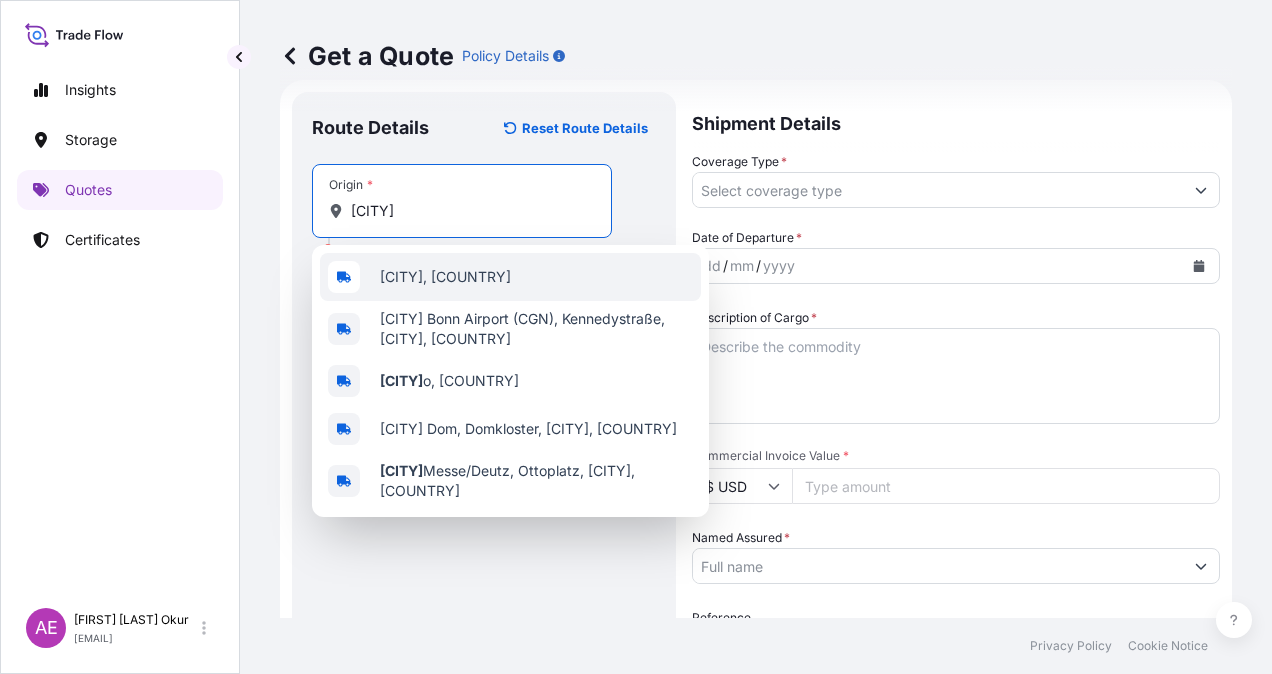 click on "[CITY], [COUNTRY]" at bounding box center (445, 277) 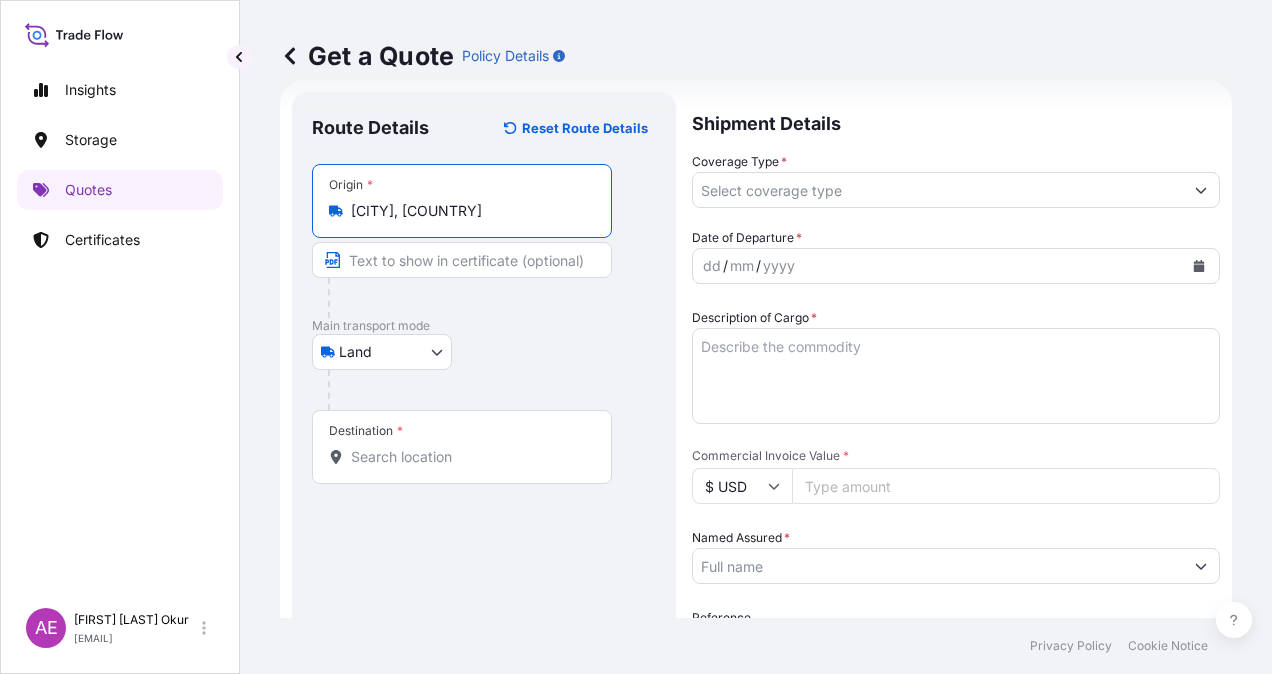 type on "[CITY], [COUNTRY]" 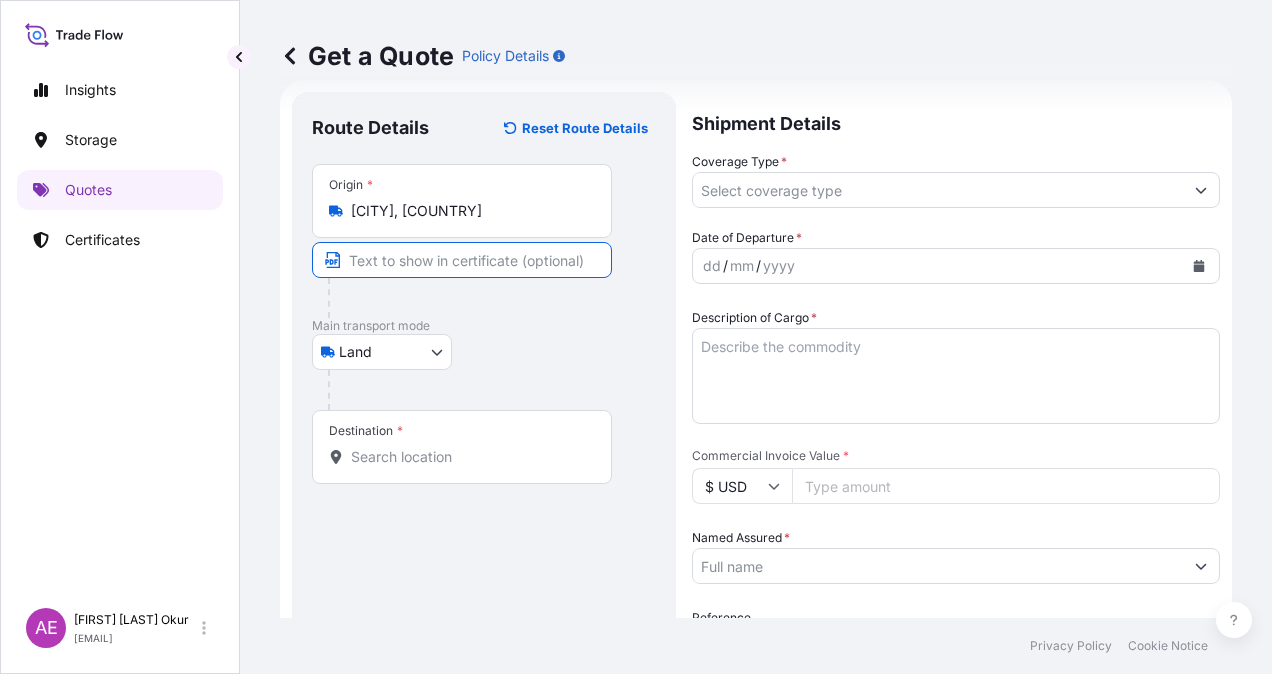 type on "DORTMUND/[COUNTRY]" 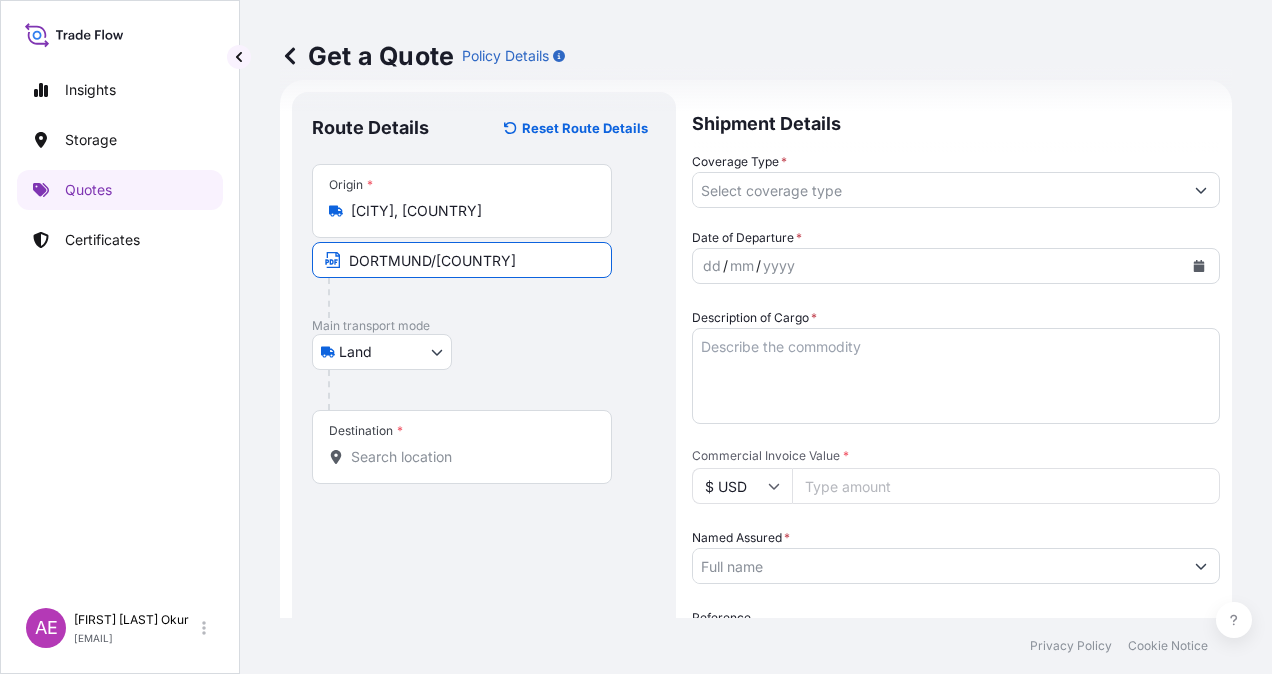 type on "Kocaeli, Türkiye" 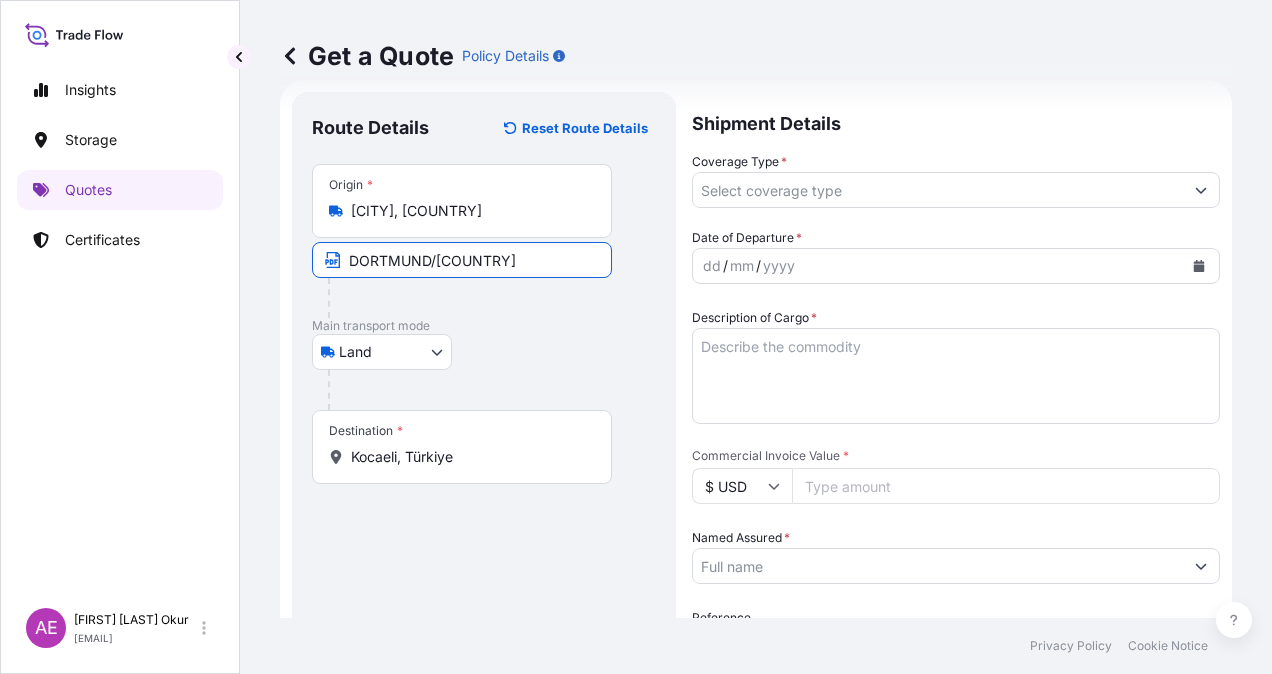 type on "All risks" 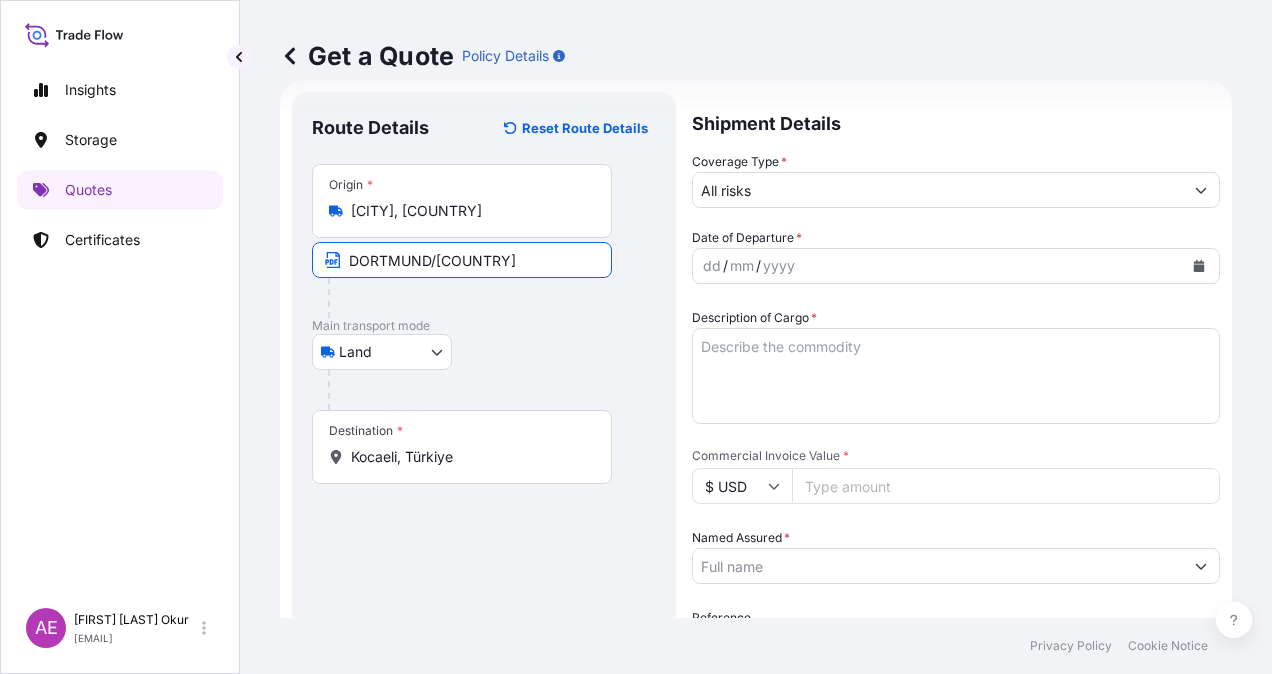 type on "1980" 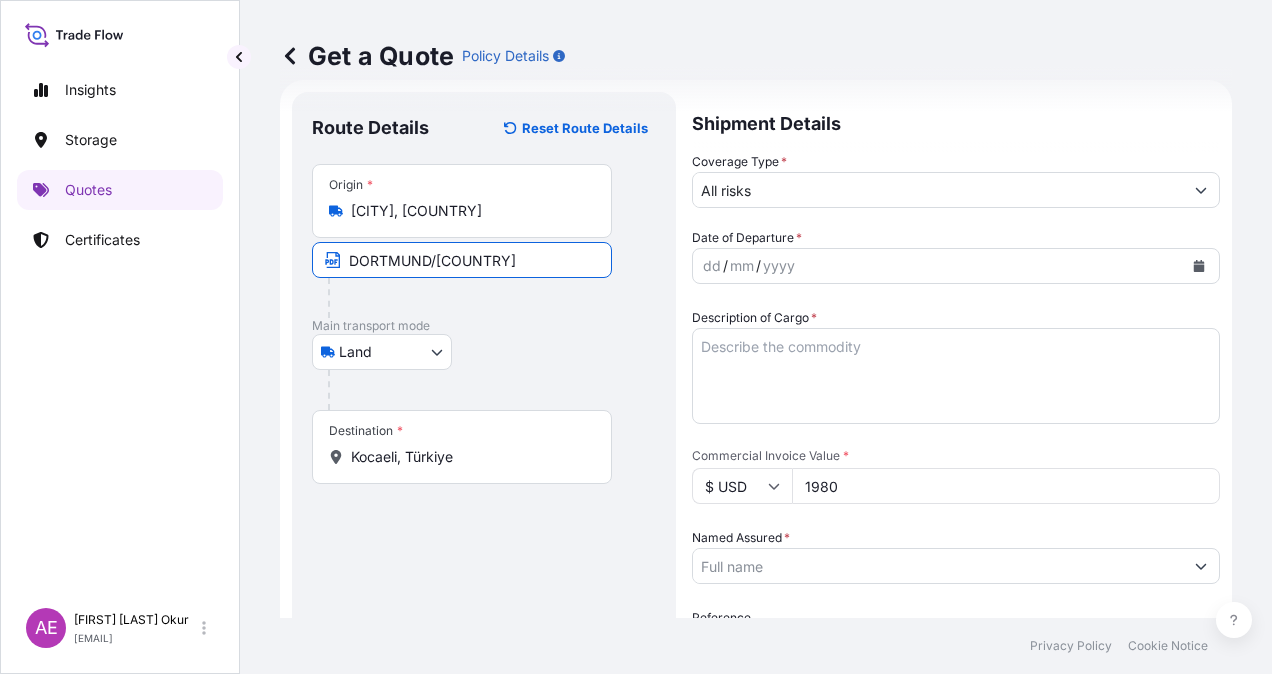 type on "BAYEGAN DIS TIC. A.S" 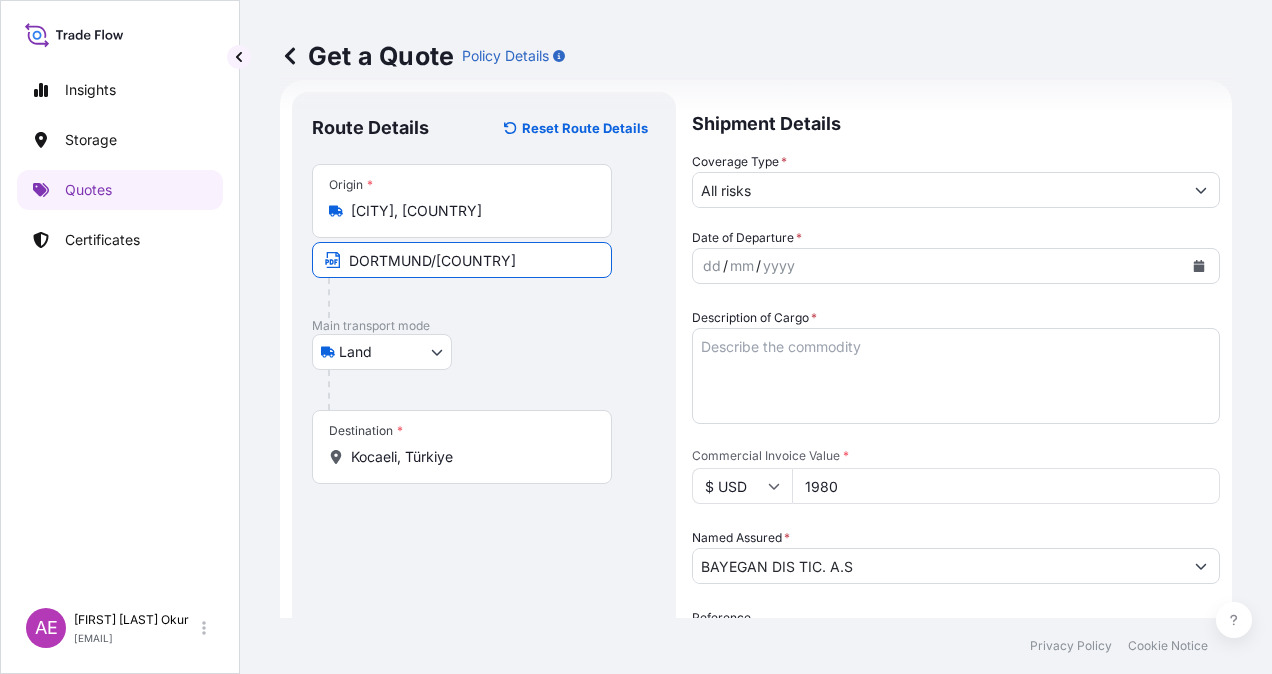 type on "PO NO:25B0122300 Quantity M/Tonn:0,600 Premium: EUR 0,22" 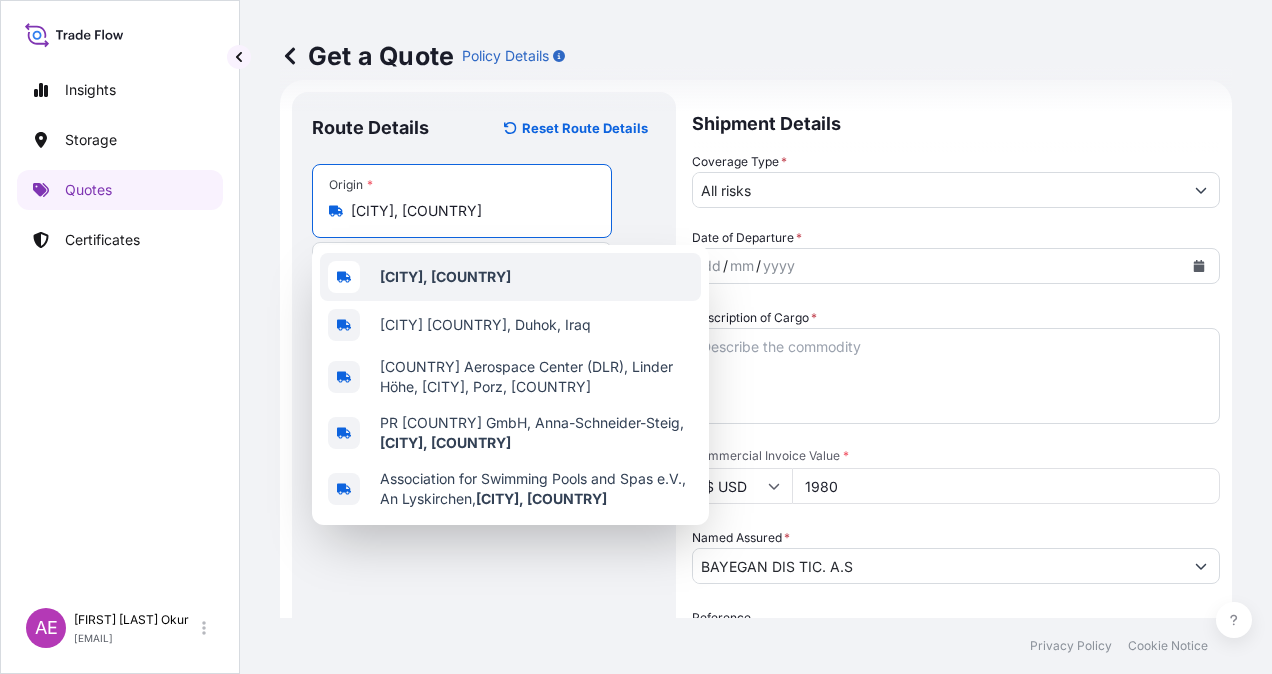 click on "[CITY], [COUNTRY]" at bounding box center [510, 277] 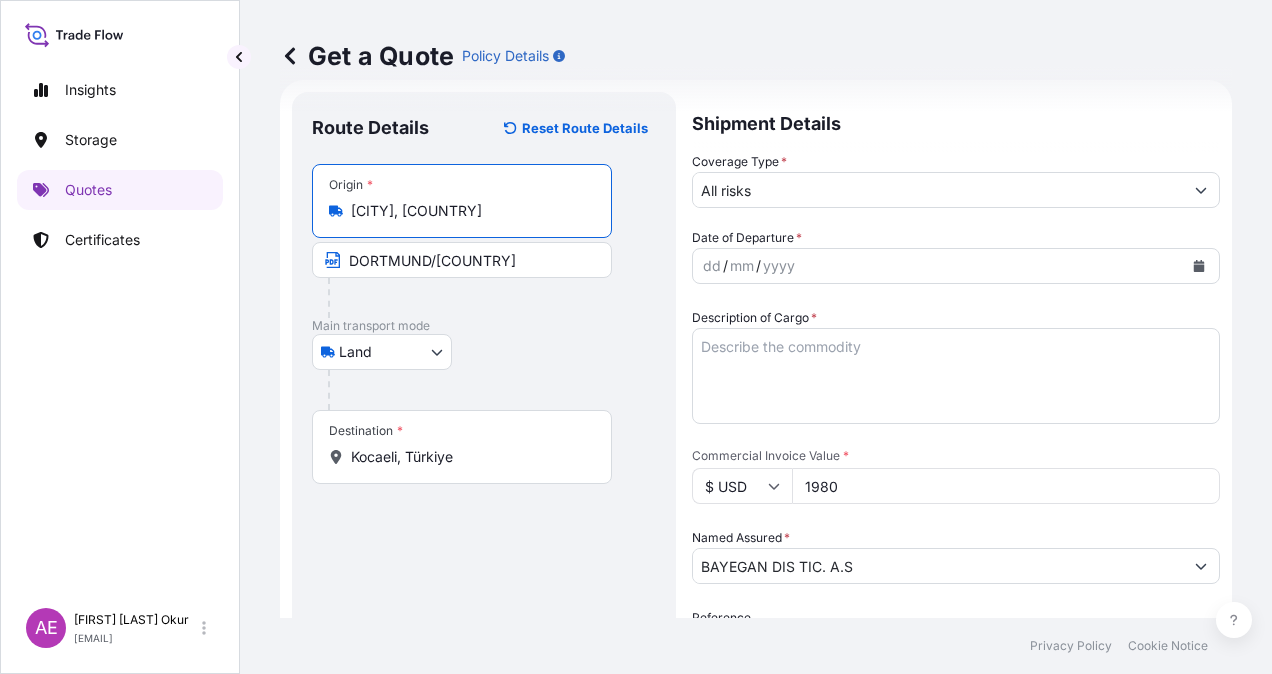 click on "DORTMUND/[COUNTRY]" at bounding box center [462, 260] 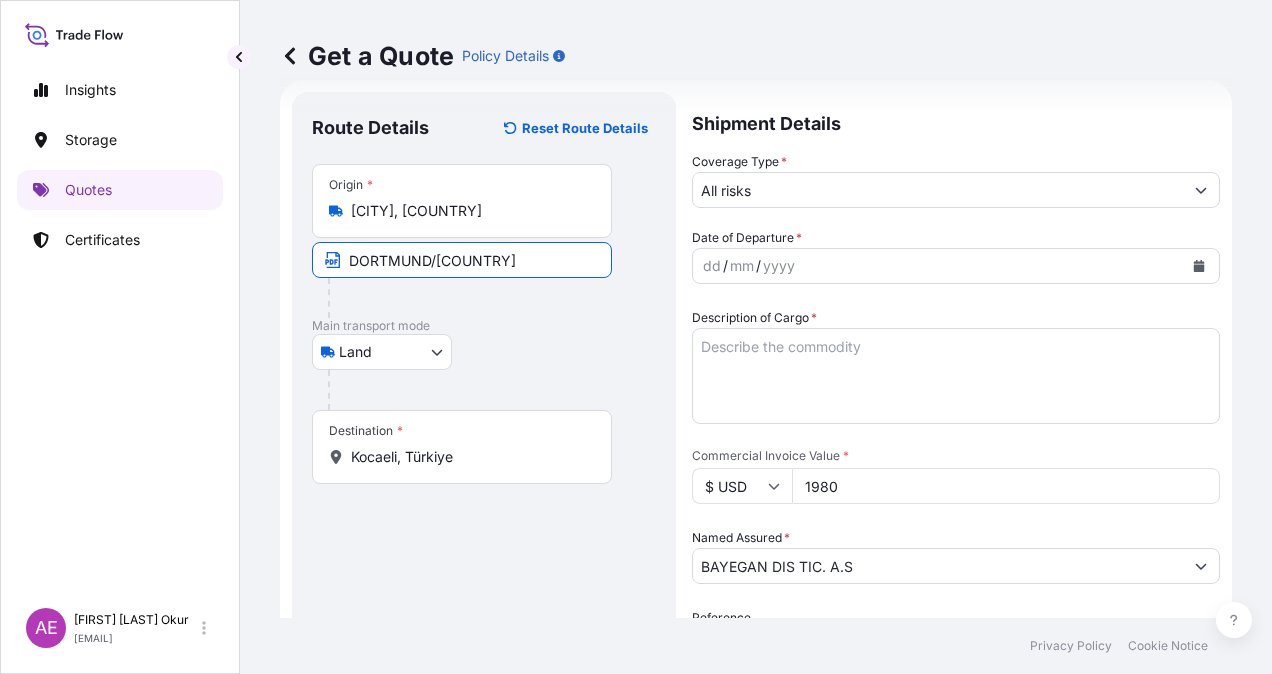drag, startPoint x: 514, startPoint y: 255, endPoint x: 47, endPoint y: 238, distance: 467.30933 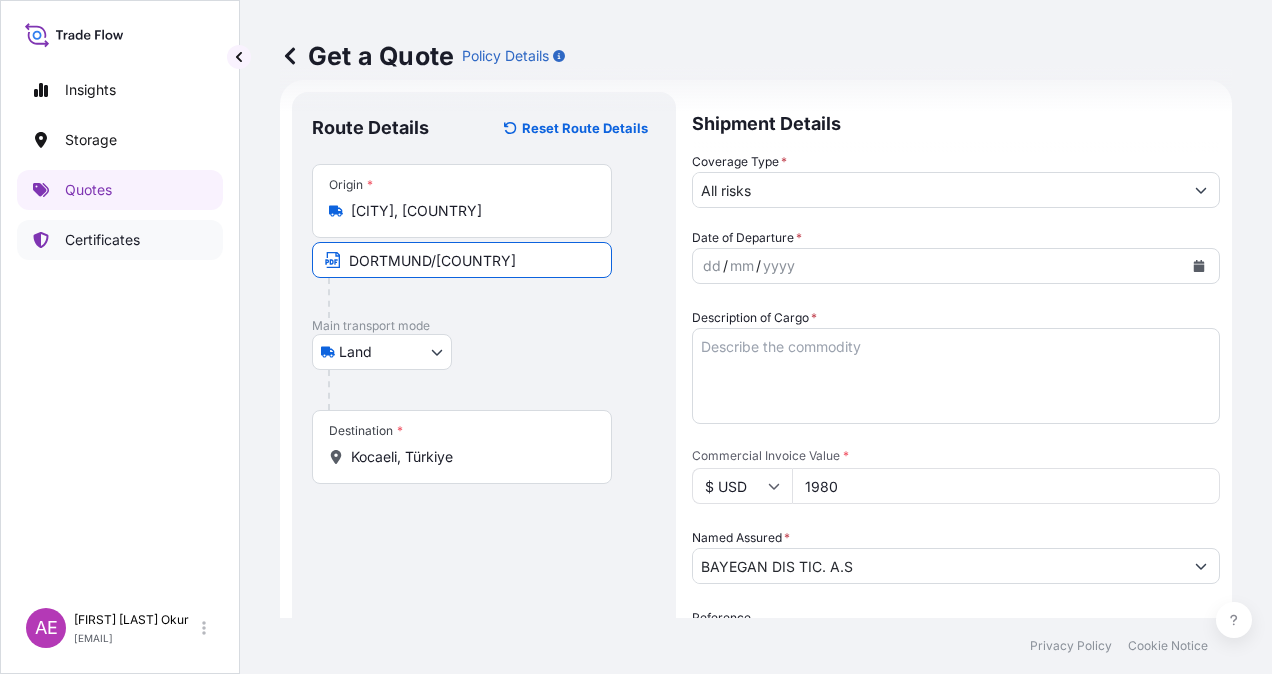 paste on "[CITY]" 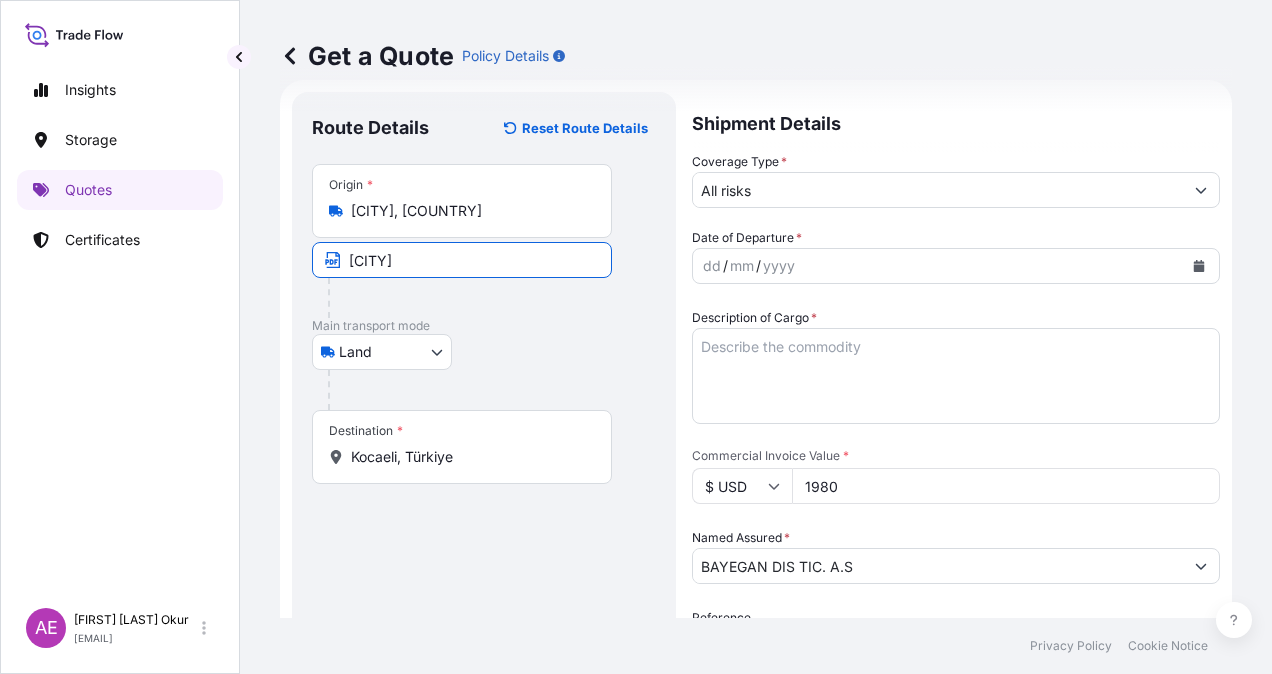 type on "[CITY]/[COUNTRY]" 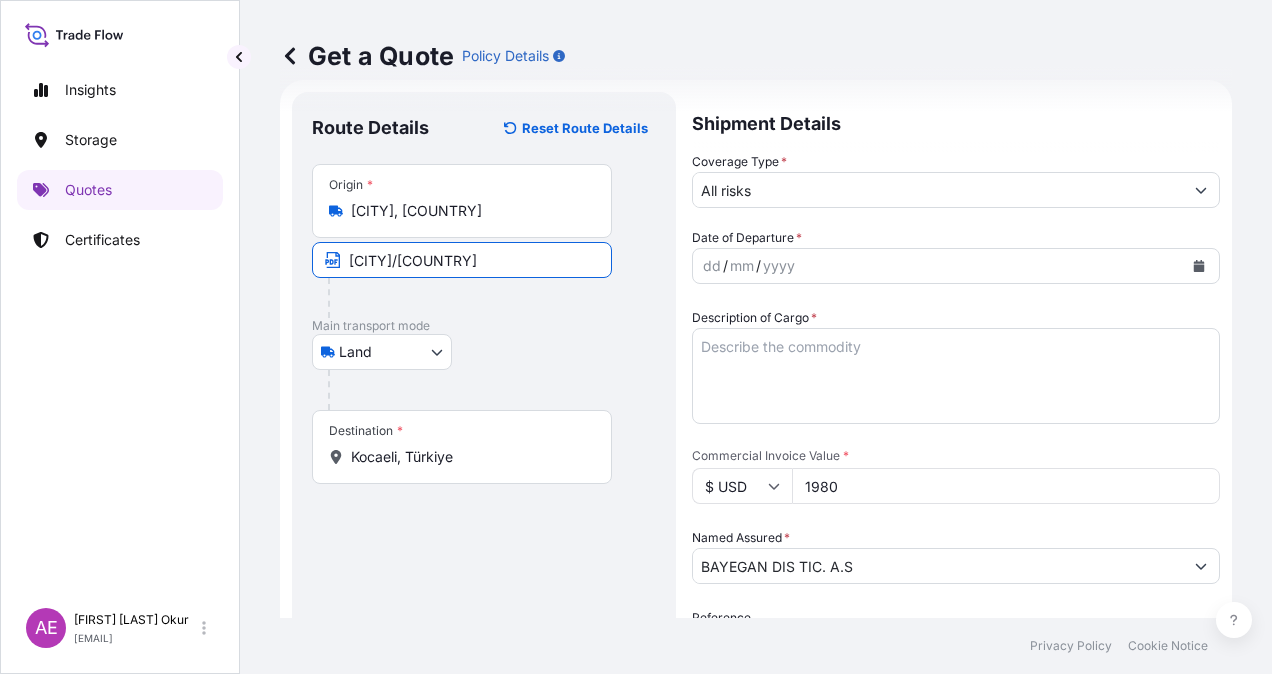 click on "Destination * Kocaeli, Türkiye" at bounding box center [462, 447] 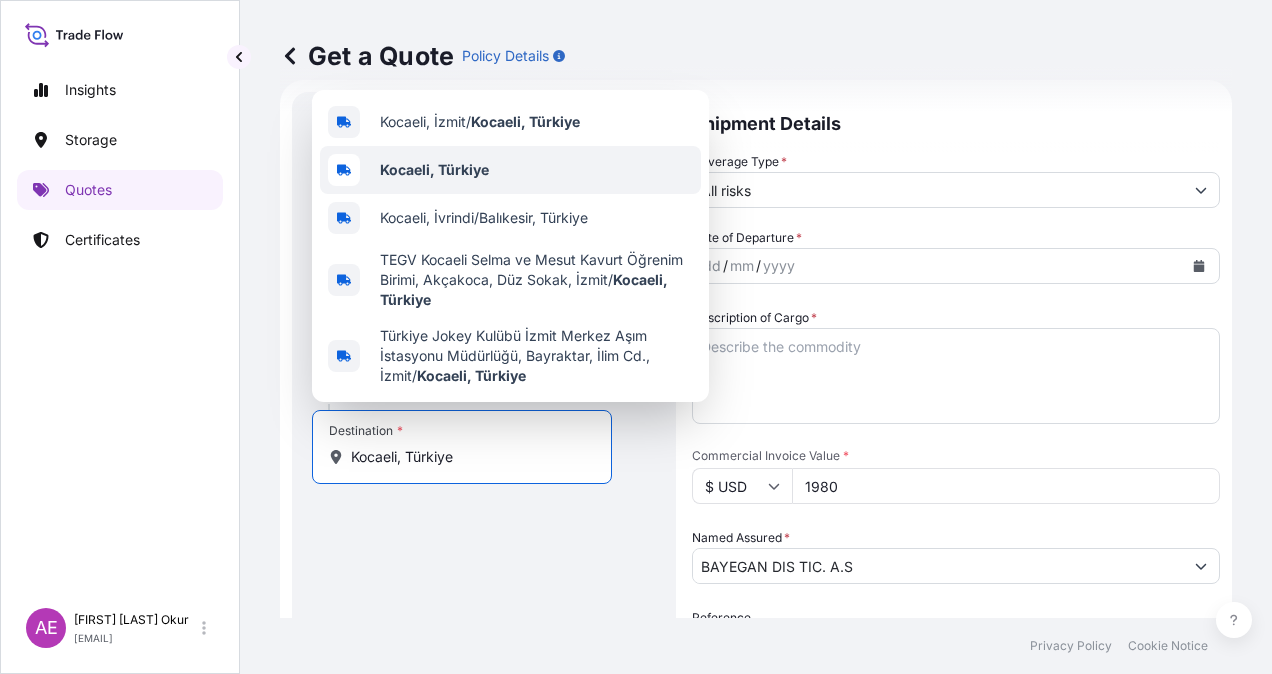 click on "Kocaeli, Türkiye" at bounding box center (434, 169) 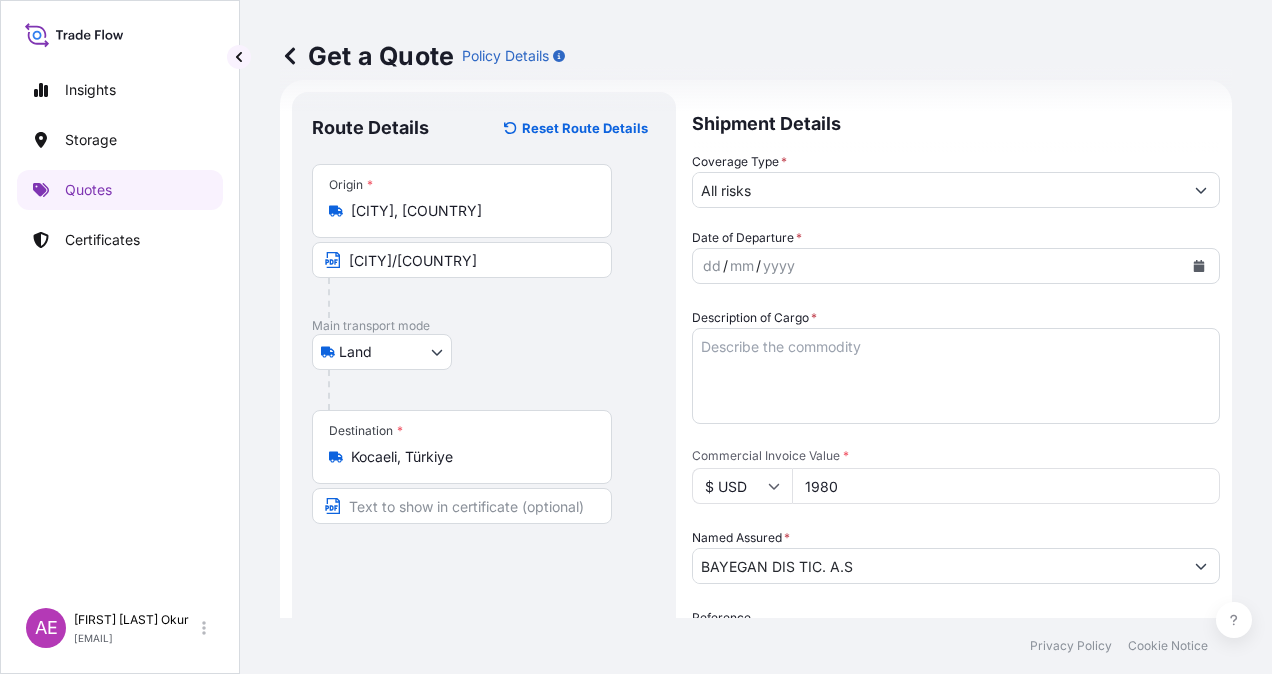 click on "Route Details Reset Route Details Place of loading Road / Inland Road / Inland Origin * [CITY], [COUNTRY] KOLN/[COUNTRY] Main transport mode Land Ocean Vessel Air Land Destination * Kocaeli, Türkiye Road / Inland Road / Inland Place of Discharge" at bounding box center [484, 532] 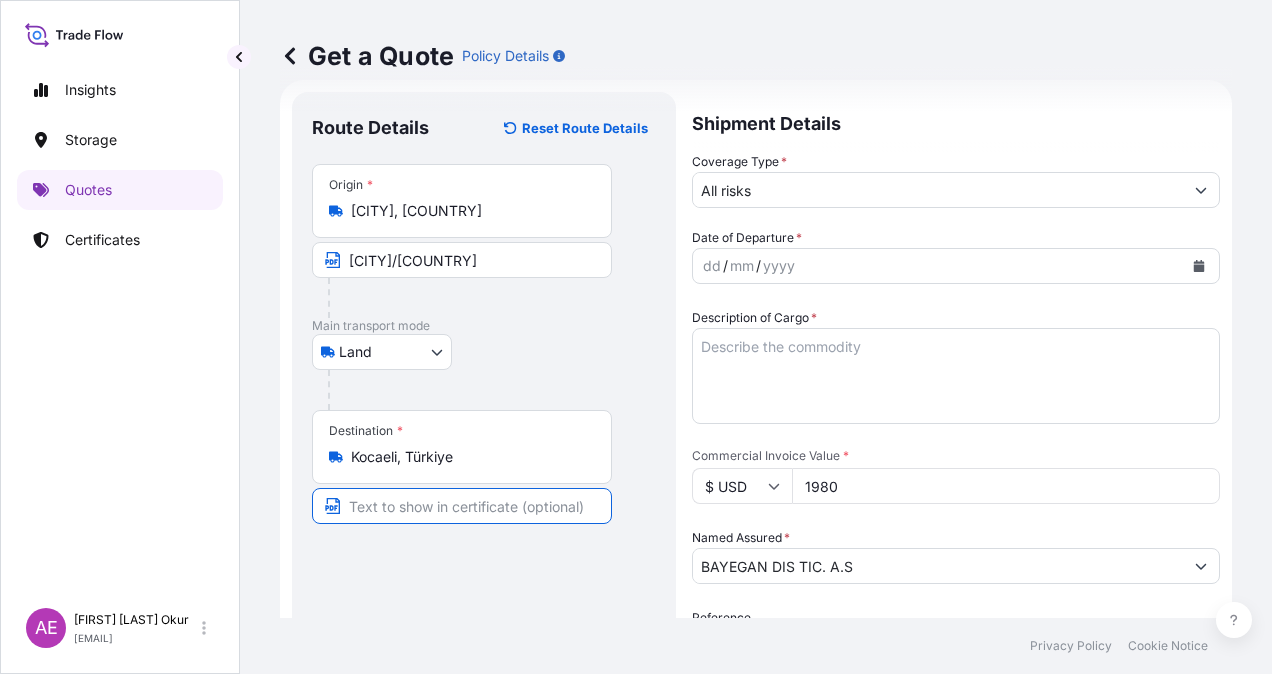 click at bounding box center (462, 506) 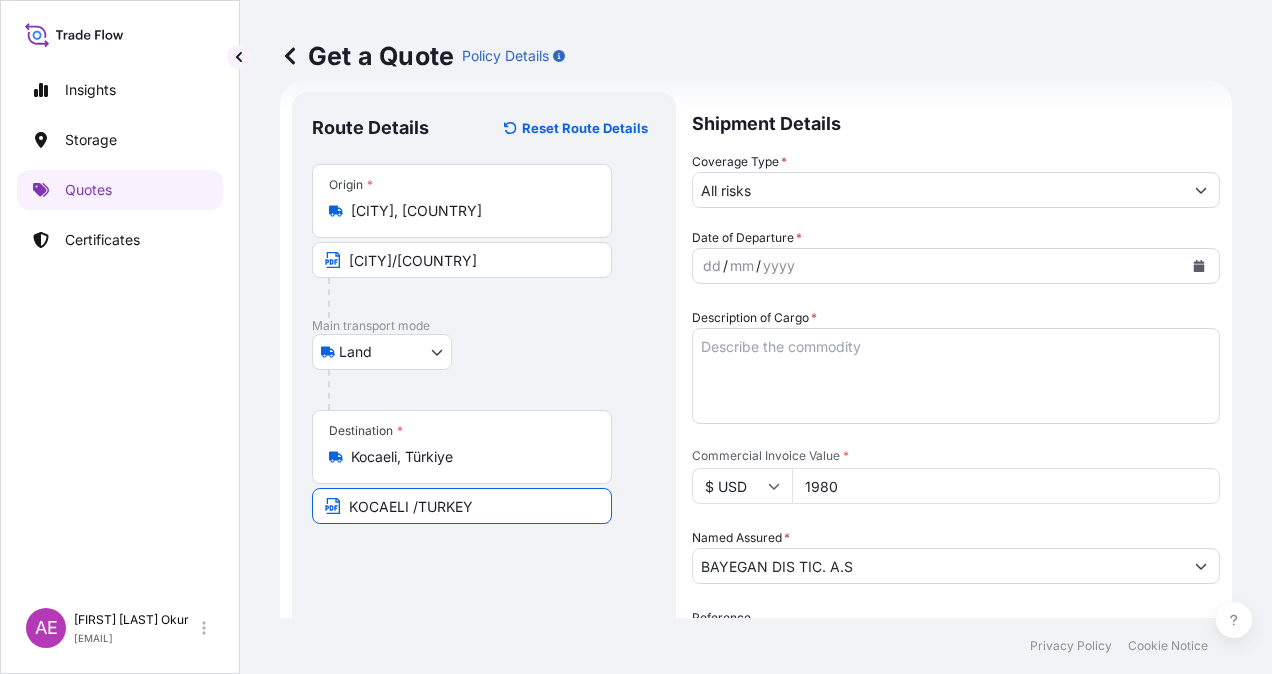 click on "All risks" at bounding box center (938, 190) 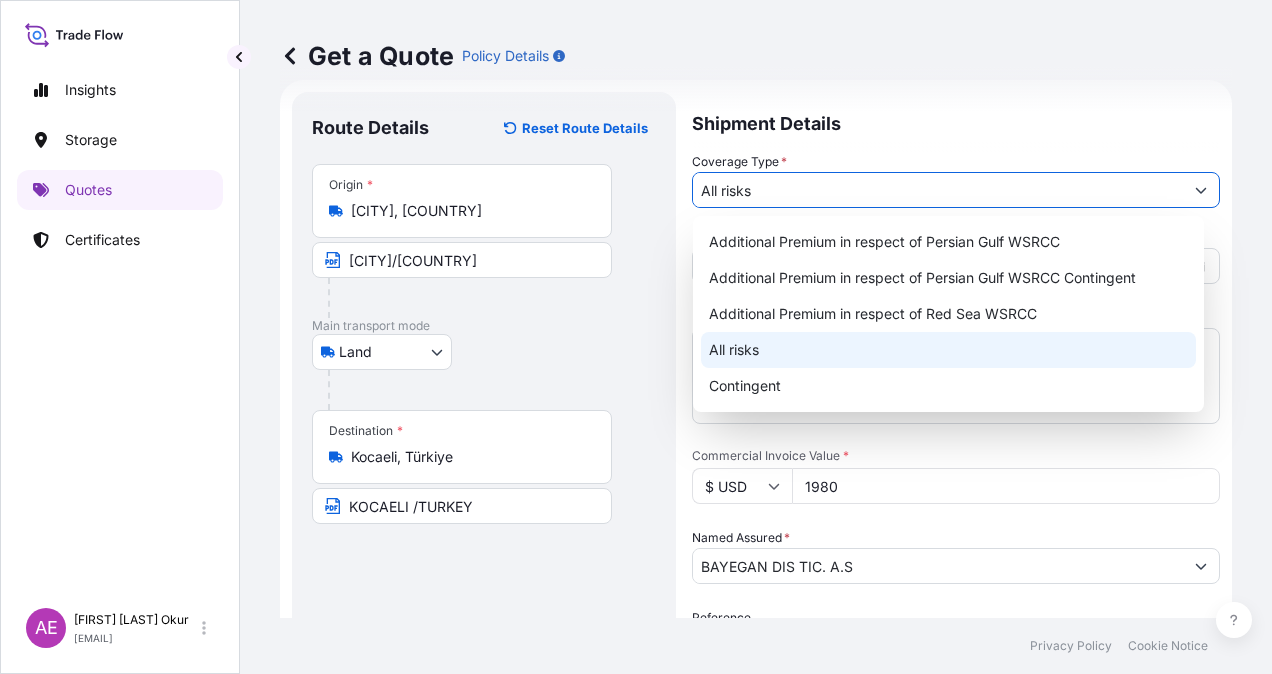 click on "All risks" at bounding box center (948, 350) 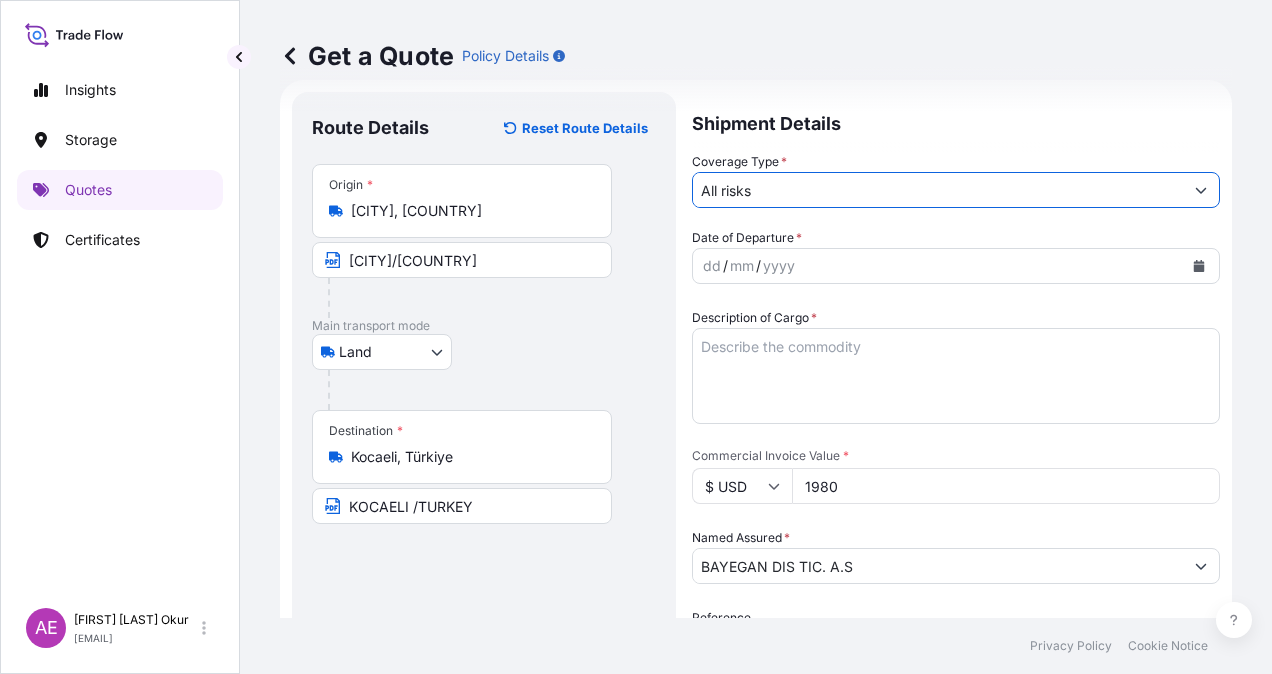 click on "dd" at bounding box center (712, 266) 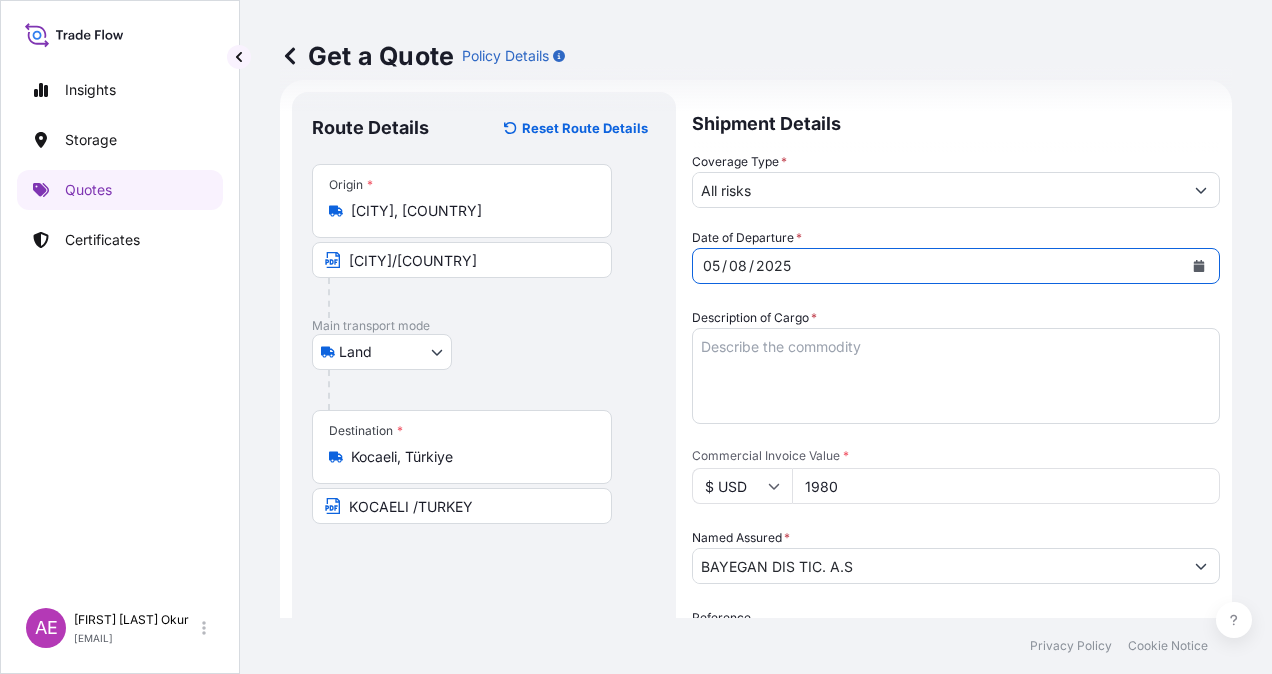 click on "Description of Cargo *" at bounding box center [956, 376] 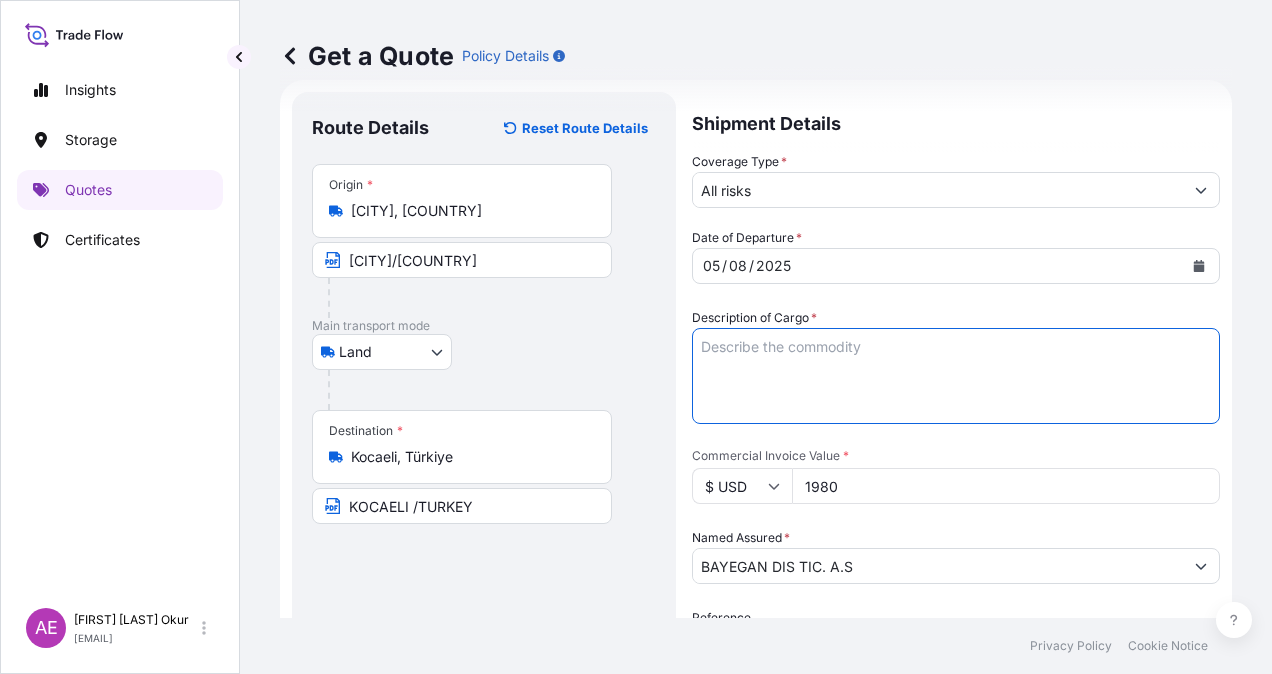 paste on "CARBON BLACK DUREX 0 (POWDER)" 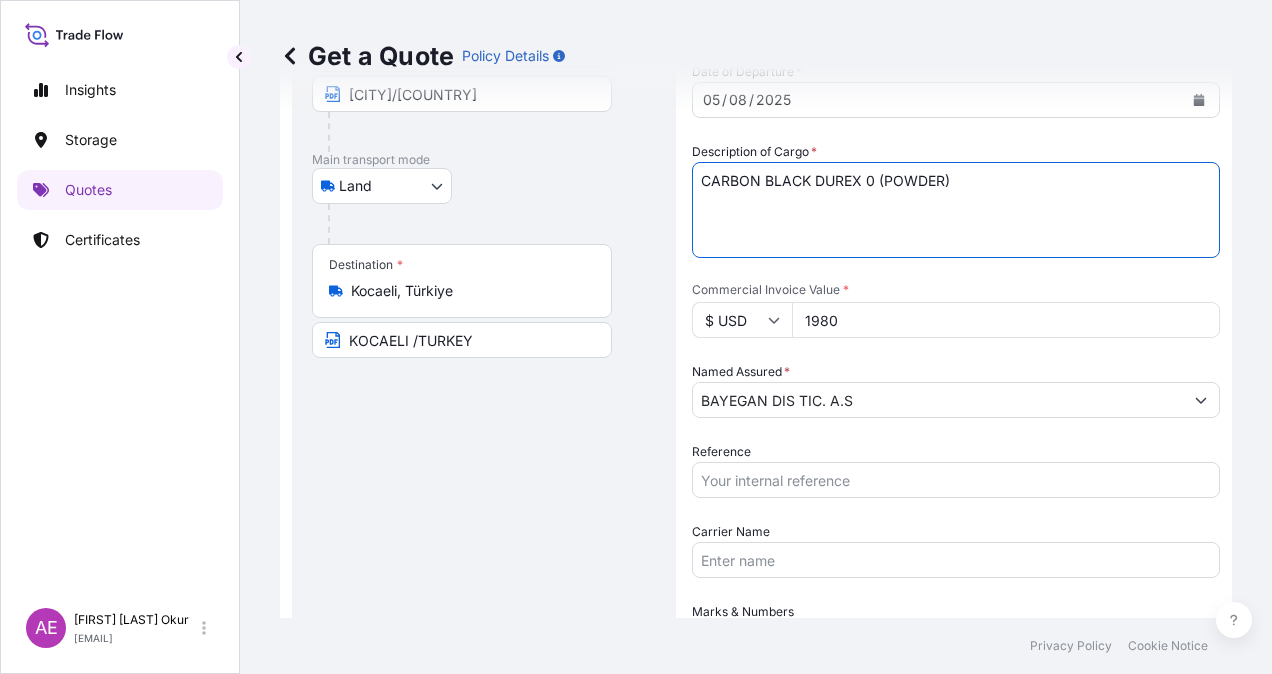 scroll, scrollTop: 232, scrollLeft: 0, axis: vertical 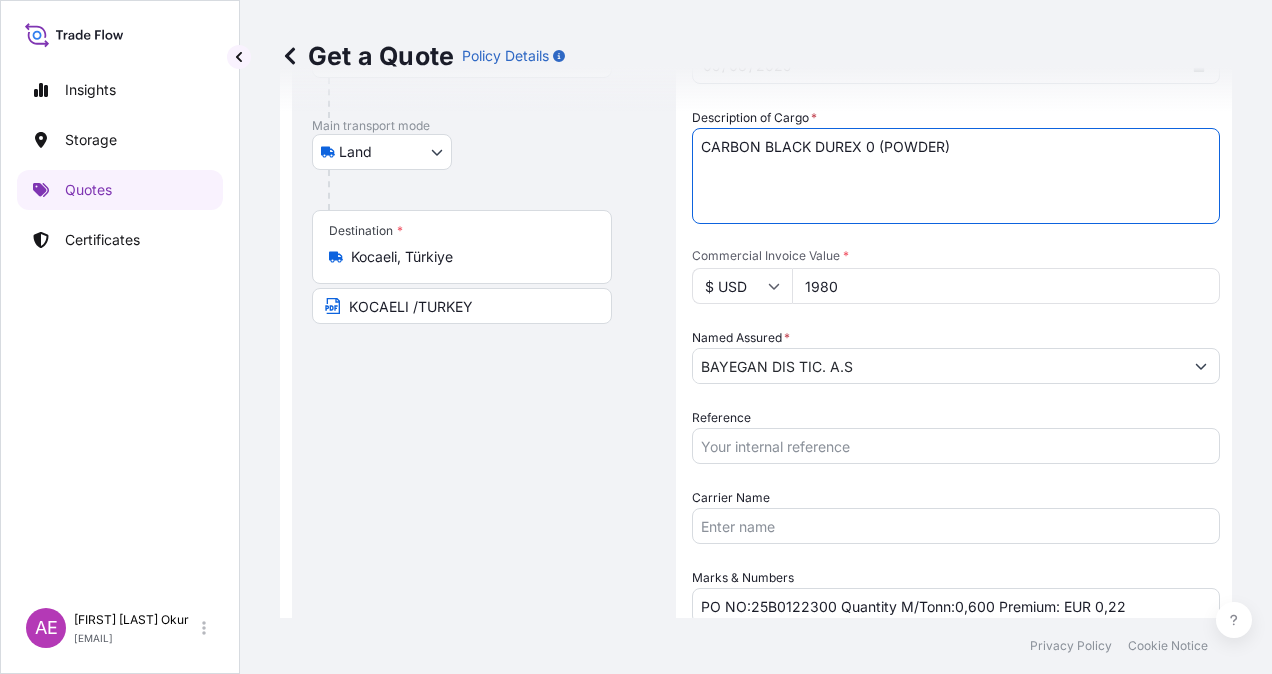 type on "CARBON BLACK DUREX 0 (POWDER)" 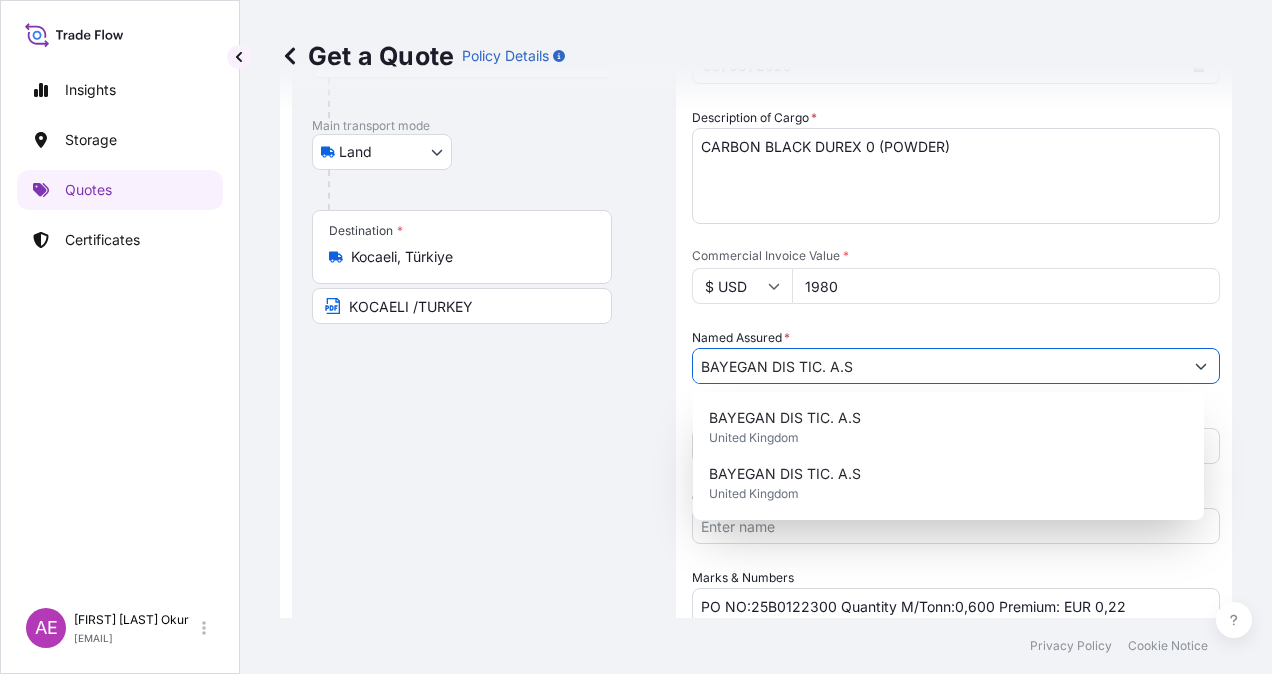 click on "BAYEGAN DIS TIC. A.S" at bounding box center [938, 366] 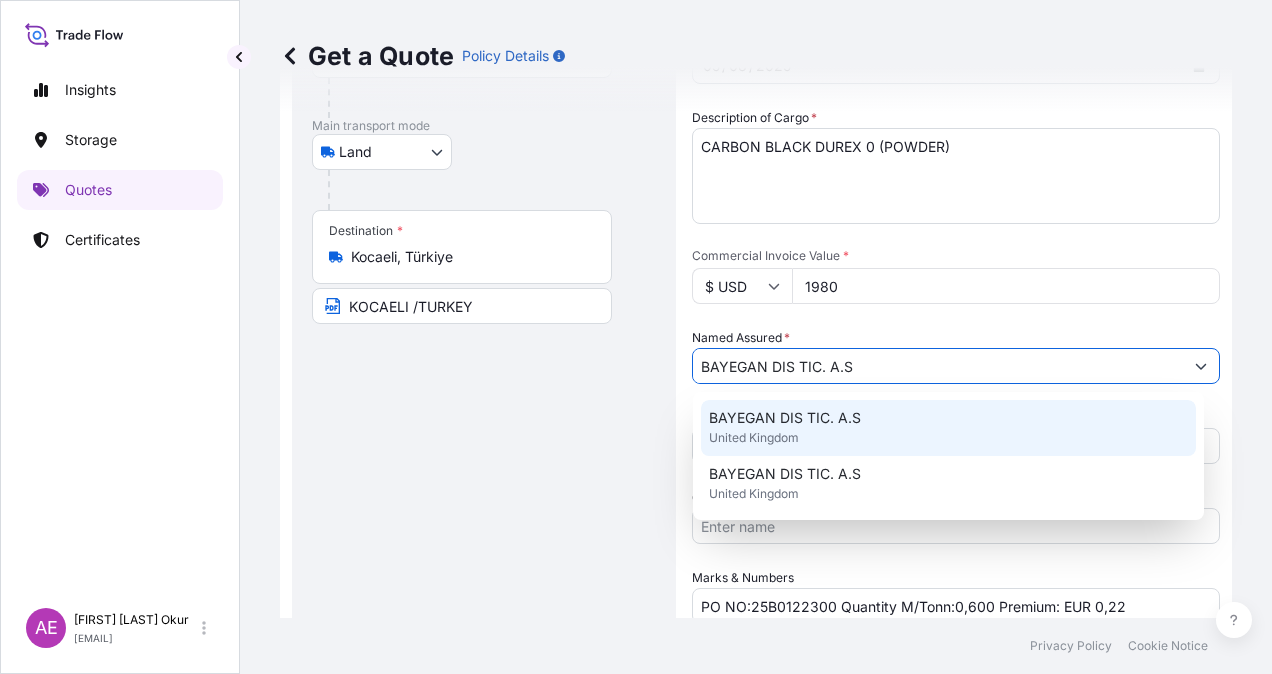 click on "BAYEGAN DIS TIC. A.S" at bounding box center [785, 418] 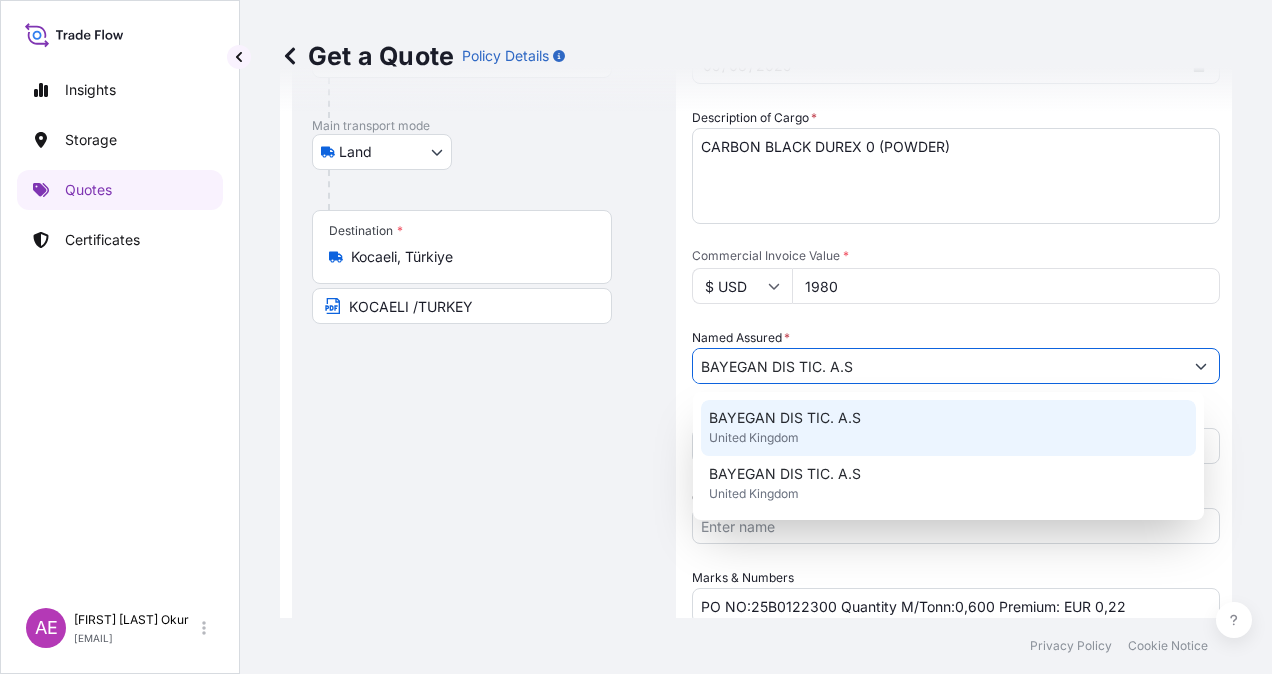 click on "BAYEGAN DIS TIC. A.S United Kingdom" at bounding box center (948, 428) 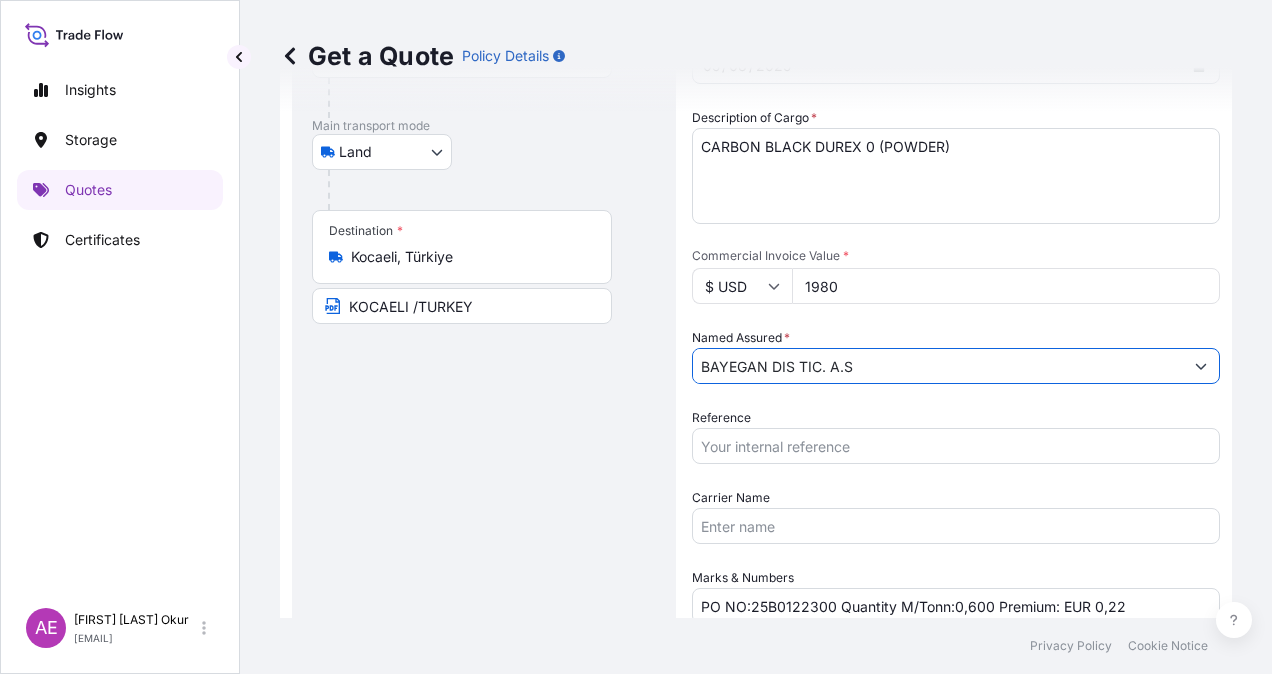 scroll, scrollTop: 398, scrollLeft: 0, axis: vertical 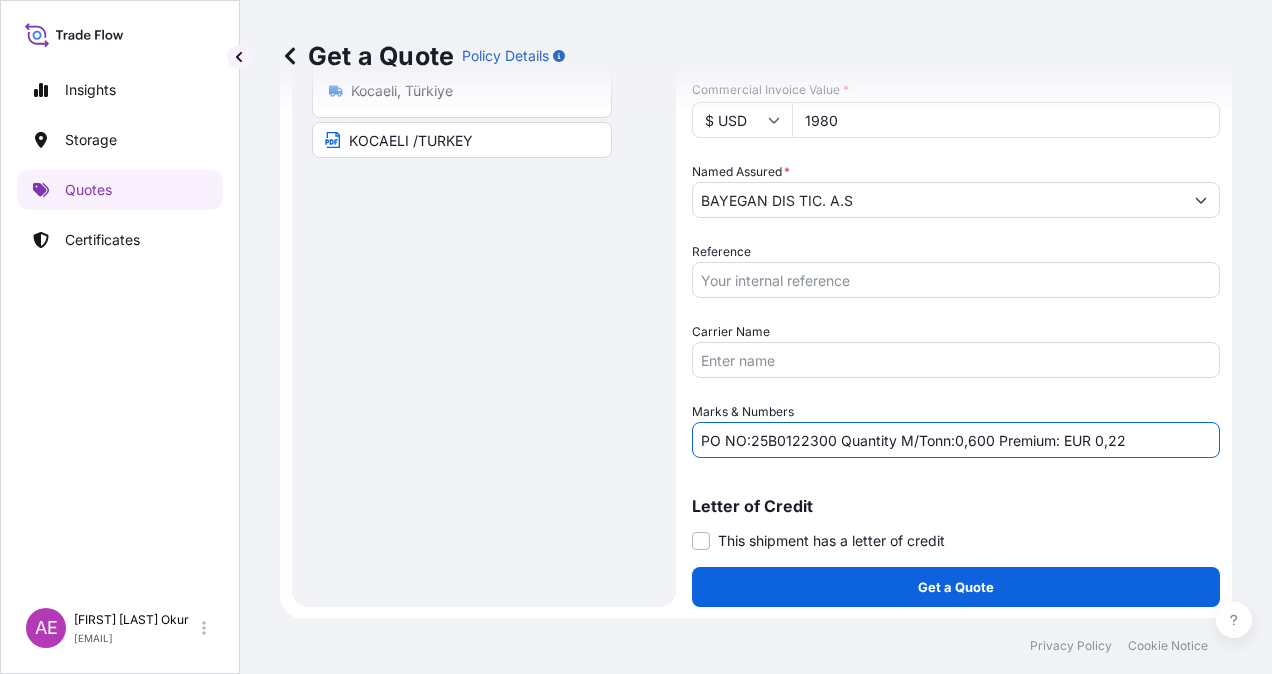 drag, startPoint x: 752, startPoint y: 438, endPoint x: 830, endPoint y: 442, distance: 78.10249 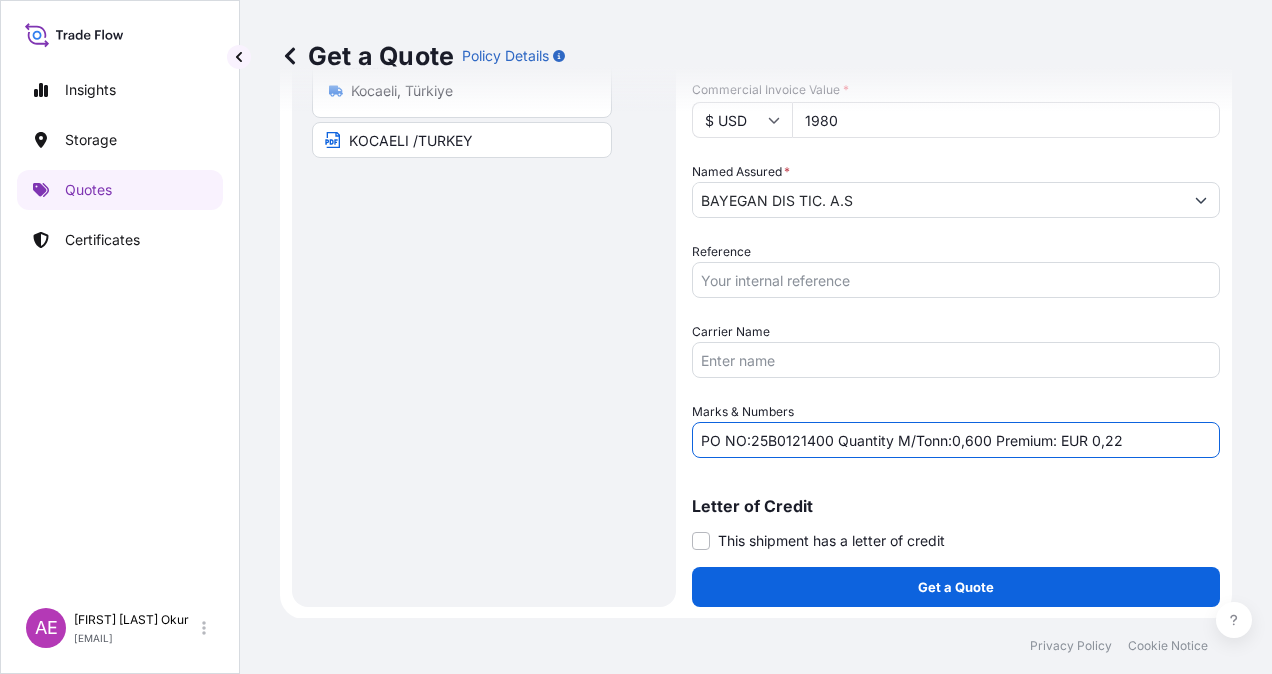 type on "PO NO:25B0121400 Quantity M/Tonn:0,600 Premium: EUR 0,22" 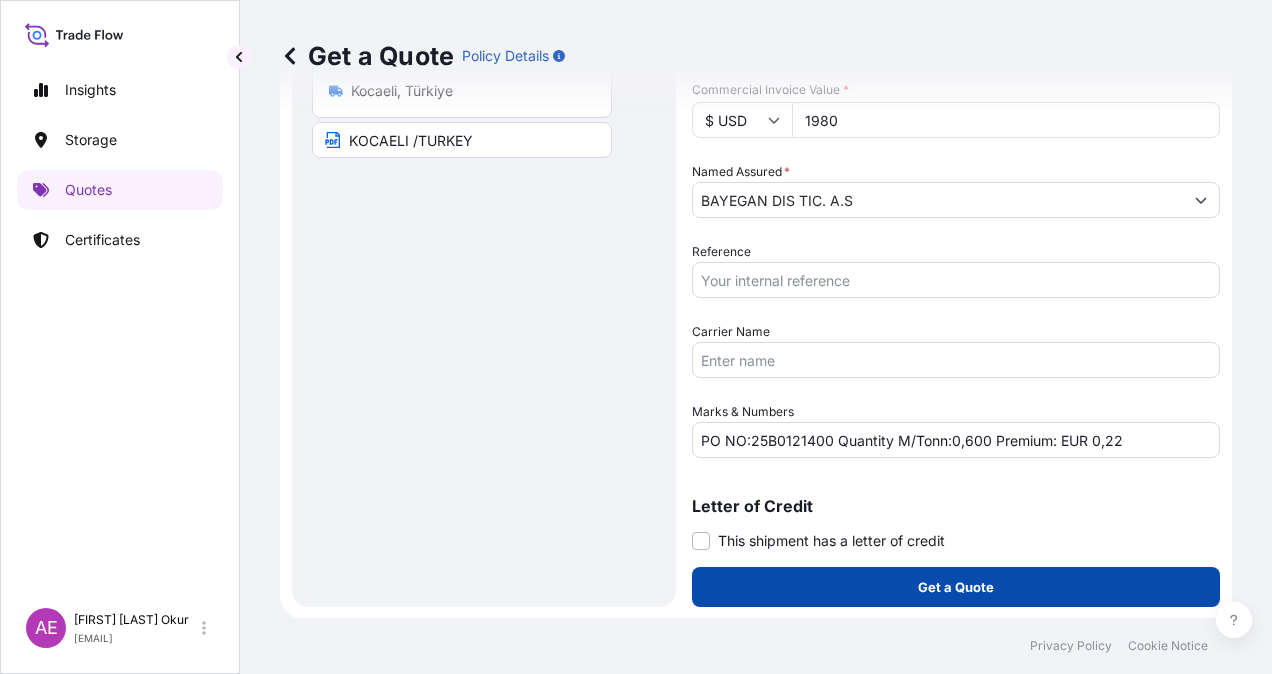 click on "Get a Quote" at bounding box center (956, 587) 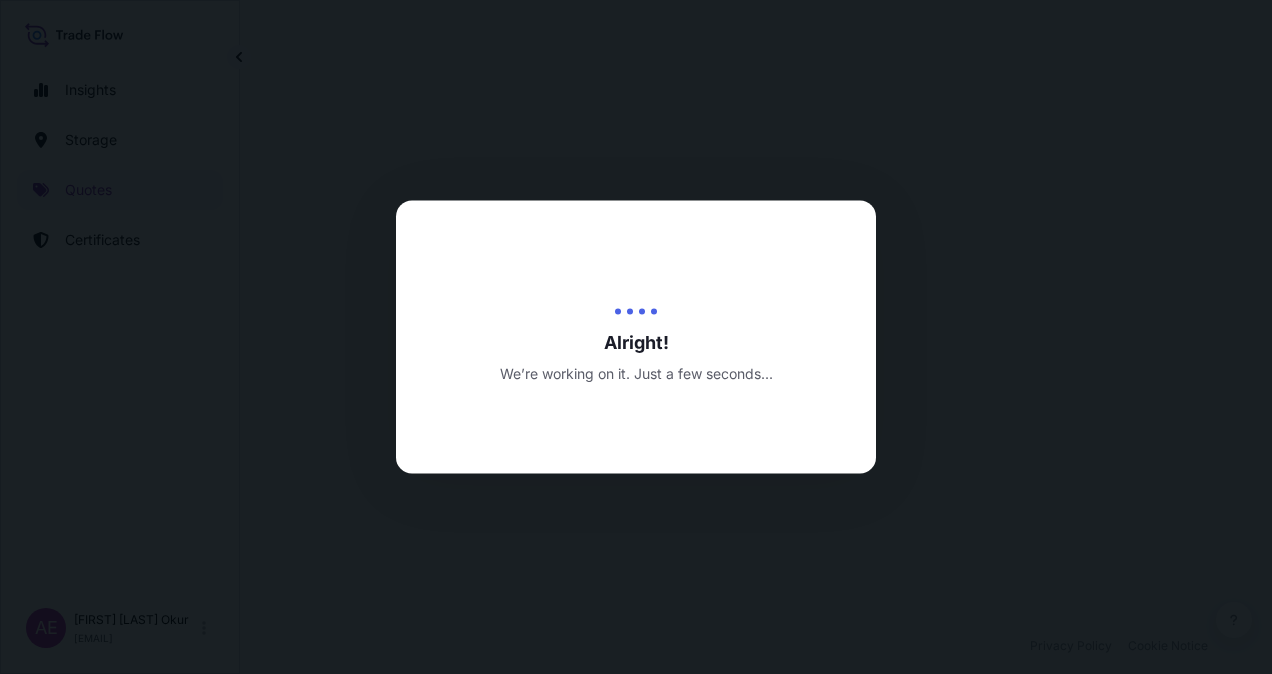 scroll, scrollTop: 0, scrollLeft: 0, axis: both 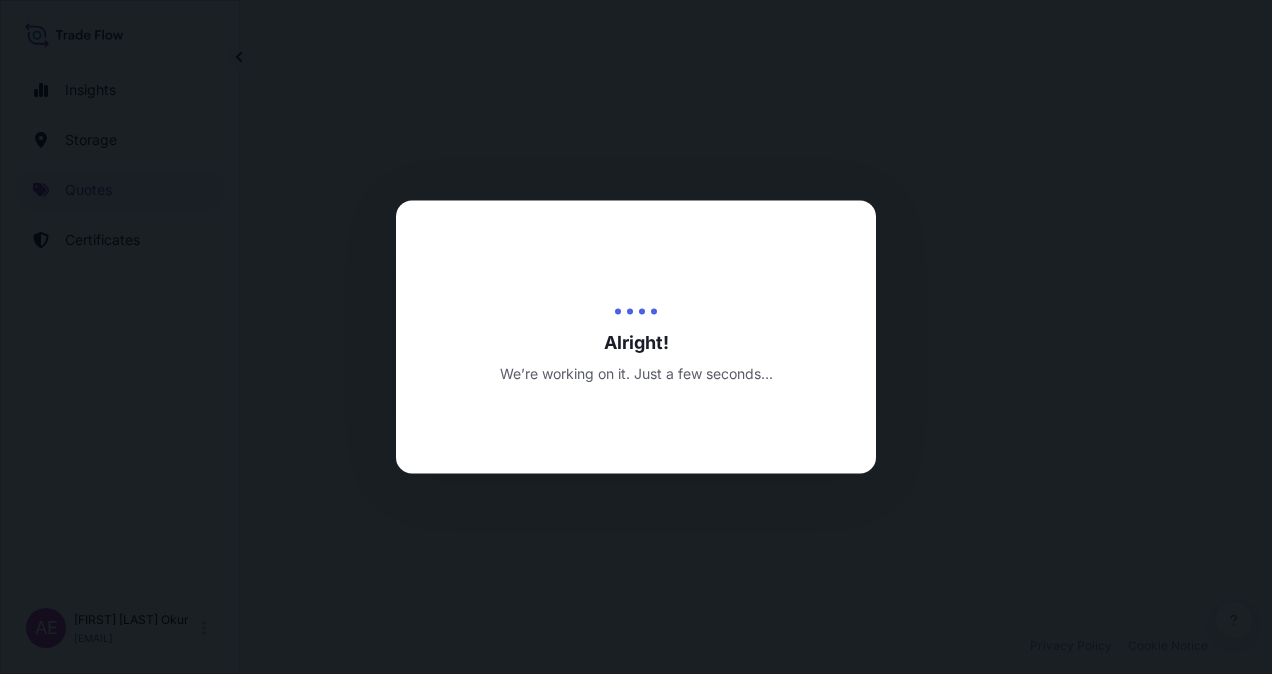 select on "Land" 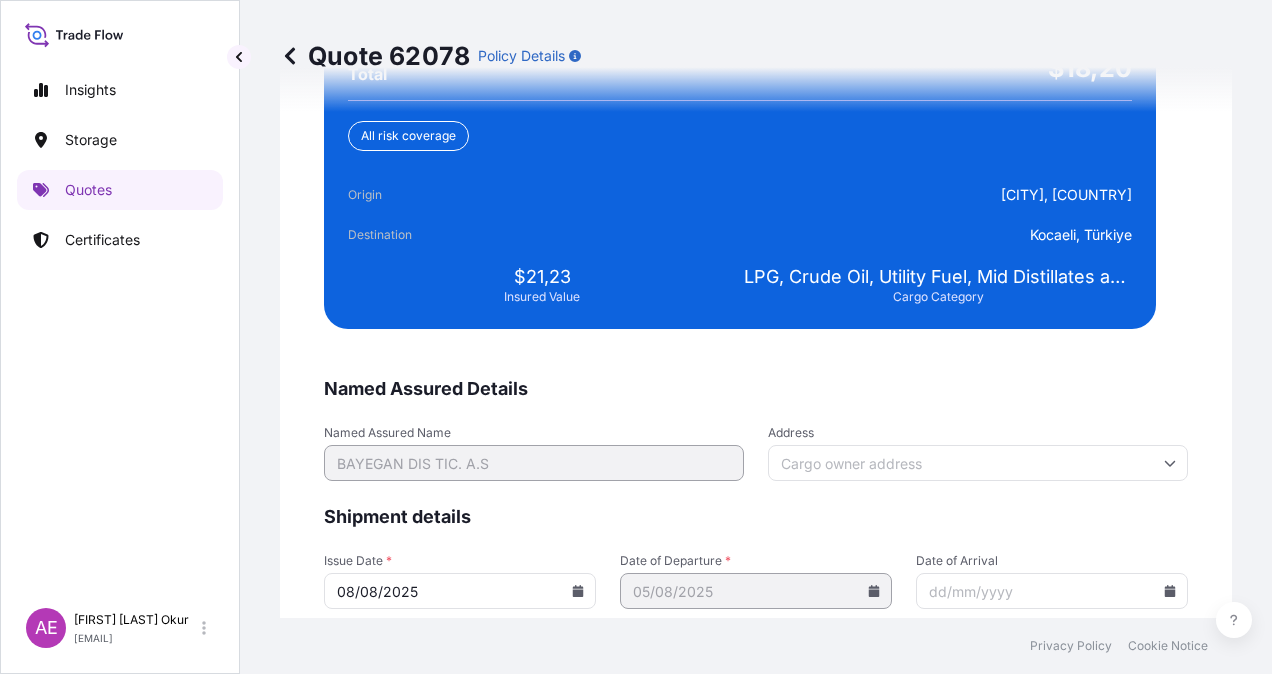 scroll, scrollTop: 3843, scrollLeft: 0, axis: vertical 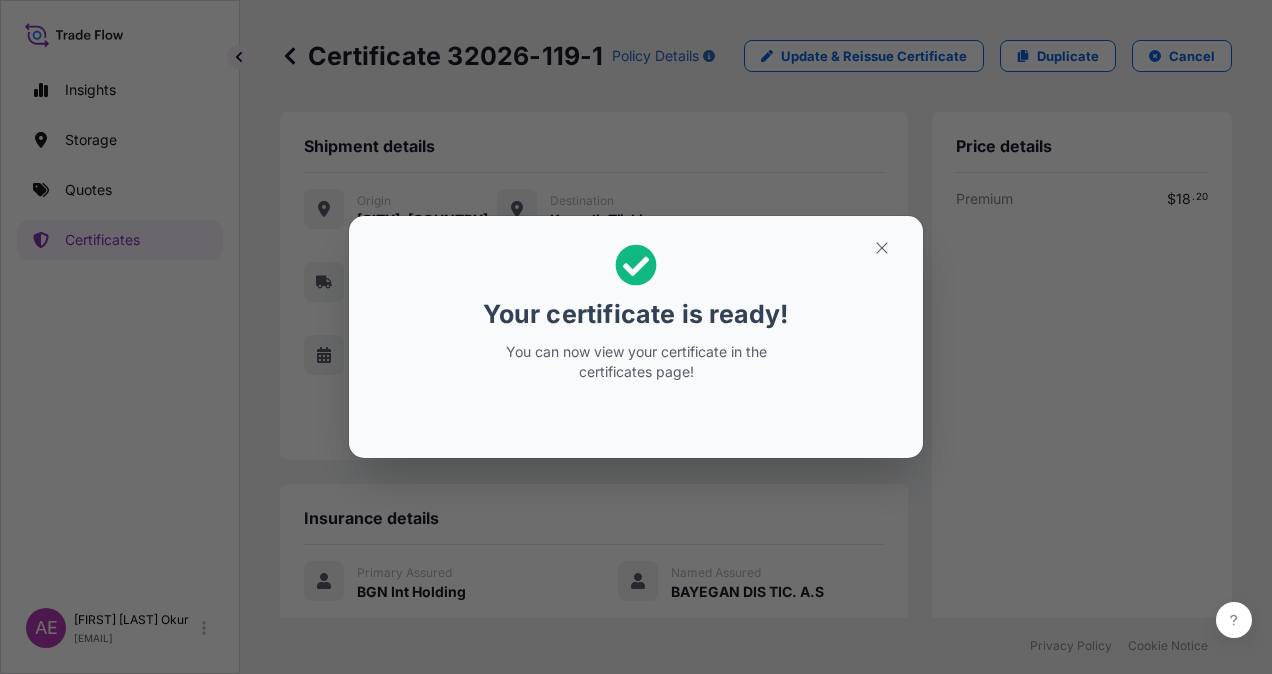 click at bounding box center [882, 248] 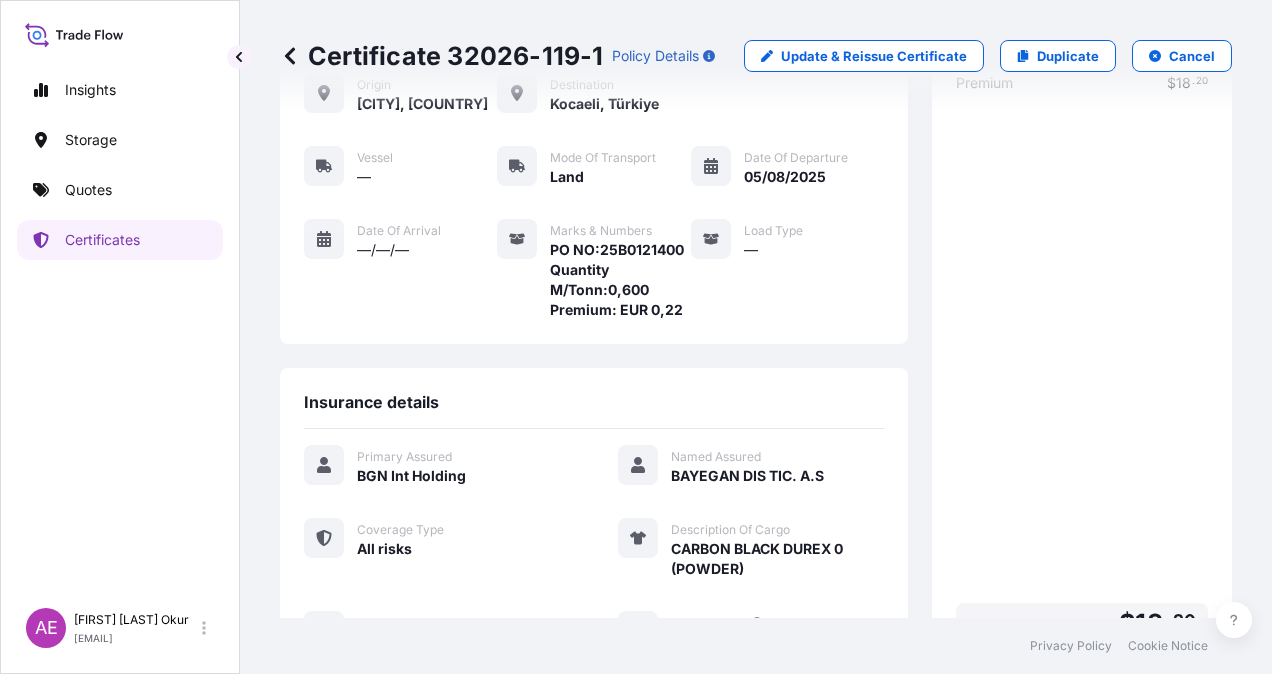 scroll, scrollTop: 381, scrollLeft: 0, axis: vertical 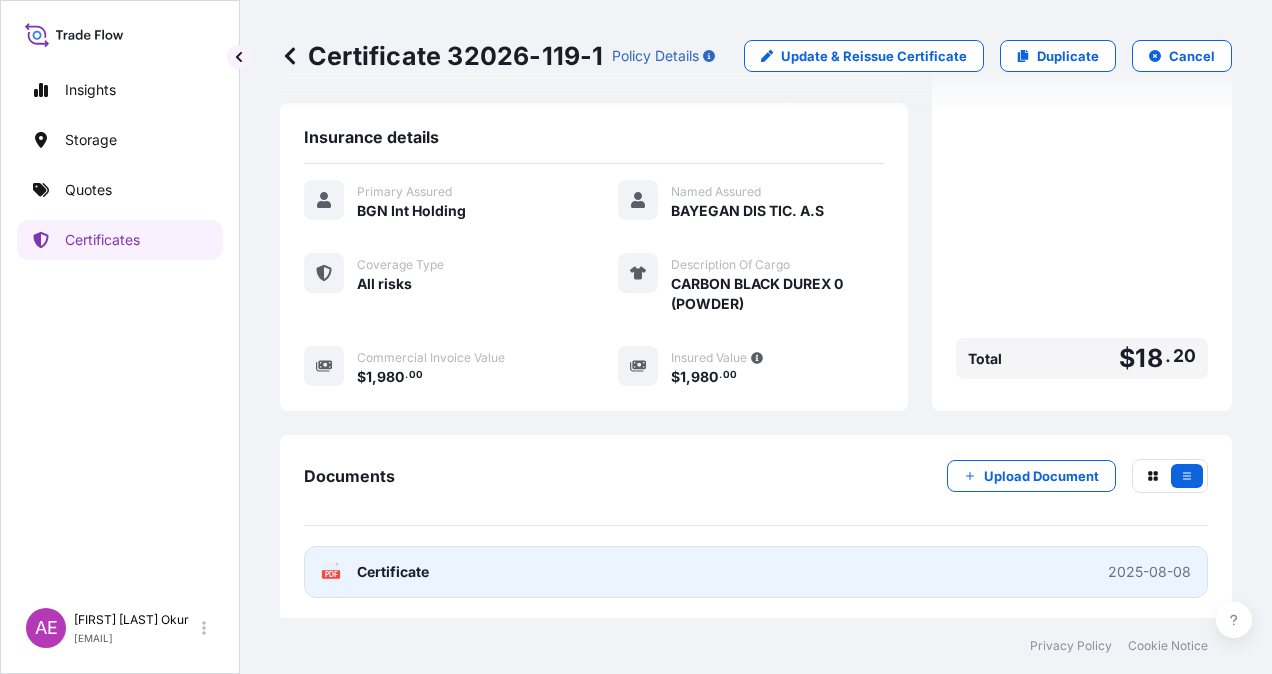 click on "Certificate" at bounding box center [393, 572] 